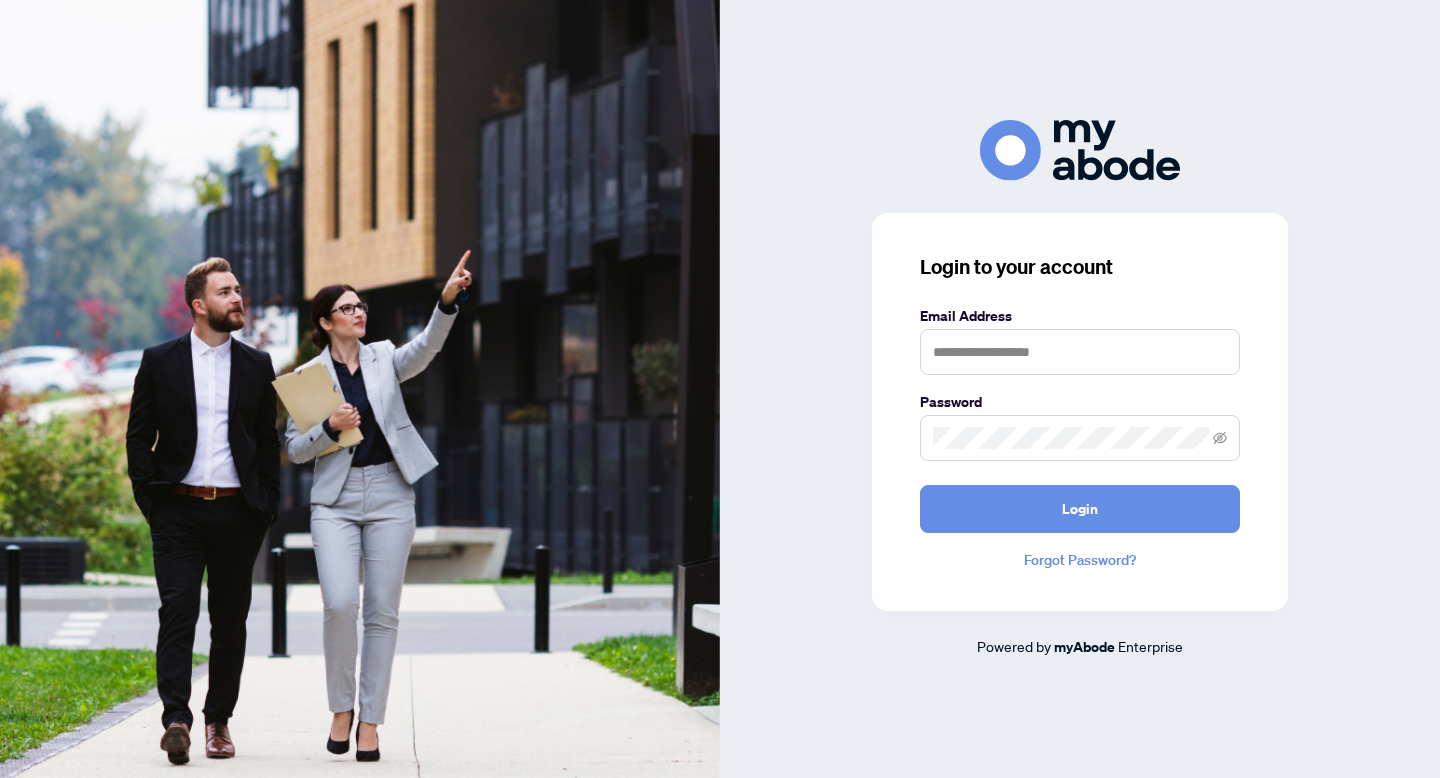scroll, scrollTop: 0, scrollLeft: 0, axis: both 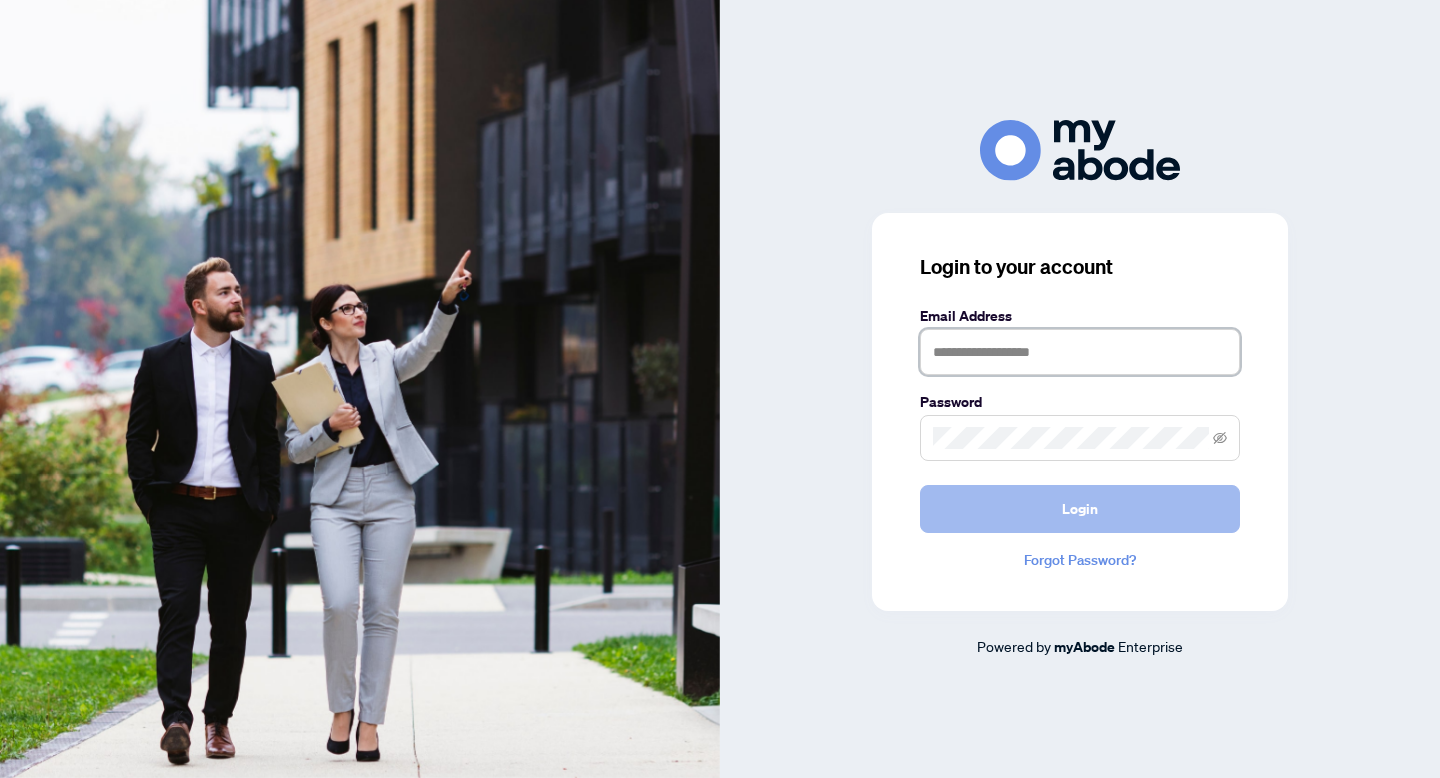 type on "**********" 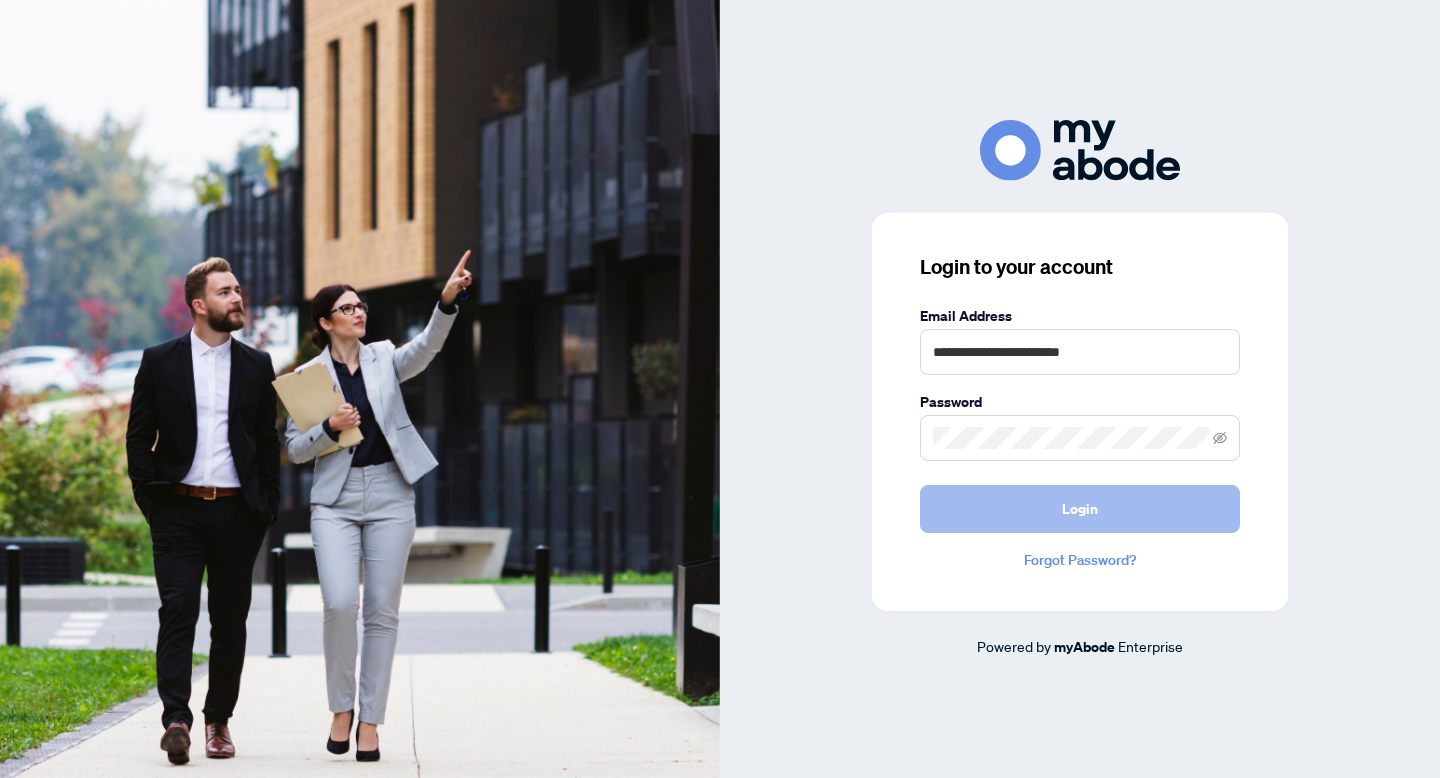 click on "Login" at bounding box center (1080, 509) 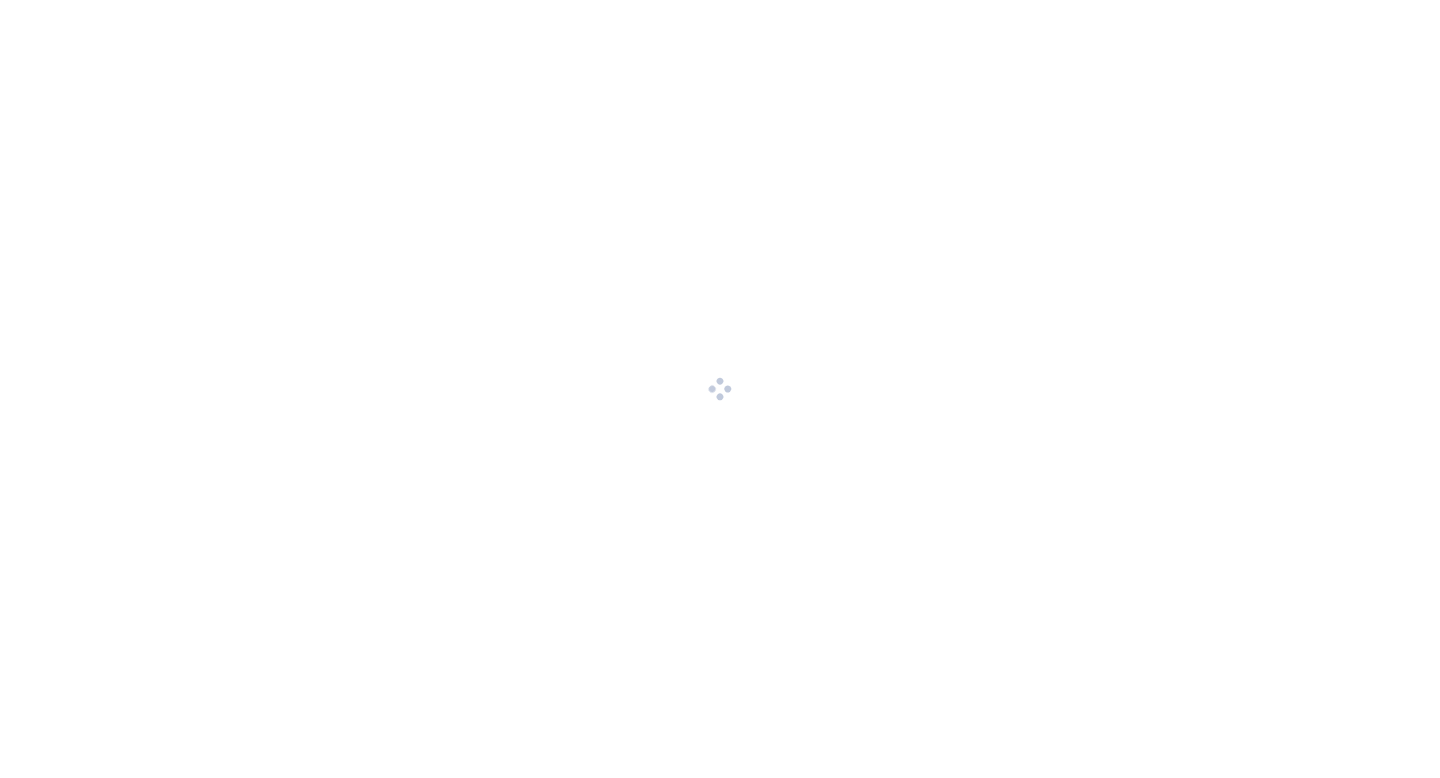 scroll, scrollTop: 0, scrollLeft: 0, axis: both 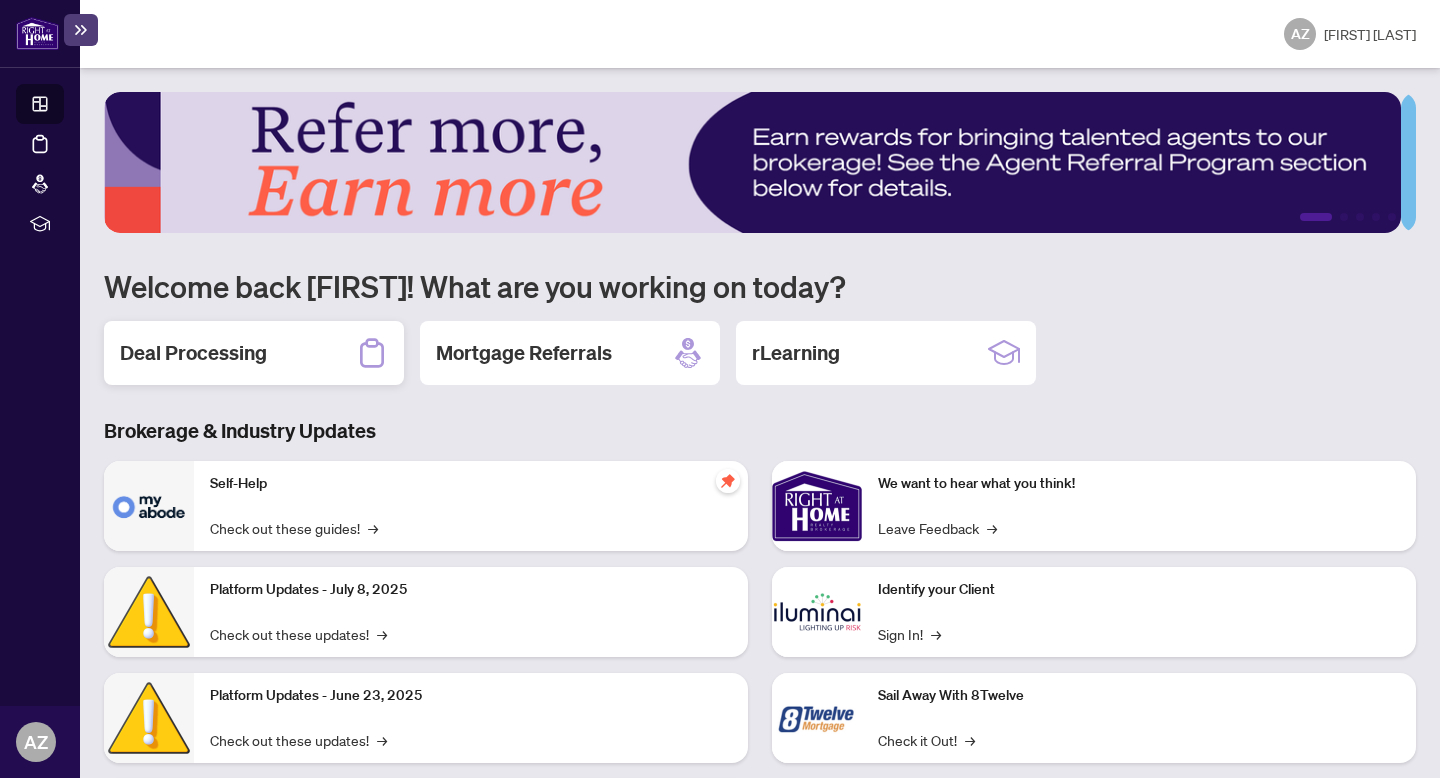 click on "Deal Processing" at bounding box center (254, 353) 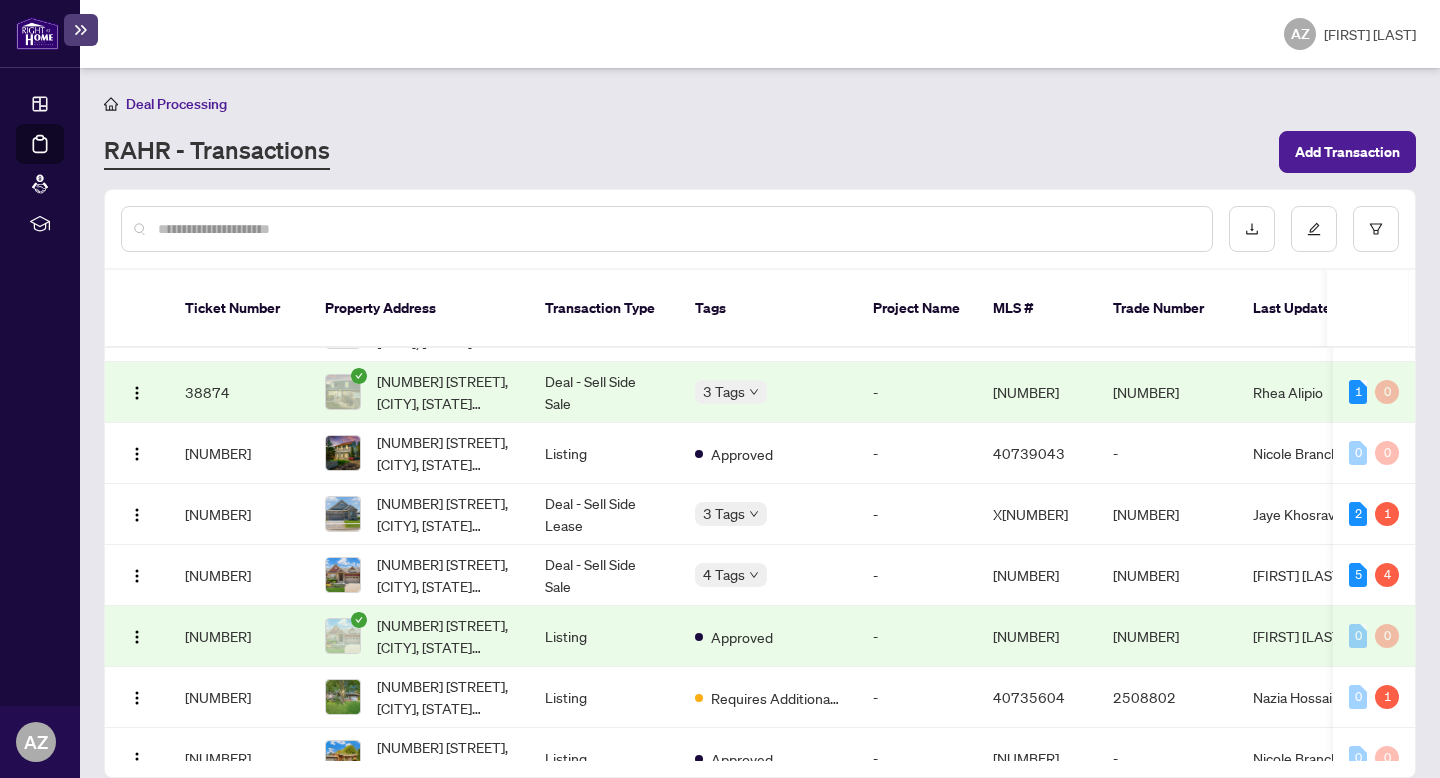 scroll, scrollTop: 478, scrollLeft: 0, axis: vertical 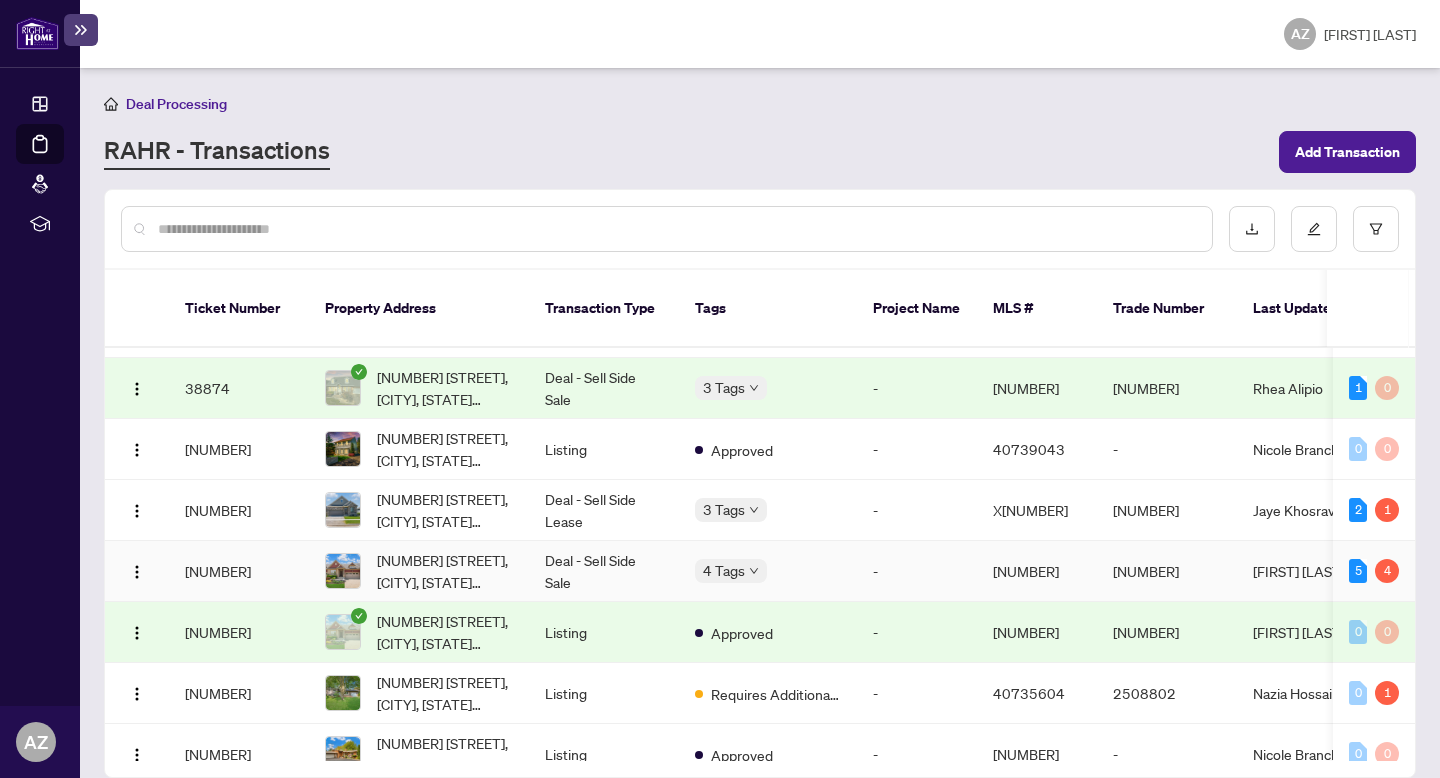 click on "Deal - Sell Side Sale" at bounding box center (604, 571) 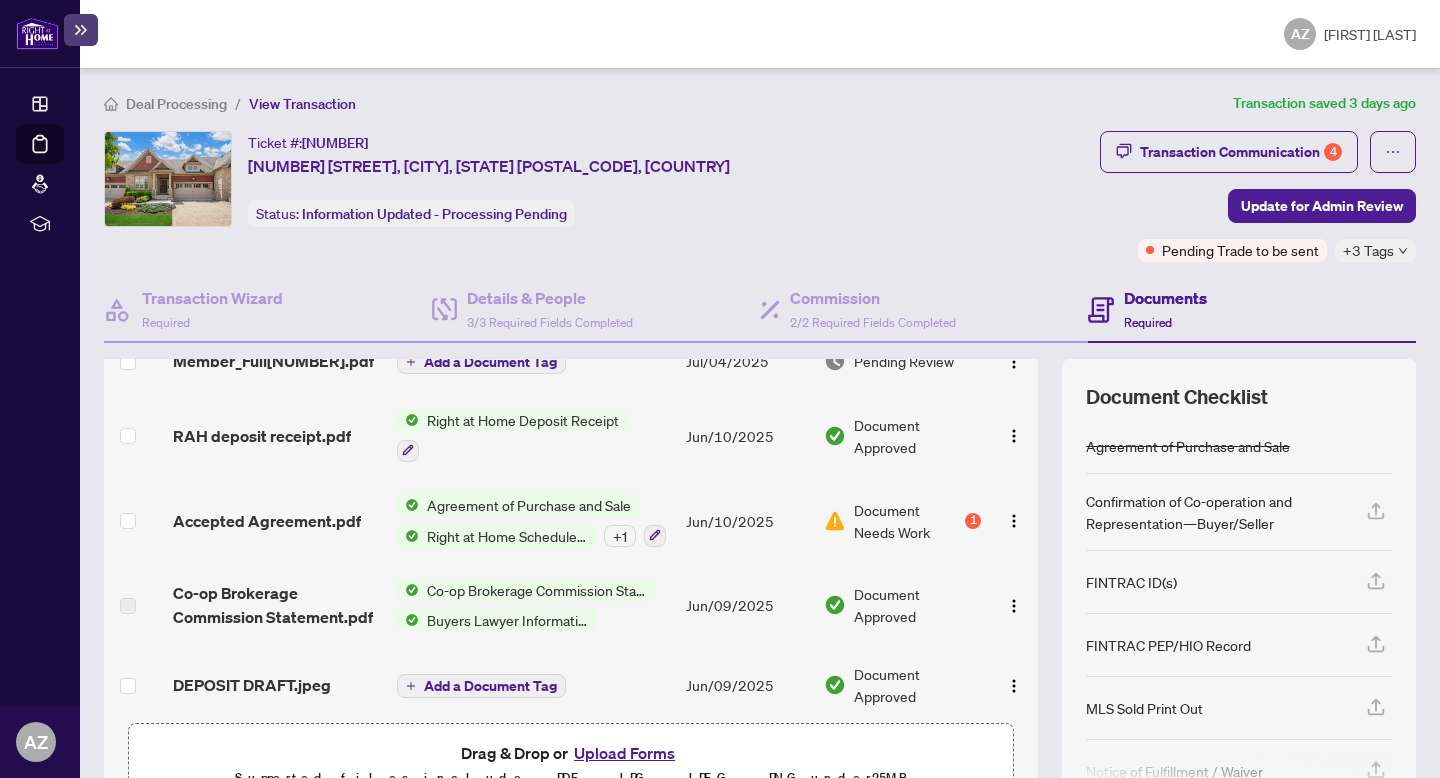 scroll, scrollTop: 541, scrollLeft: 0, axis: vertical 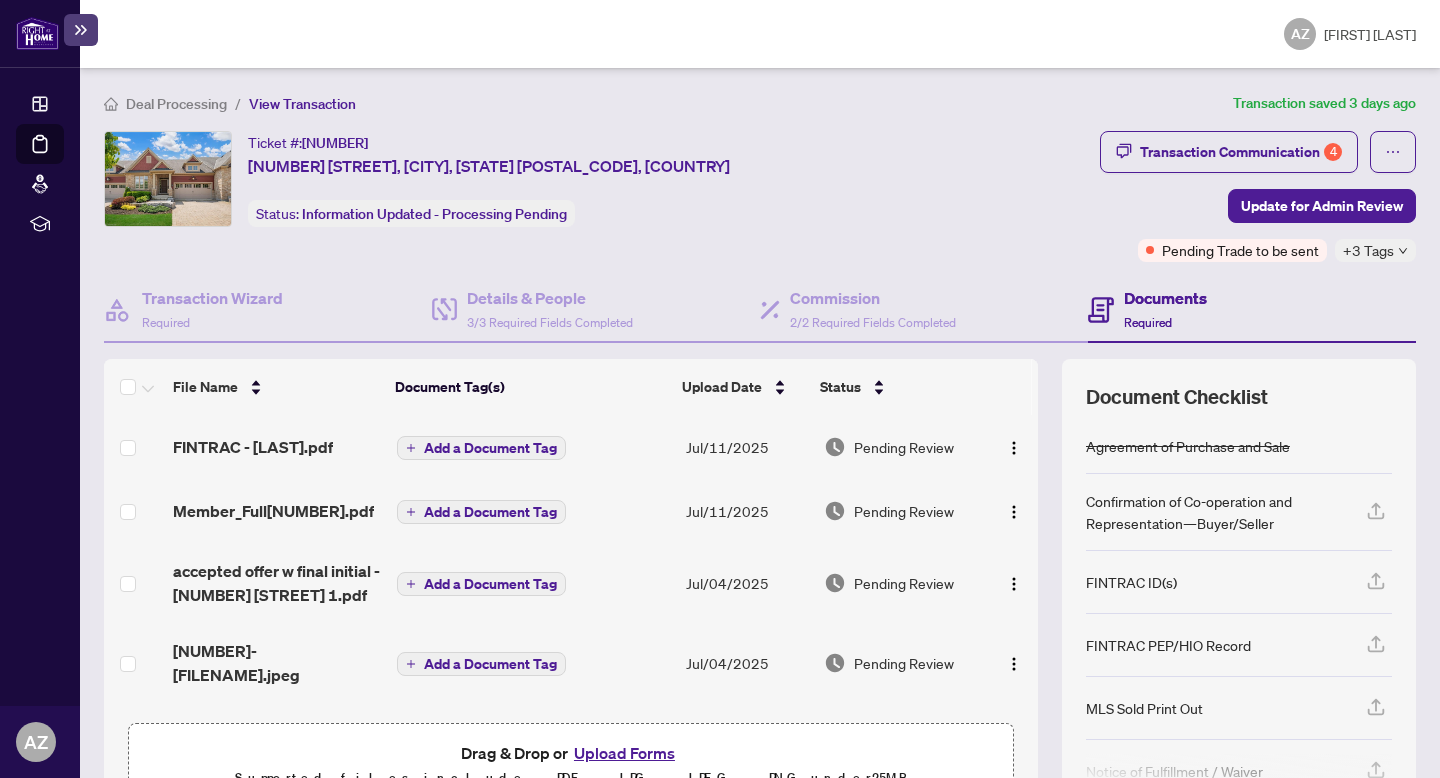 click on "Deal Processing" at bounding box center [176, 104] 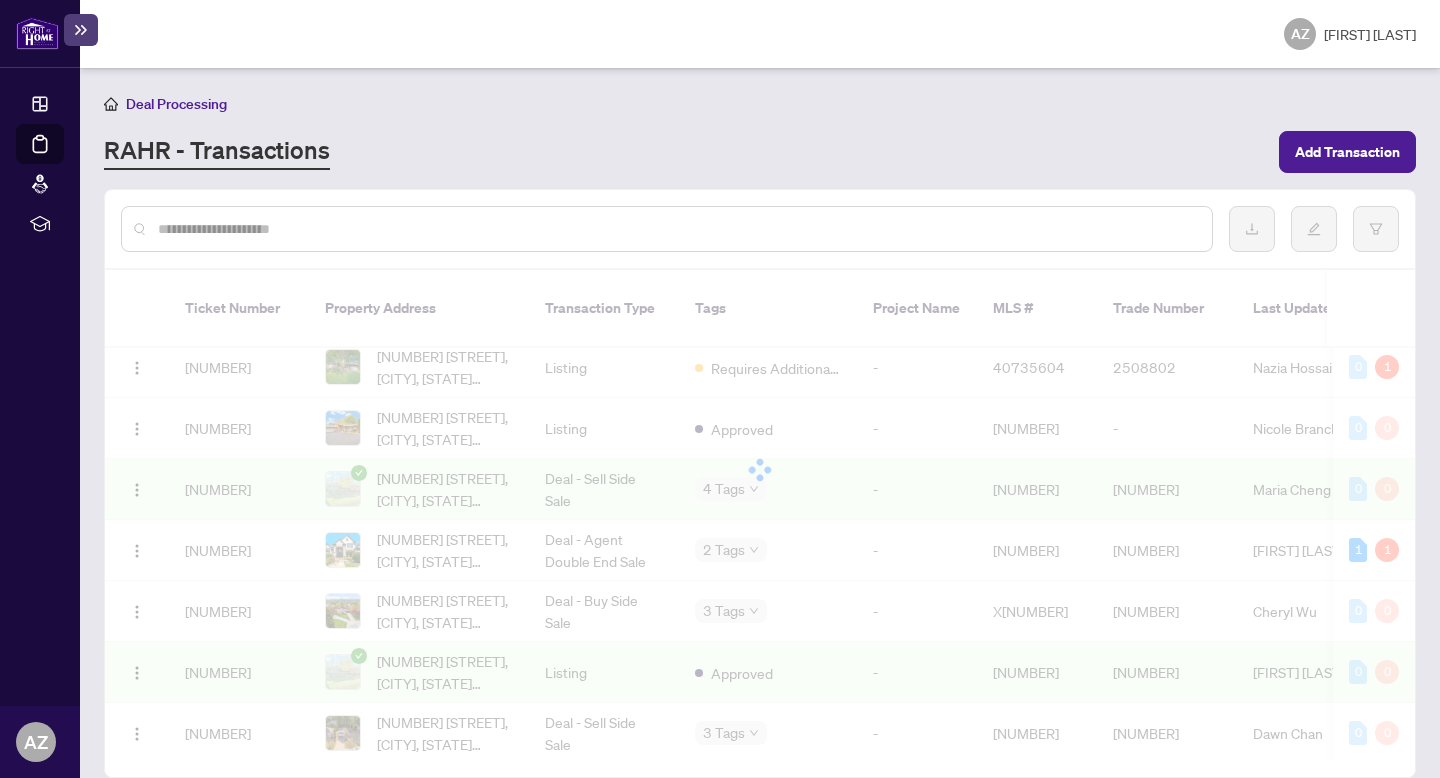 scroll, scrollTop: 813, scrollLeft: 0, axis: vertical 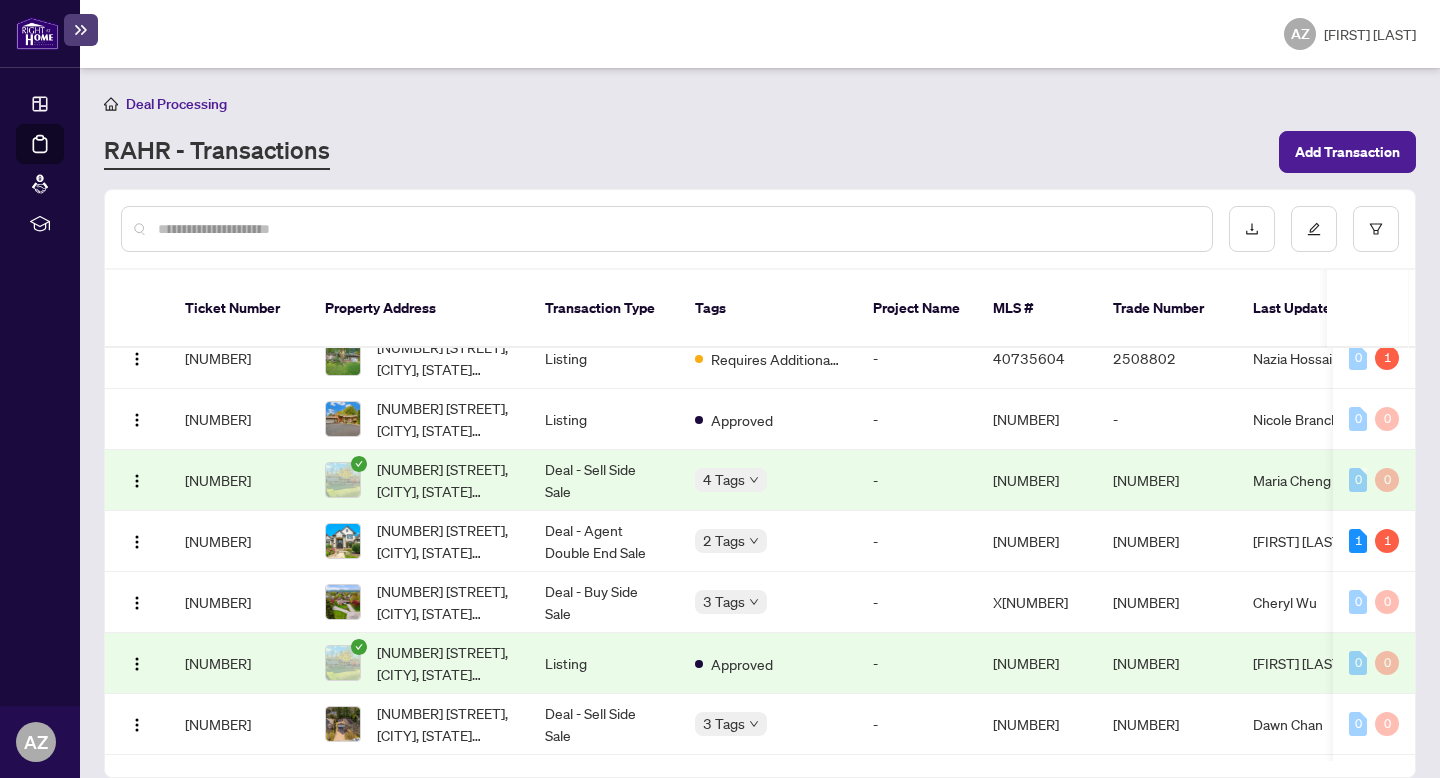 click on "OPERATIONS Dashboard Deal Processing Mortgage Referrals rLearning AZ [FIRST] [LAST] [EMAIL] AZ [FIRST] [LAST]   Deal Processing RAHR - Transactions Add Transaction Ticket Number Property Address Transaction Type Tags Project Name MLS # Trade Number Last Updated By Last Modified Date Created By Created Date                           [NUMBER] [NUMBER] [STREET], [CITY], [STATE] [POSTAL_CODE], [COUNTRY] Listing Approved - X[NUMBER] - [FIRST] [LAST] [MONTH]/[DAY]/[YEAR] [FIRST] [LAST] [MONTH]/[DAY]/[YEAR] 0 0 [NUMBER] [NUMBER]-[NUMBER] [STREET], [CITY], [STATE] [POSTAL_CODE], [COUNTRY] Listing Approved - X[NUMBER] - [FIRST] [LAST] [MONTH]/[DAY]/[YEAR] [FIRST] [LAST] [MONTH]/[DAY]/[YEAR] 0 0 [NUMBER] [NUMBER] [STREET], [CITY], [STATE] [POSTAL_CODE], [COUNTRY] Listing Approved - X[NUMBER] - [FIRST] [LAST] [MONTH]/[DAY]/[YEAR] [FIRST] [LAST] [MONTH]/[DAY]/[YEAR] 0 0 [NUMBER] [NUMBER] [STREET], [CITY], [STATE] [POSTAL_CODE], [COUNTRY] Listing Approved - [NUMBER] - [FIRST] [LAST] [MONTH]/[DAY]/[YEAR] [FIRST] [LAST] [MONTH]/[DAY]/[YEAR] 0 0 [NUMBER] Listing Approved -" at bounding box center [720, 389] 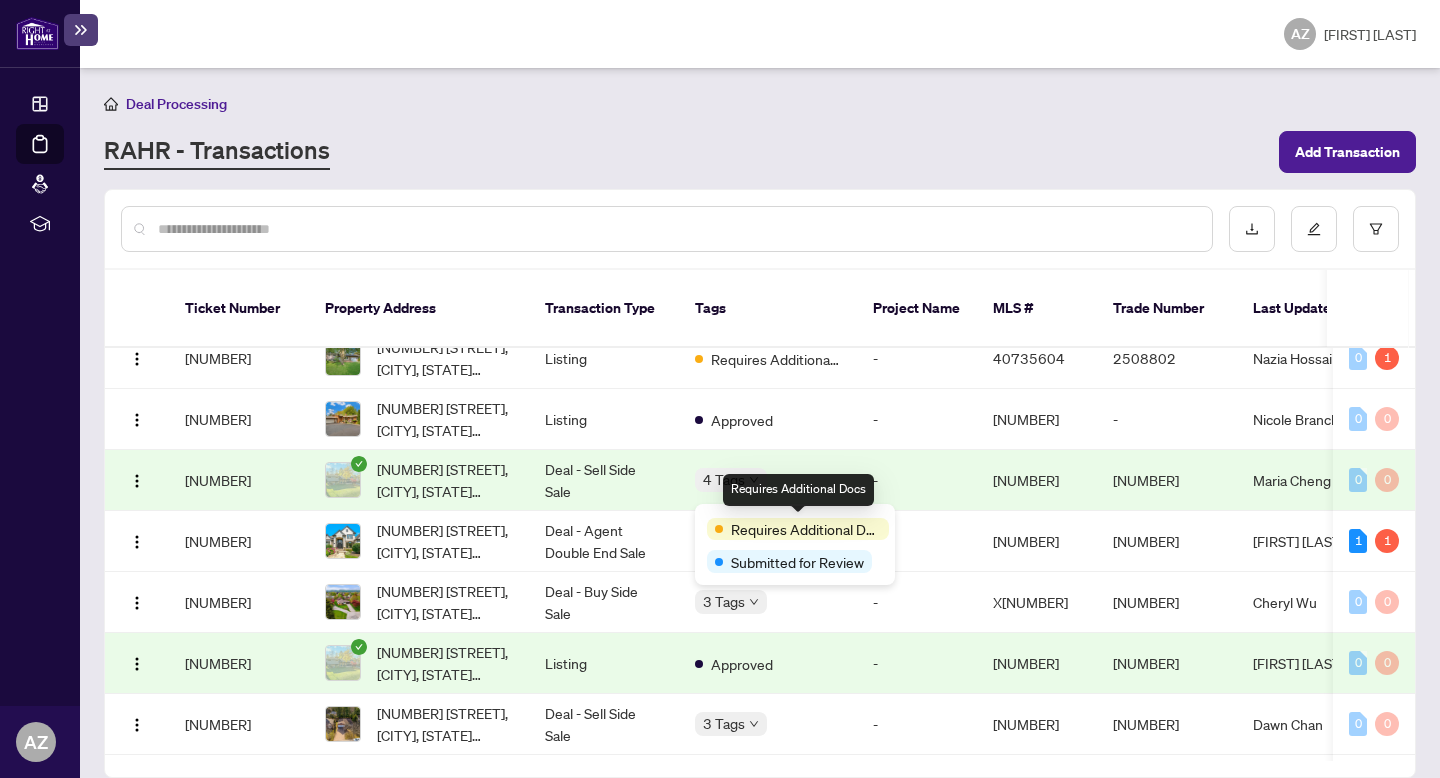 click on "Deal - Agent Double End Sale" at bounding box center (604, 541) 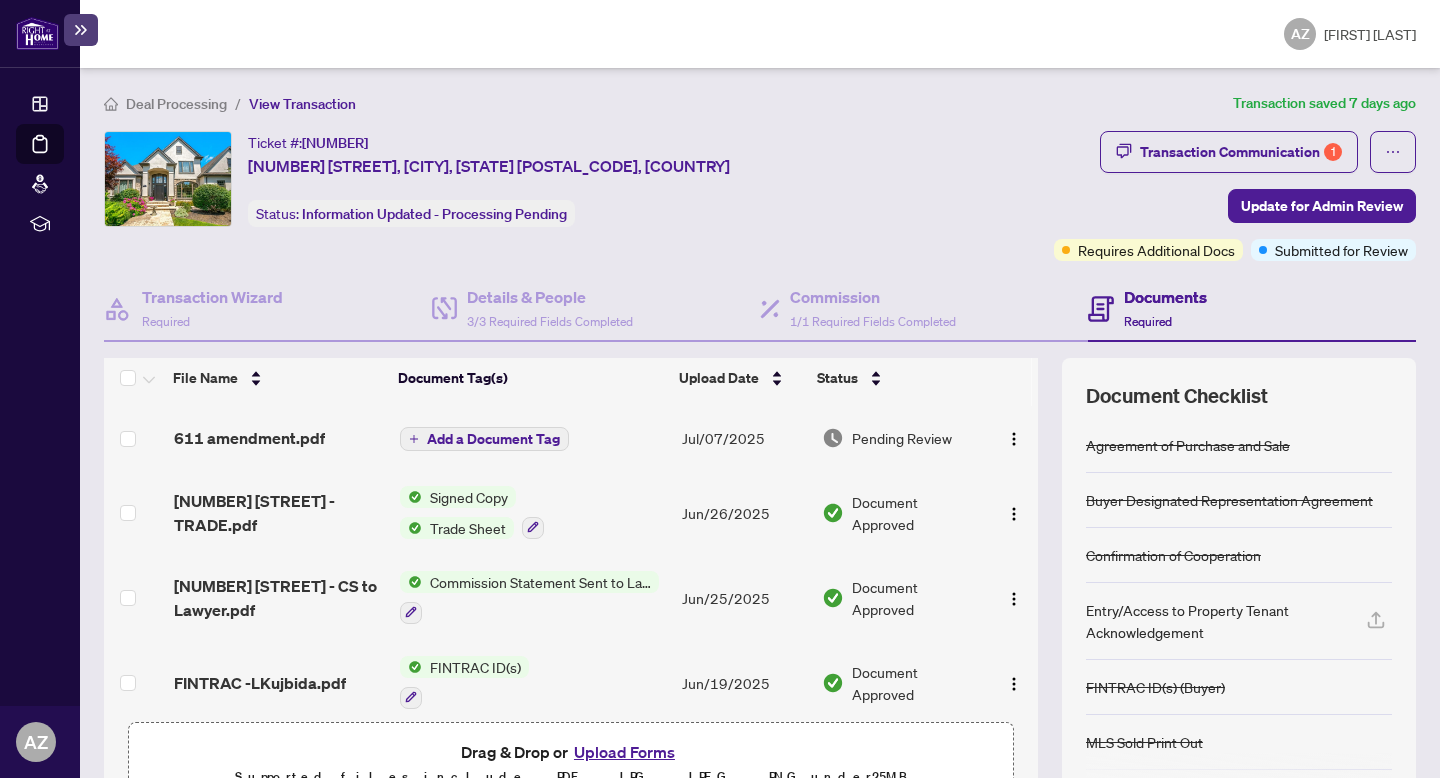 scroll, scrollTop: 0, scrollLeft: 0, axis: both 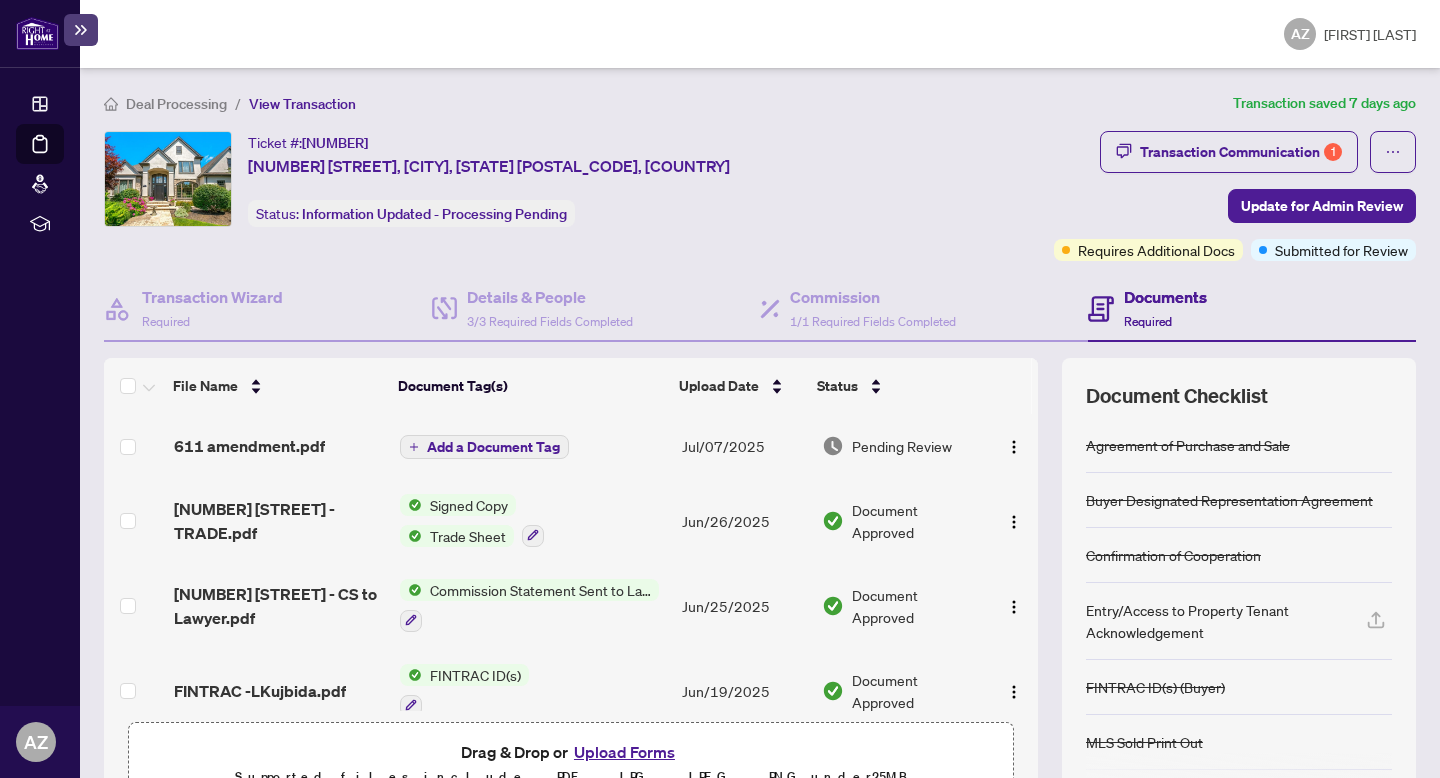 click on "Deal Processing" at bounding box center (176, 104) 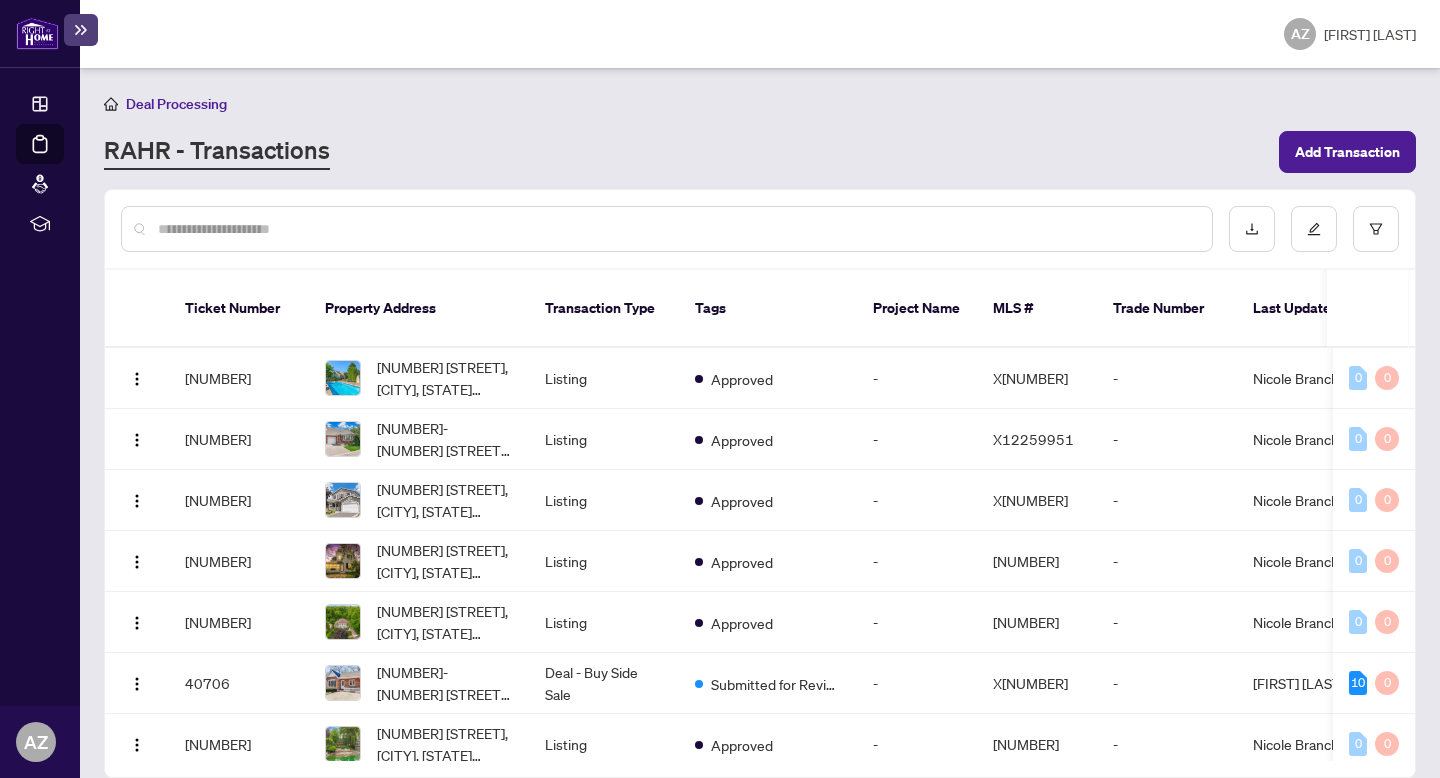 click at bounding box center [677, 229] 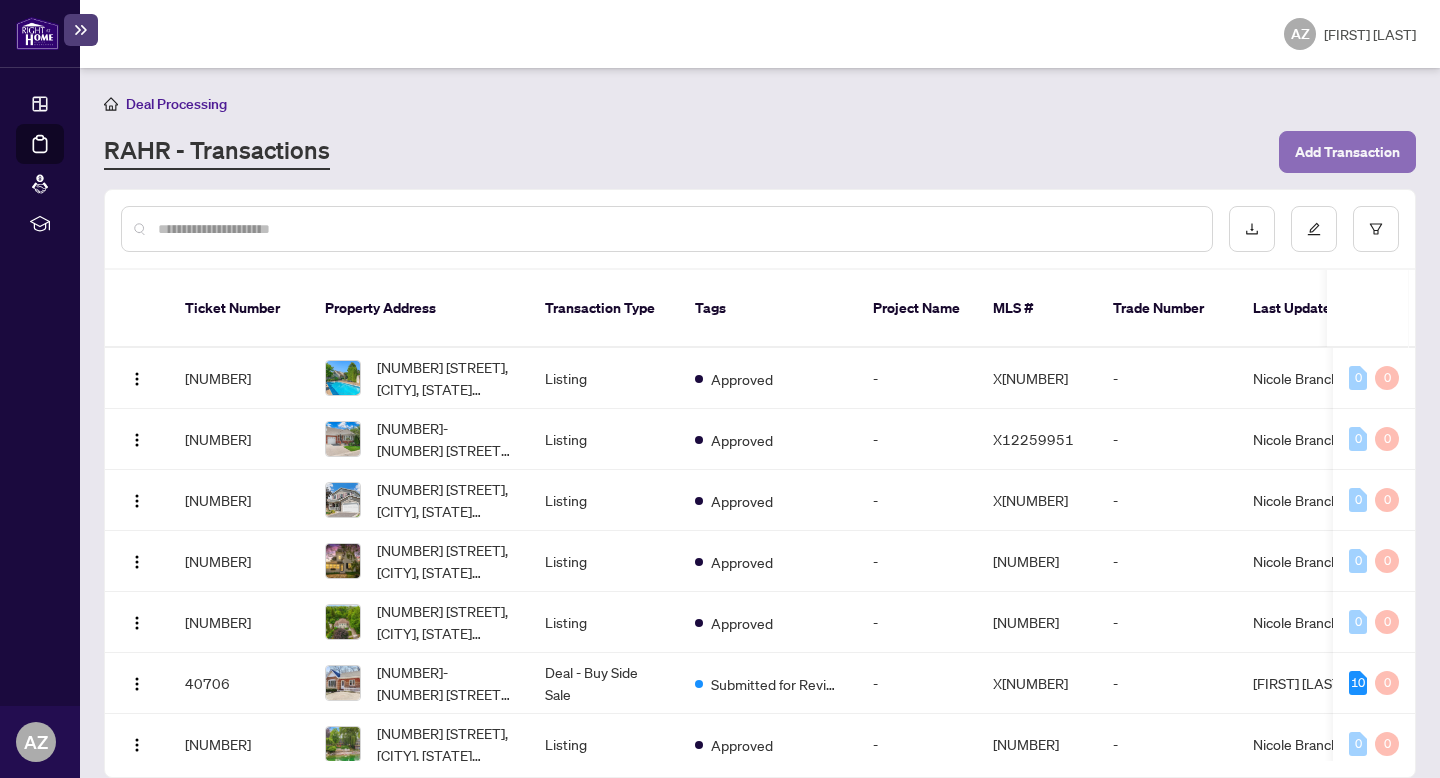 click on "Add Transaction" at bounding box center (1347, 152) 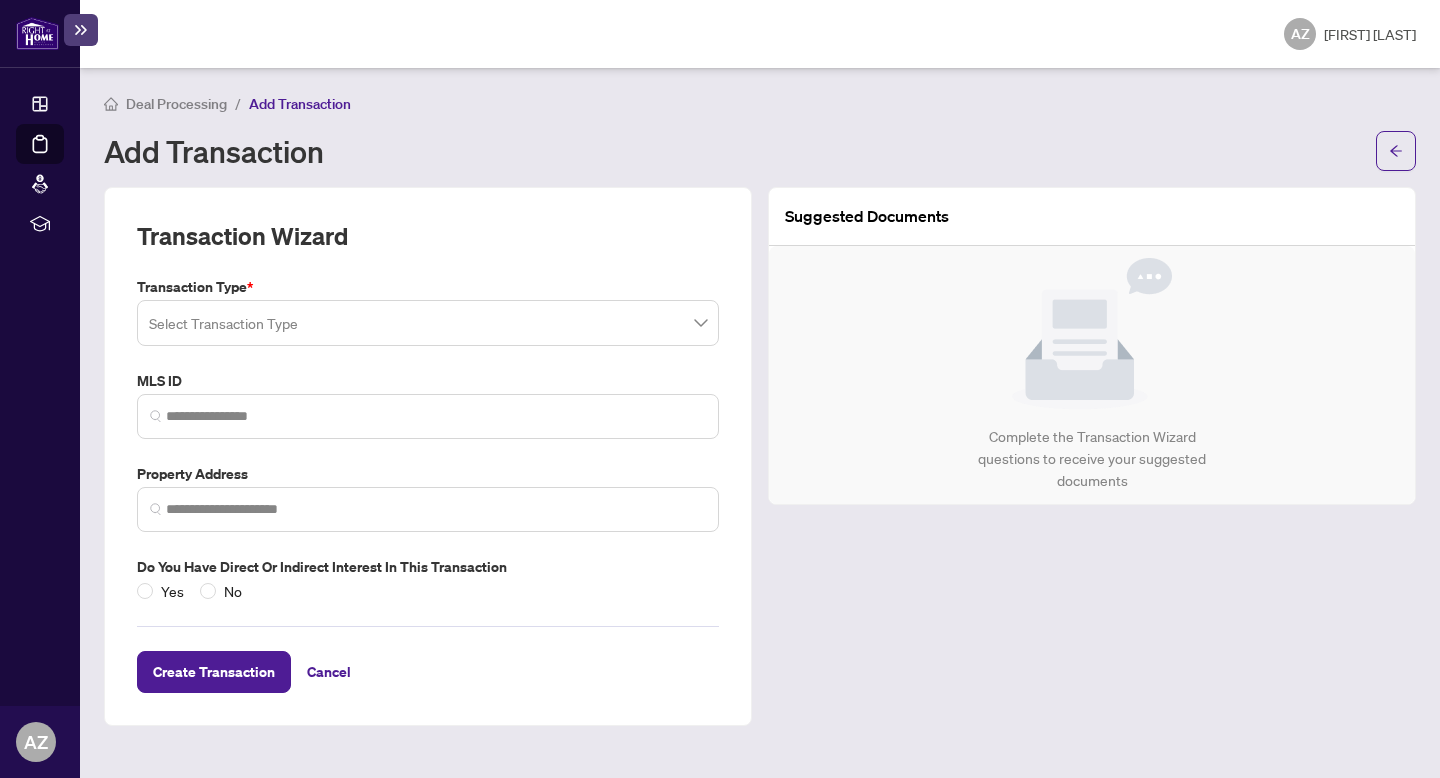 click at bounding box center [428, 323] 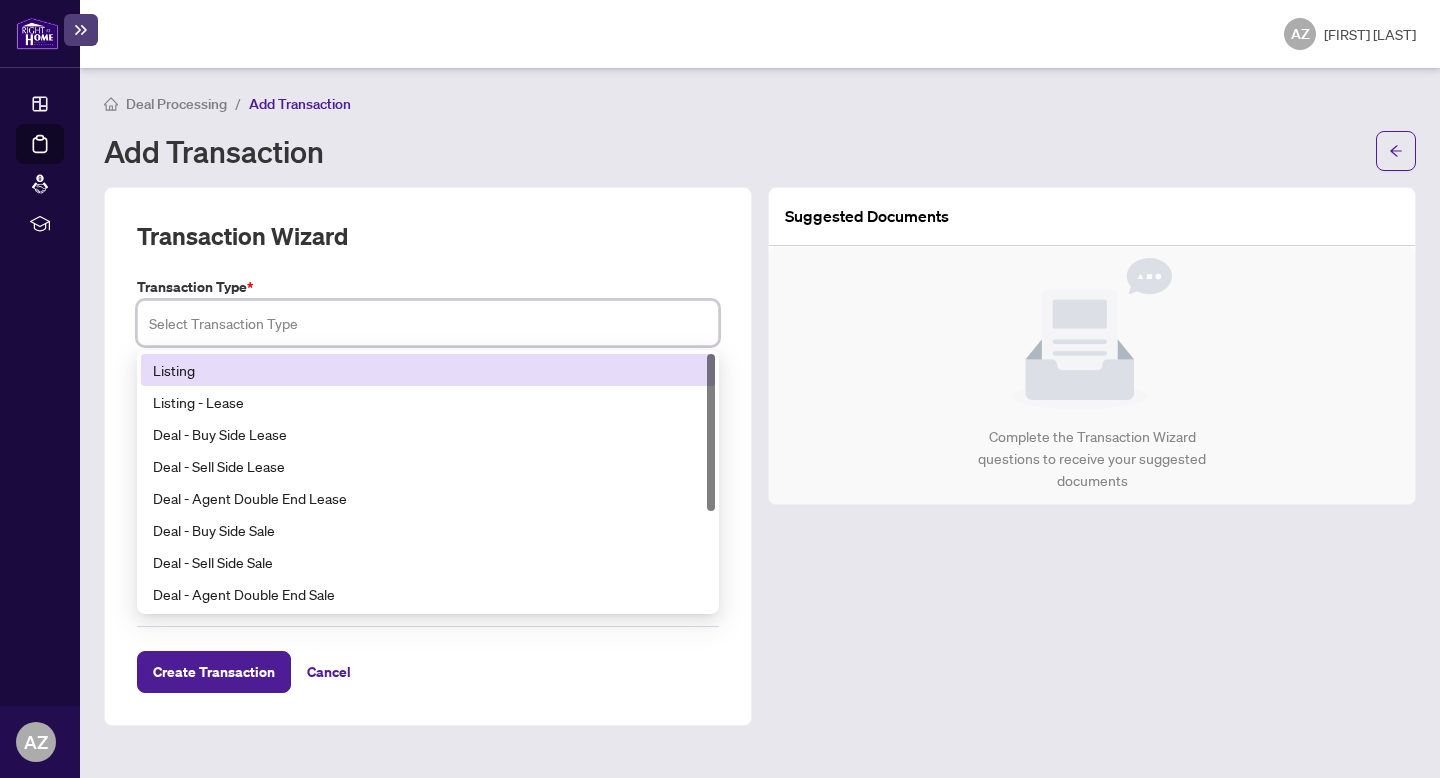 click on "Listing" at bounding box center [428, 370] 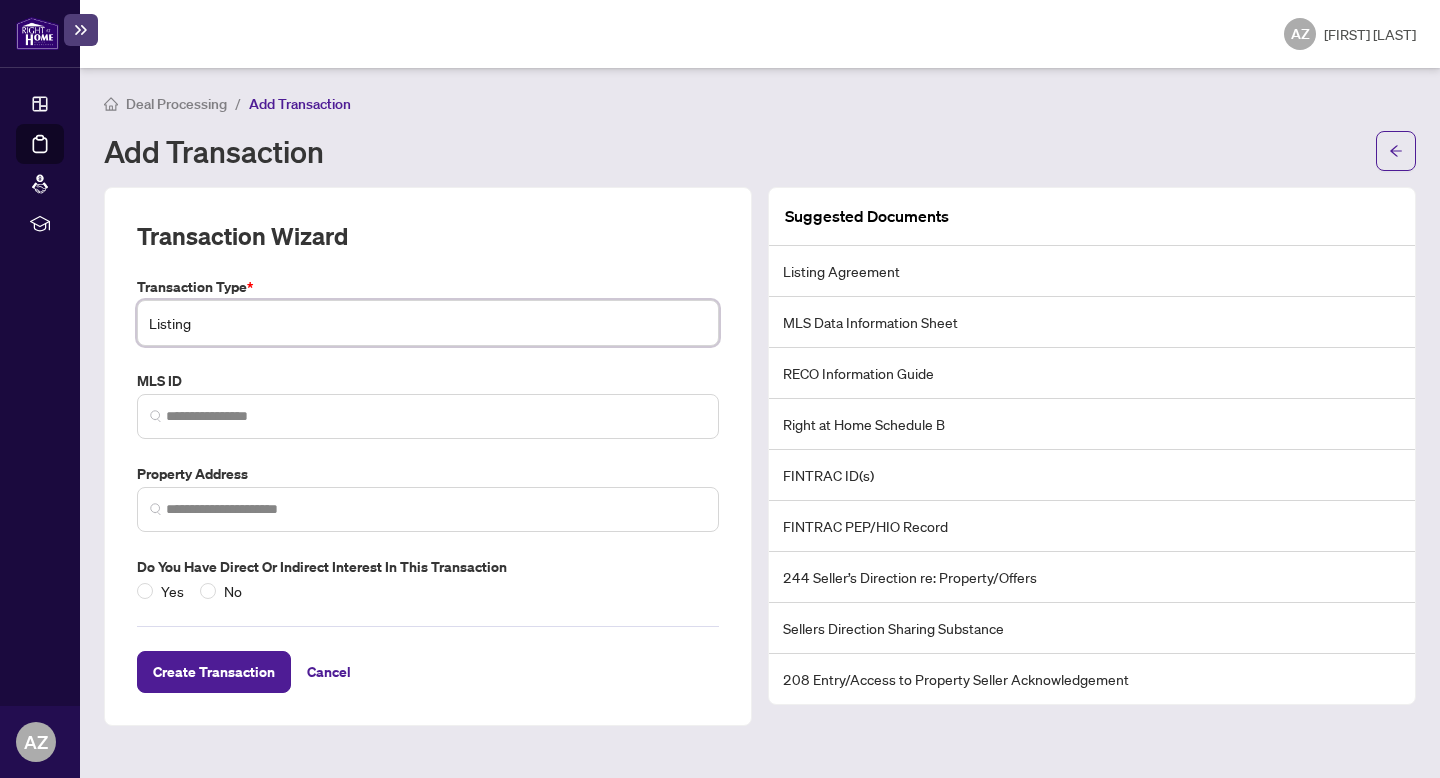 click on "Listing" at bounding box center [428, 323] 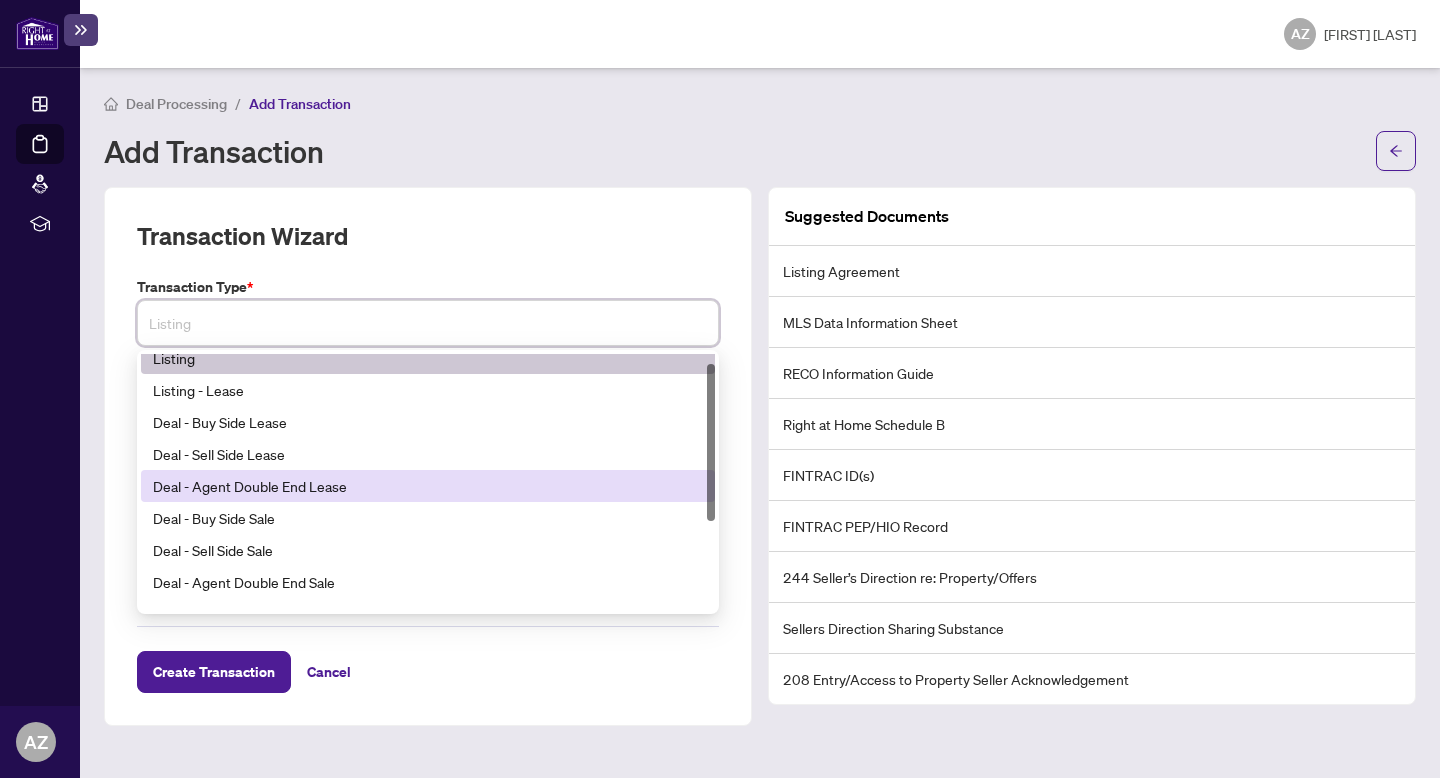 scroll, scrollTop: 29, scrollLeft: 0, axis: vertical 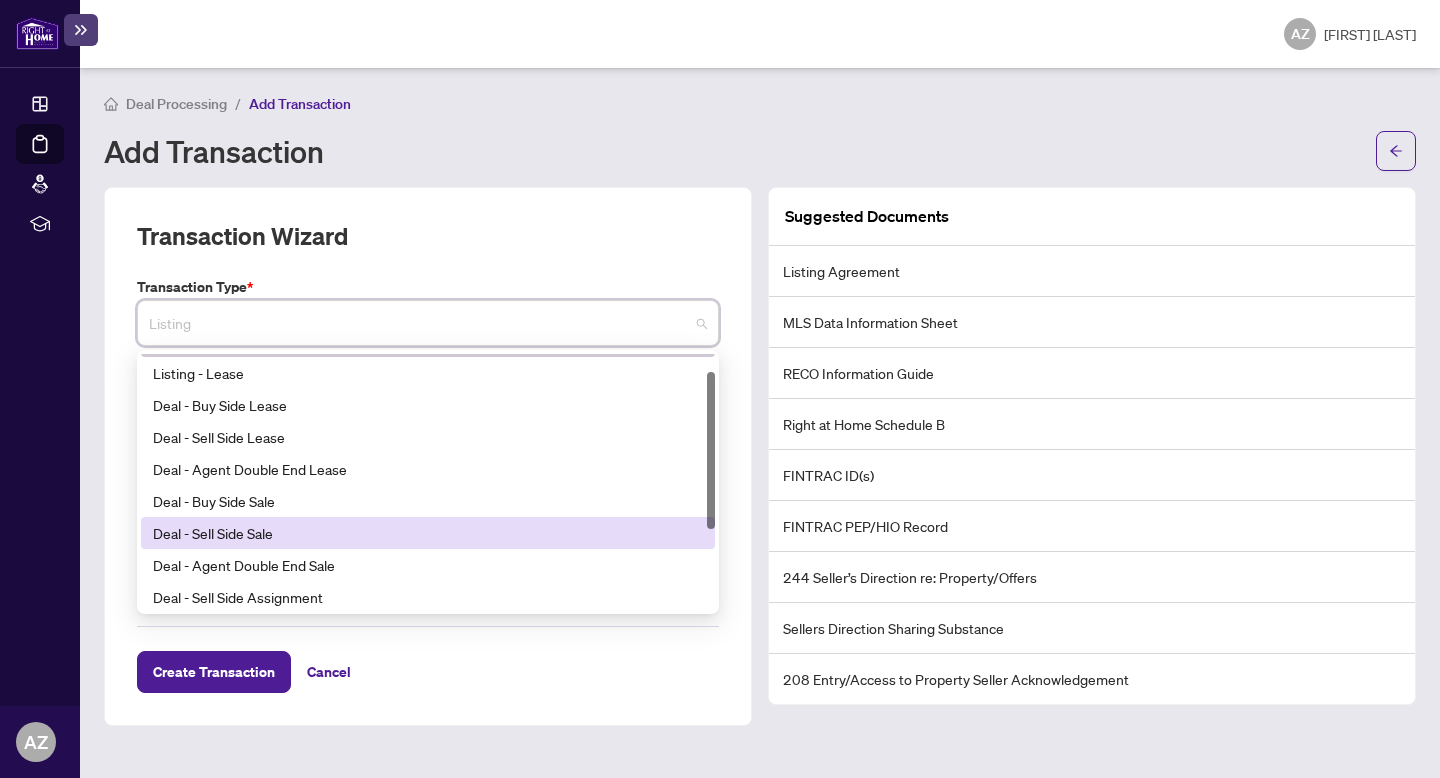 click on "Deal - Sell Side Sale" at bounding box center (428, 533) 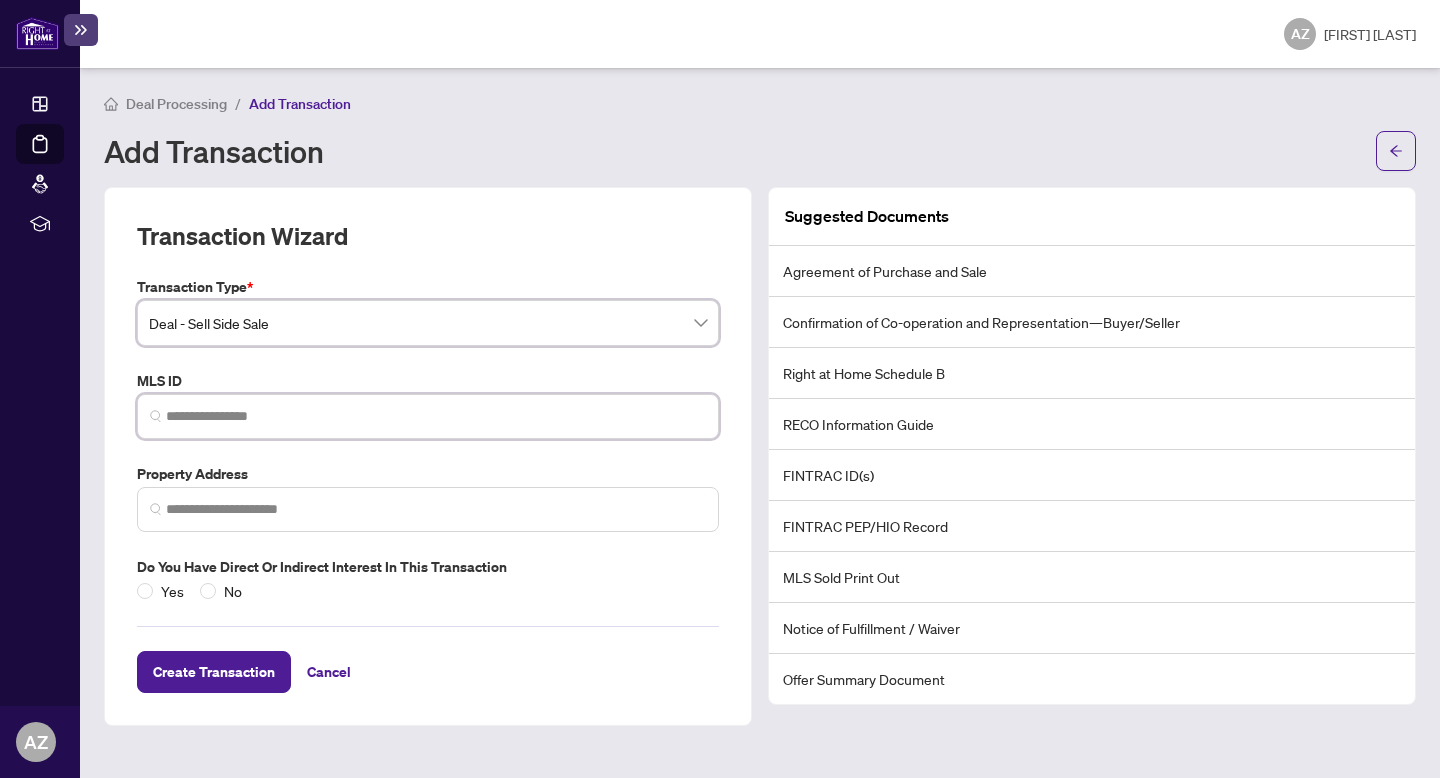 click at bounding box center [436, 416] 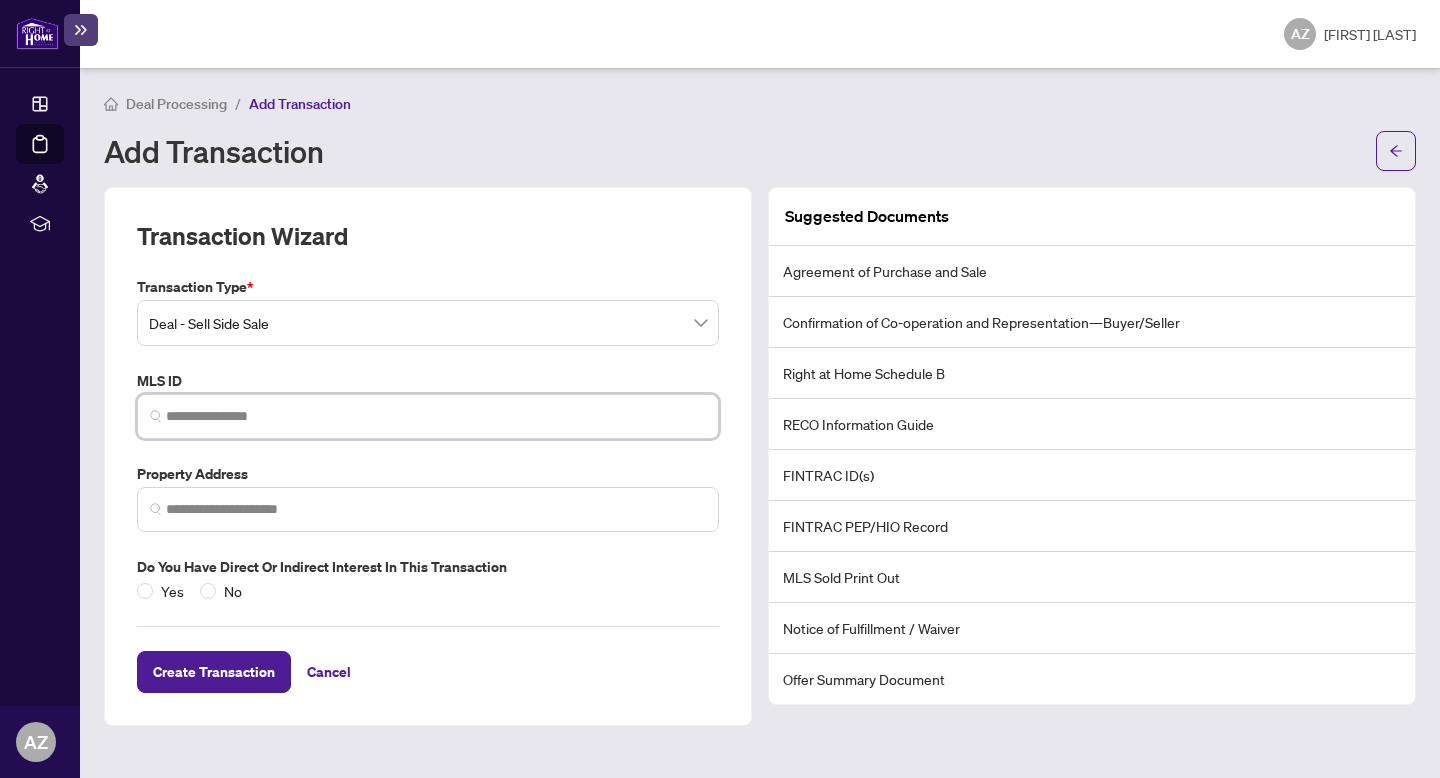 paste on "*********" 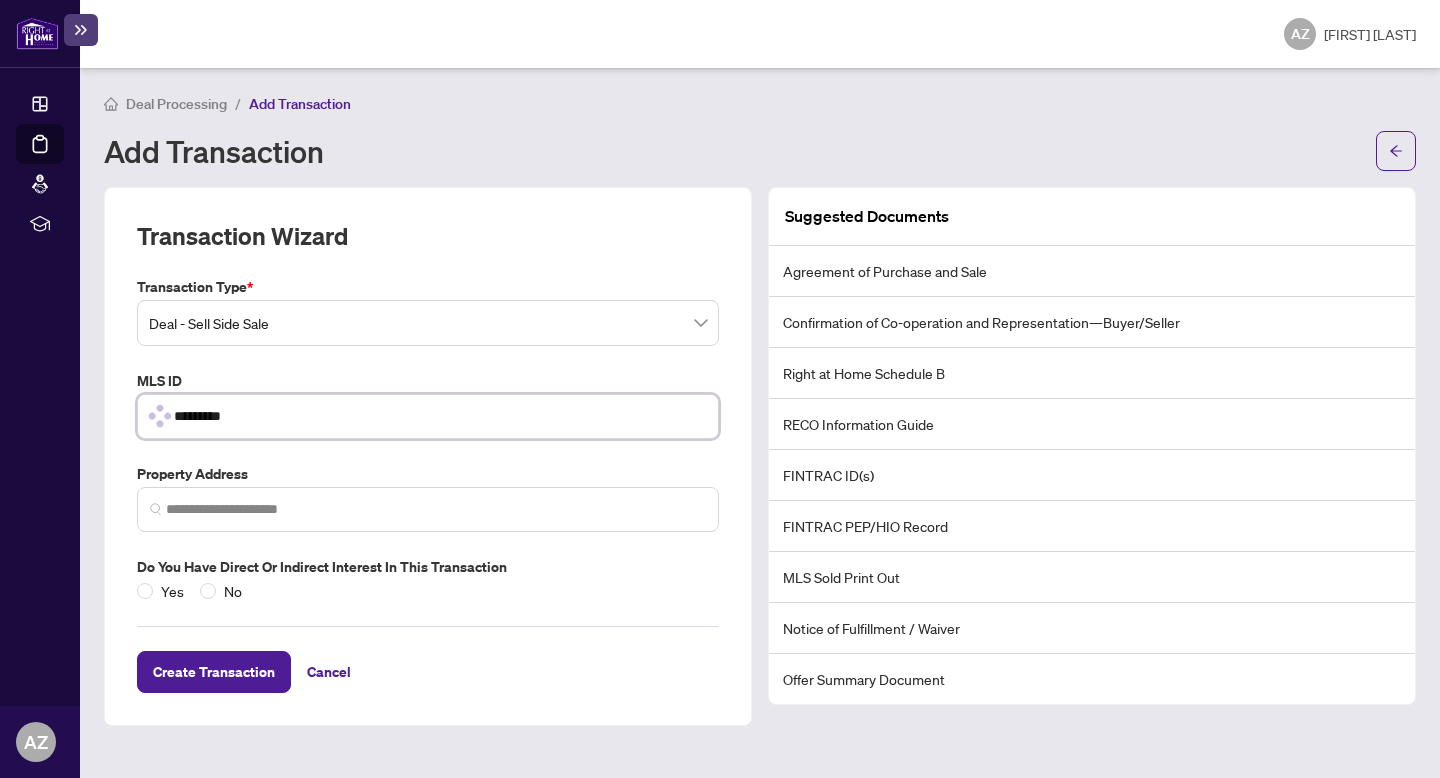 type on "*********" 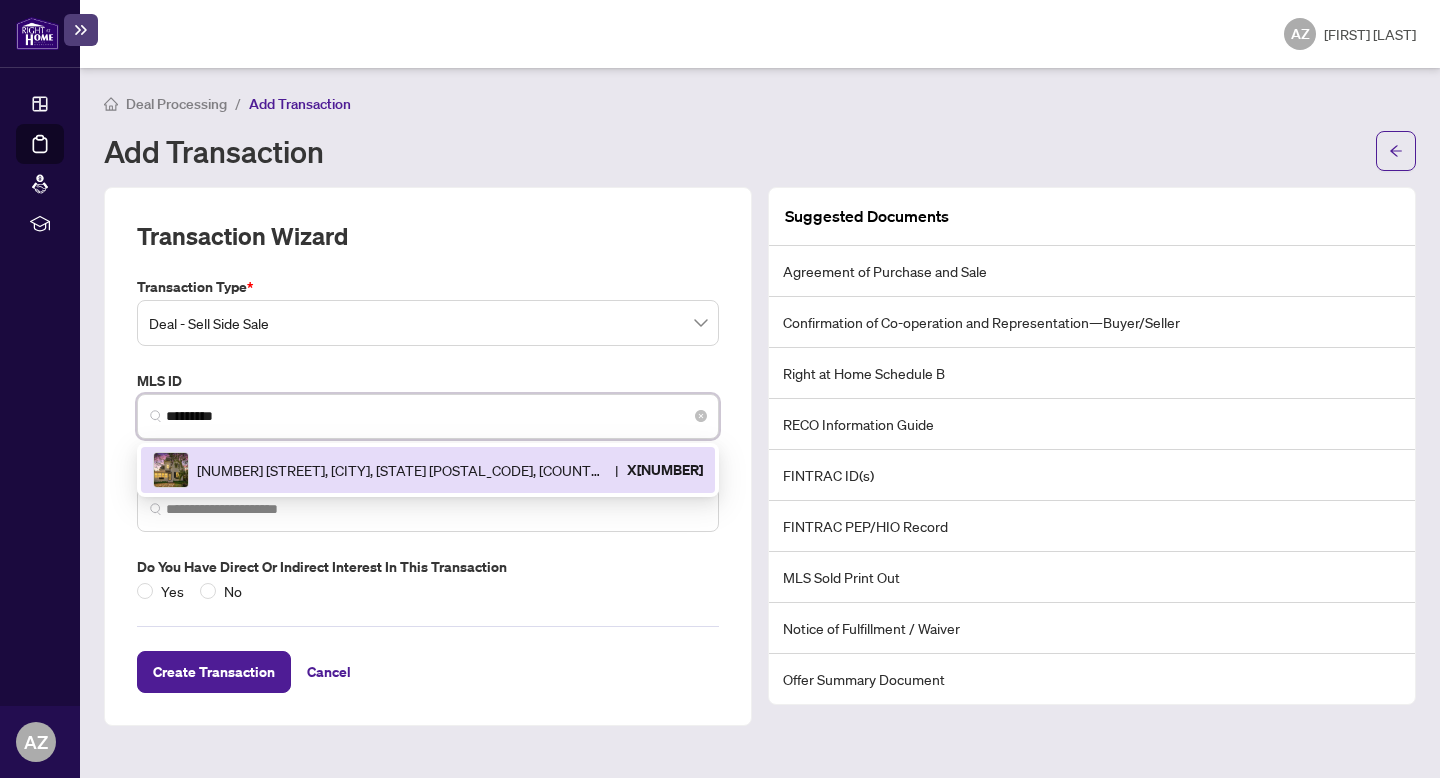 click on "[NUMBER] [STREET], [CITY], [STATE] [POSTAL_CODE], [COUNTRY]" at bounding box center (402, 470) 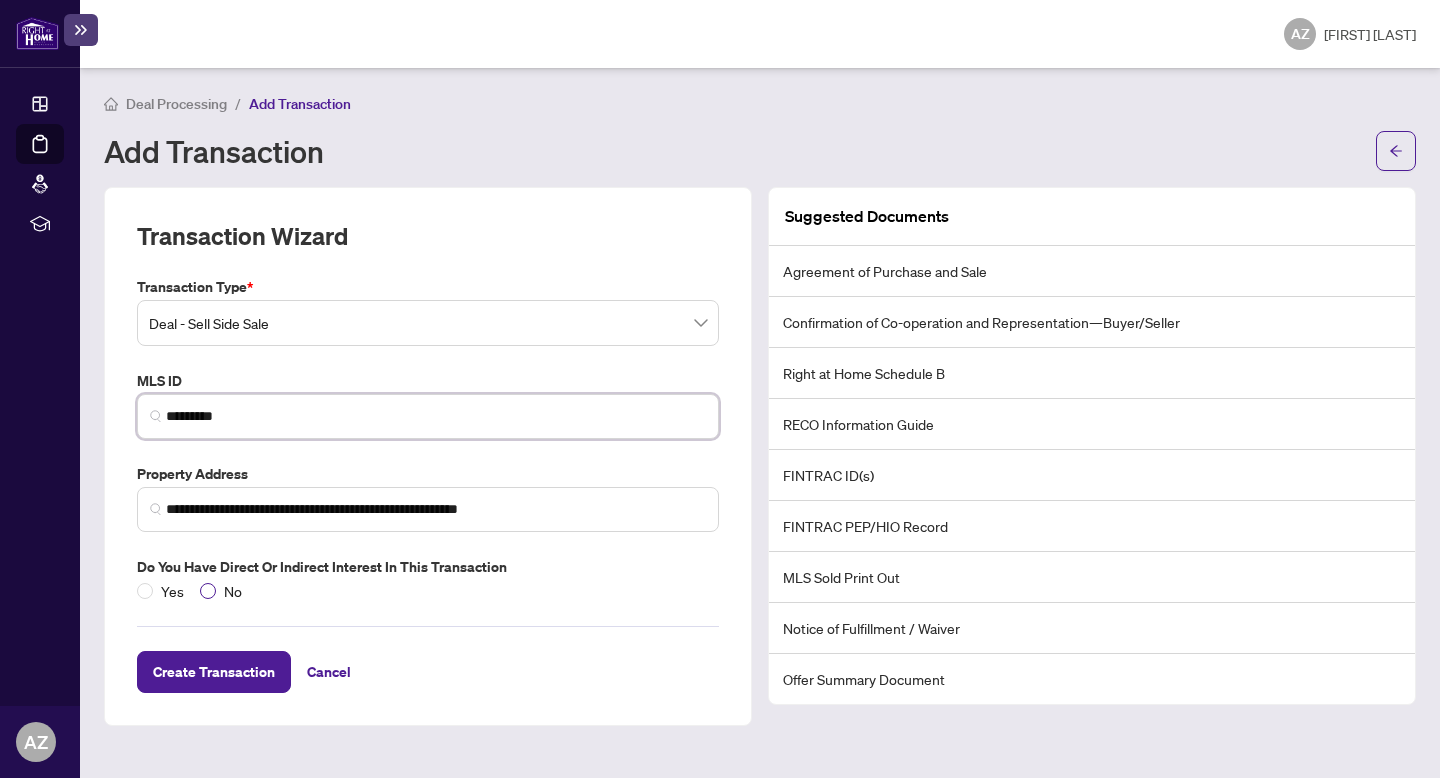 type on "*********" 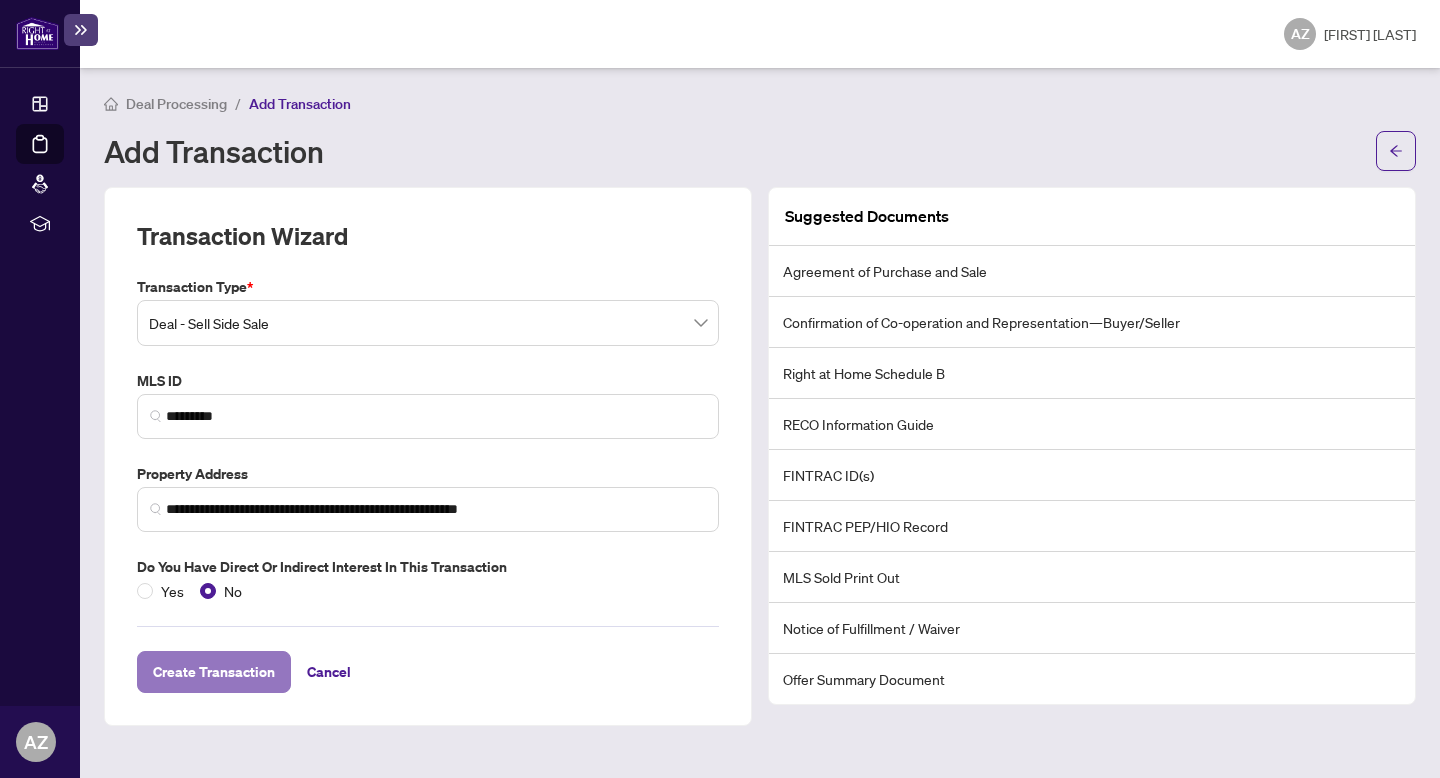 click on "Create Transaction" at bounding box center (214, 672) 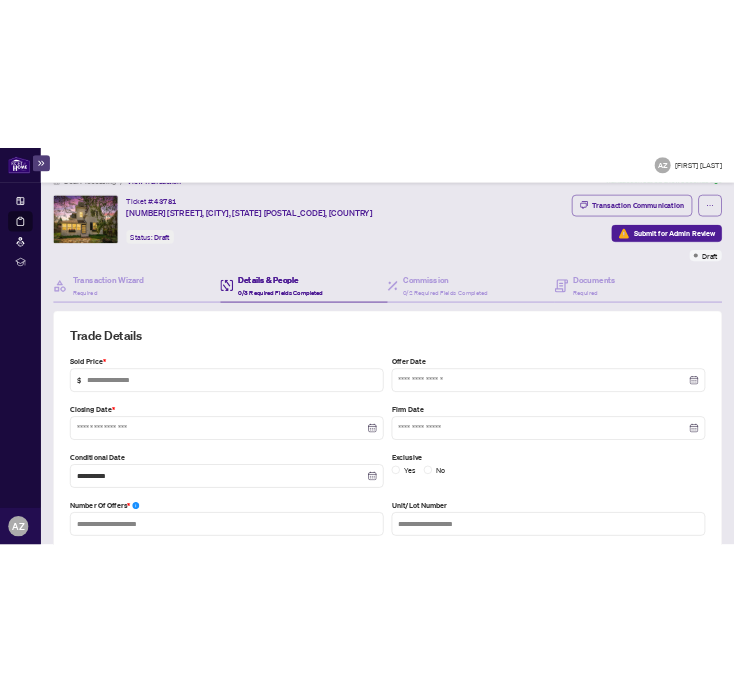 scroll, scrollTop: 41, scrollLeft: 0, axis: vertical 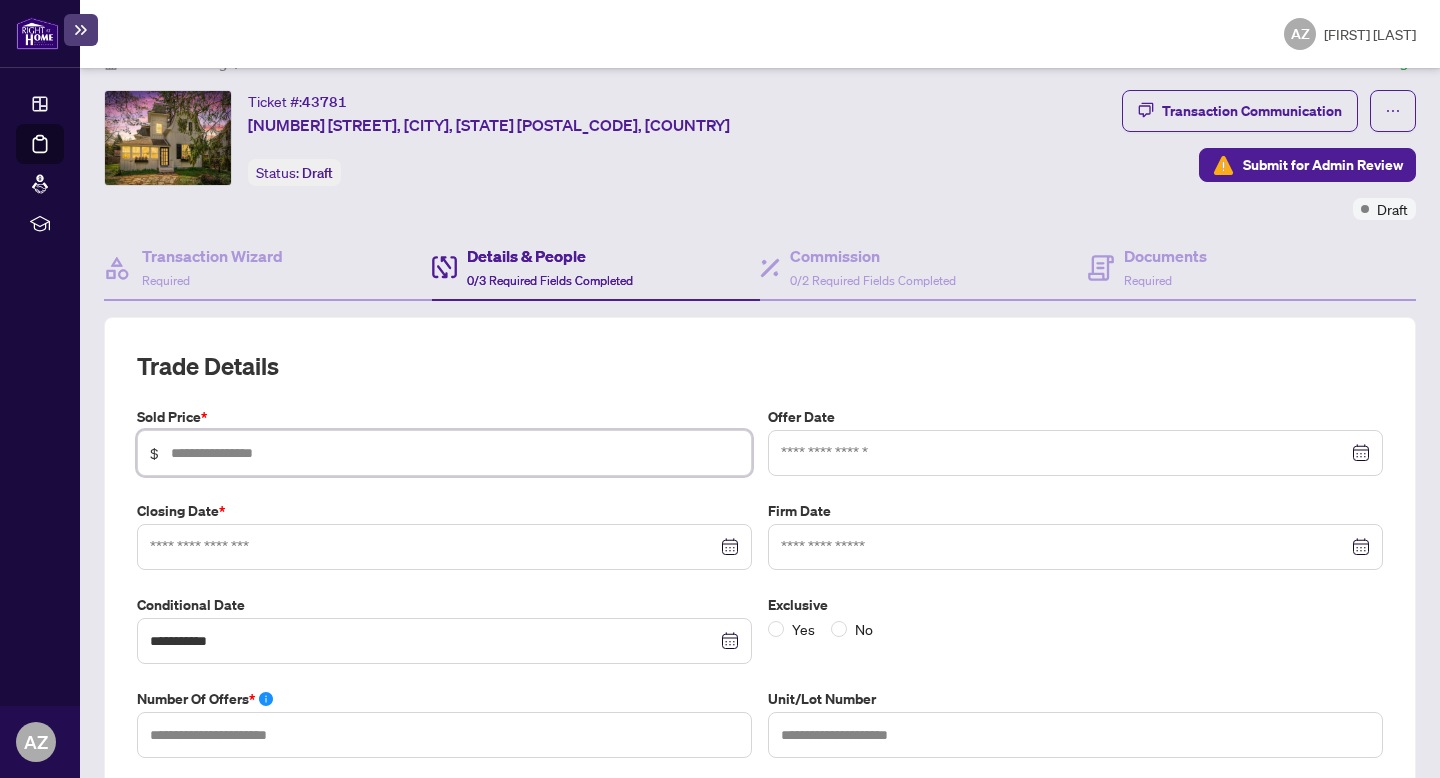 click at bounding box center (455, 453) 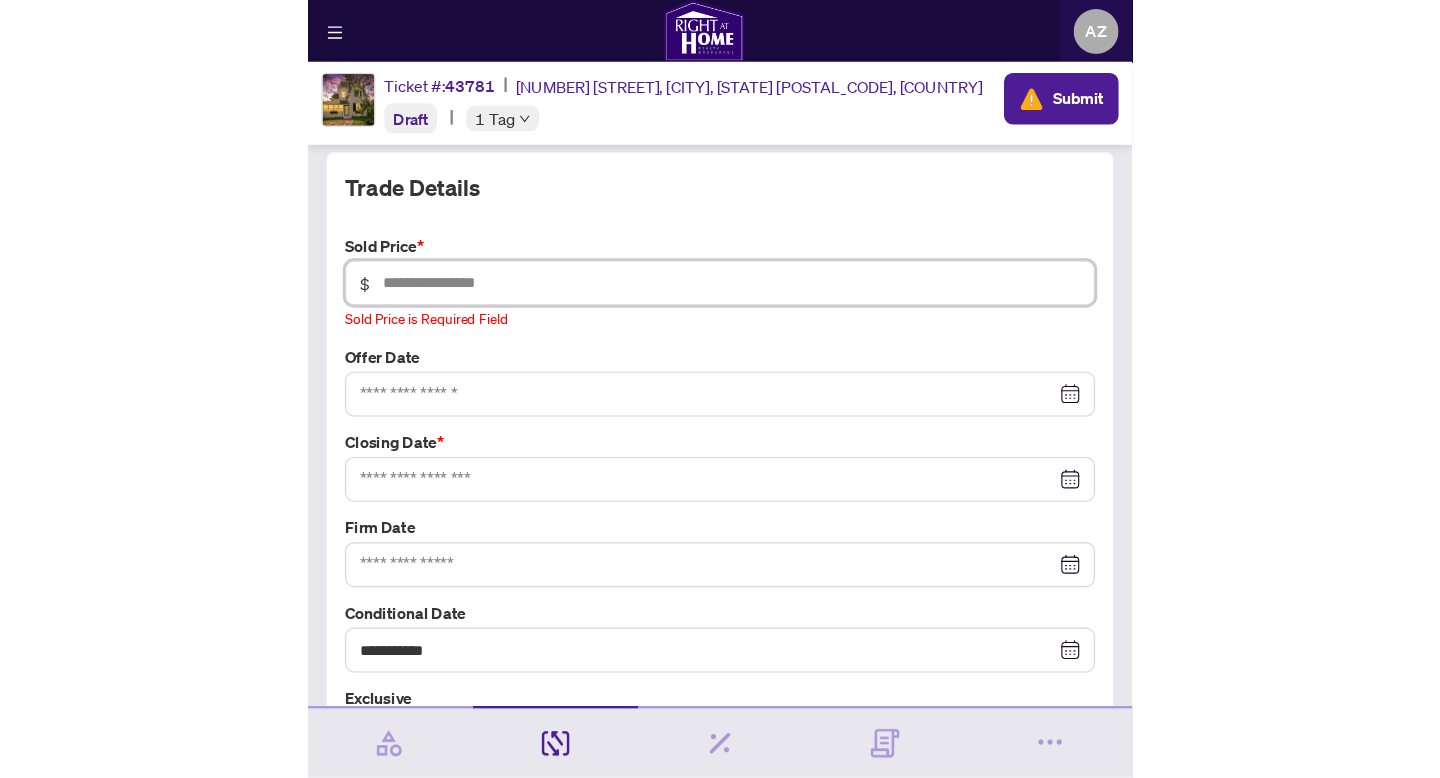 scroll, scrollTop: 37, scrollLeft: 0, axis: vertical 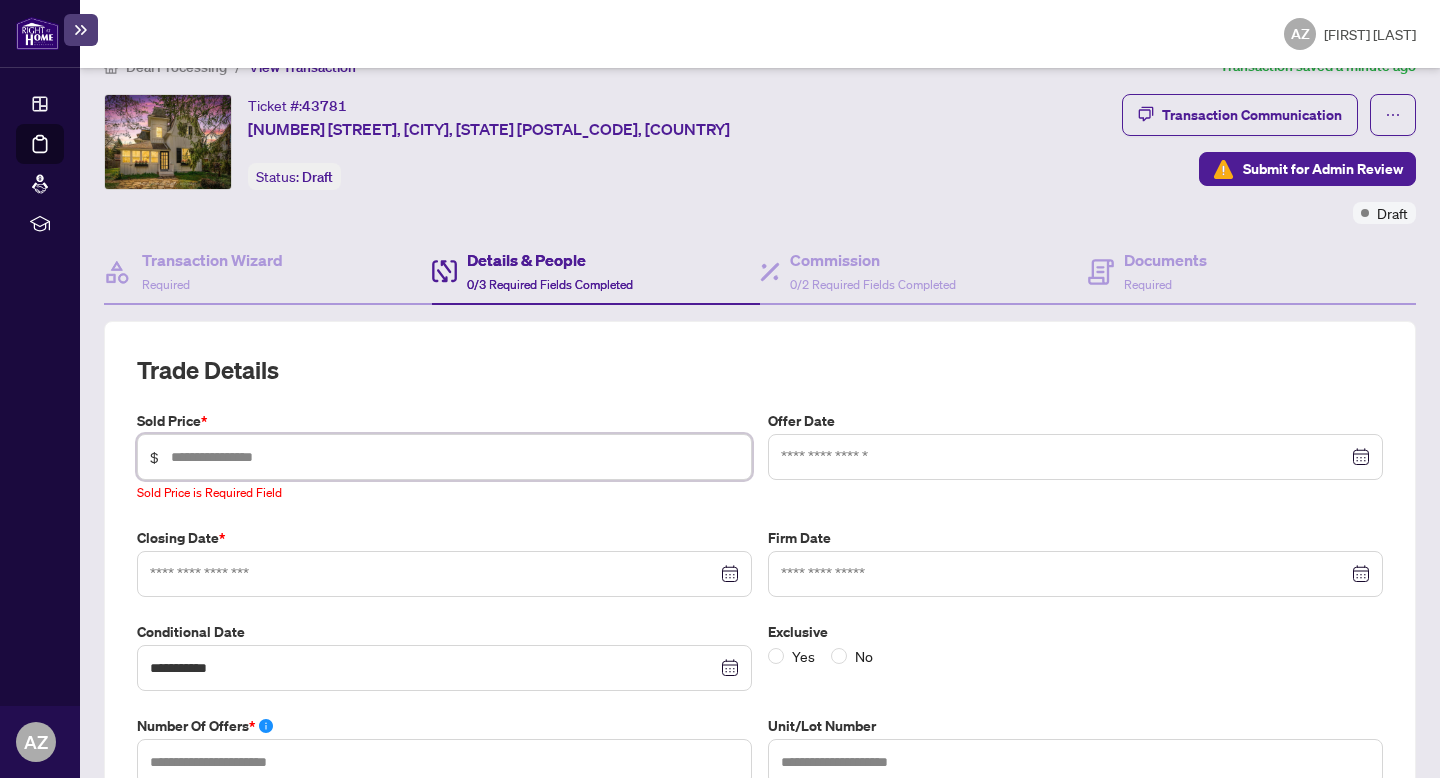 click at bounding box center [455, 457] 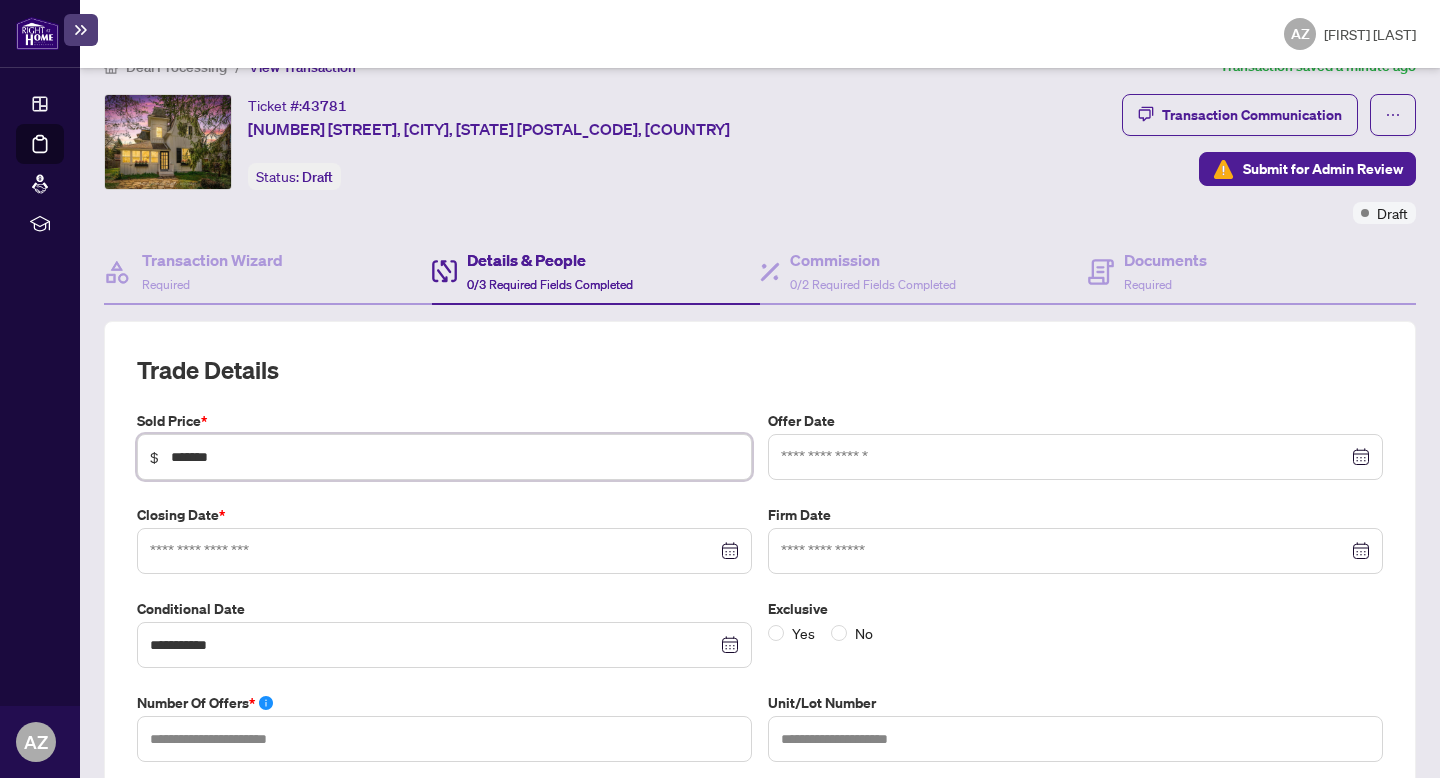 scroll, scrollTop: 66, scrollLeft: 0, axis: vertical 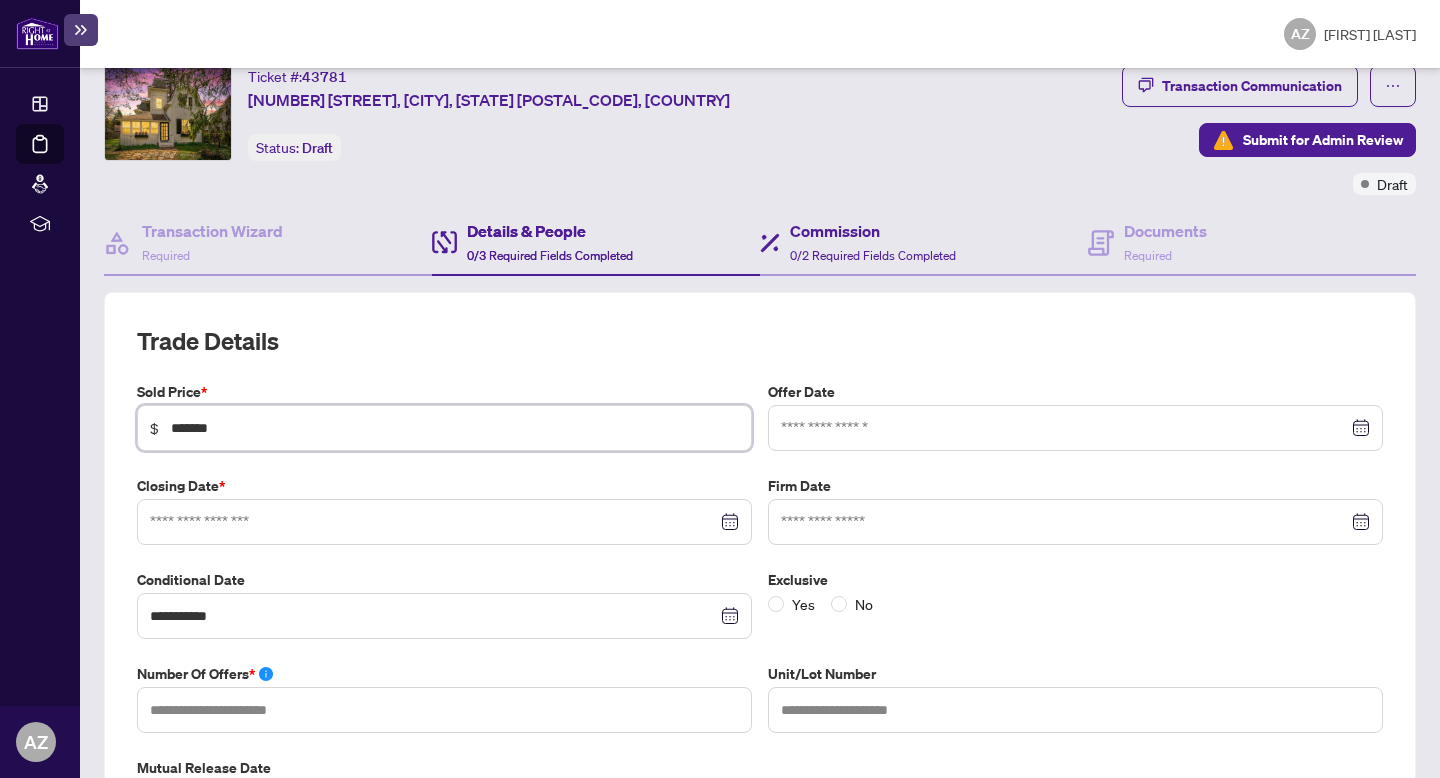 type on "*******" 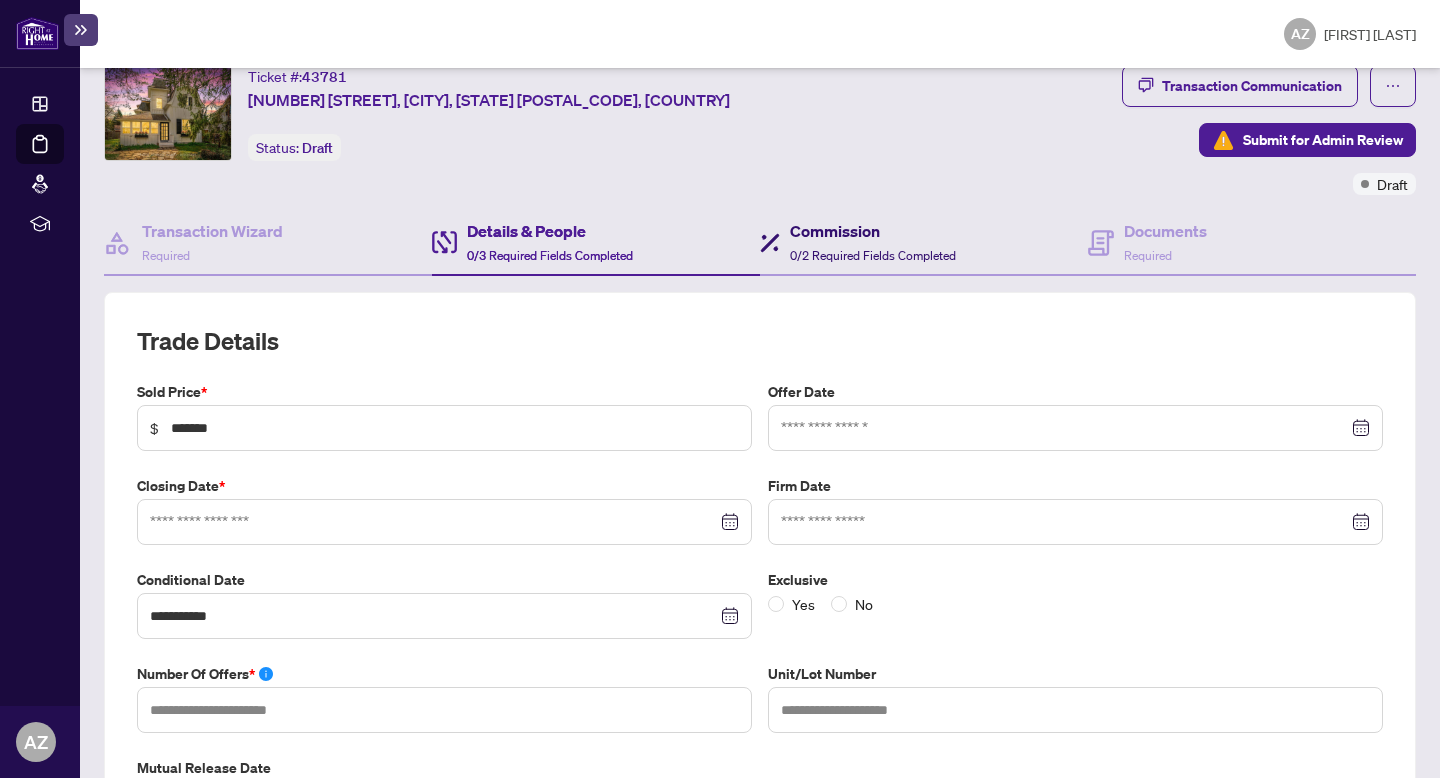 click on "0/2 Required Fields Completed" at bounding box center [873, 255] 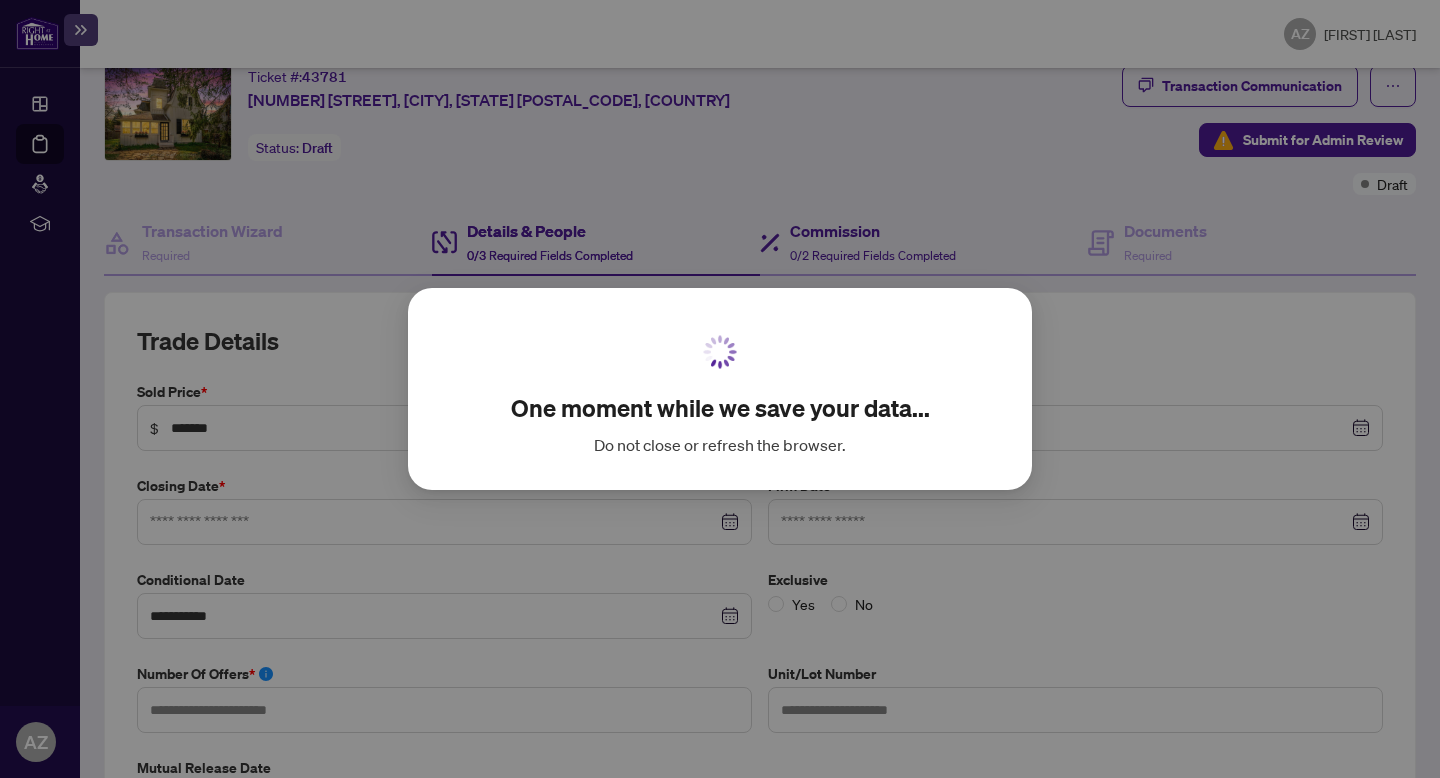 scroll, scrollTop: 0, scrollLeft: 0, axis: both 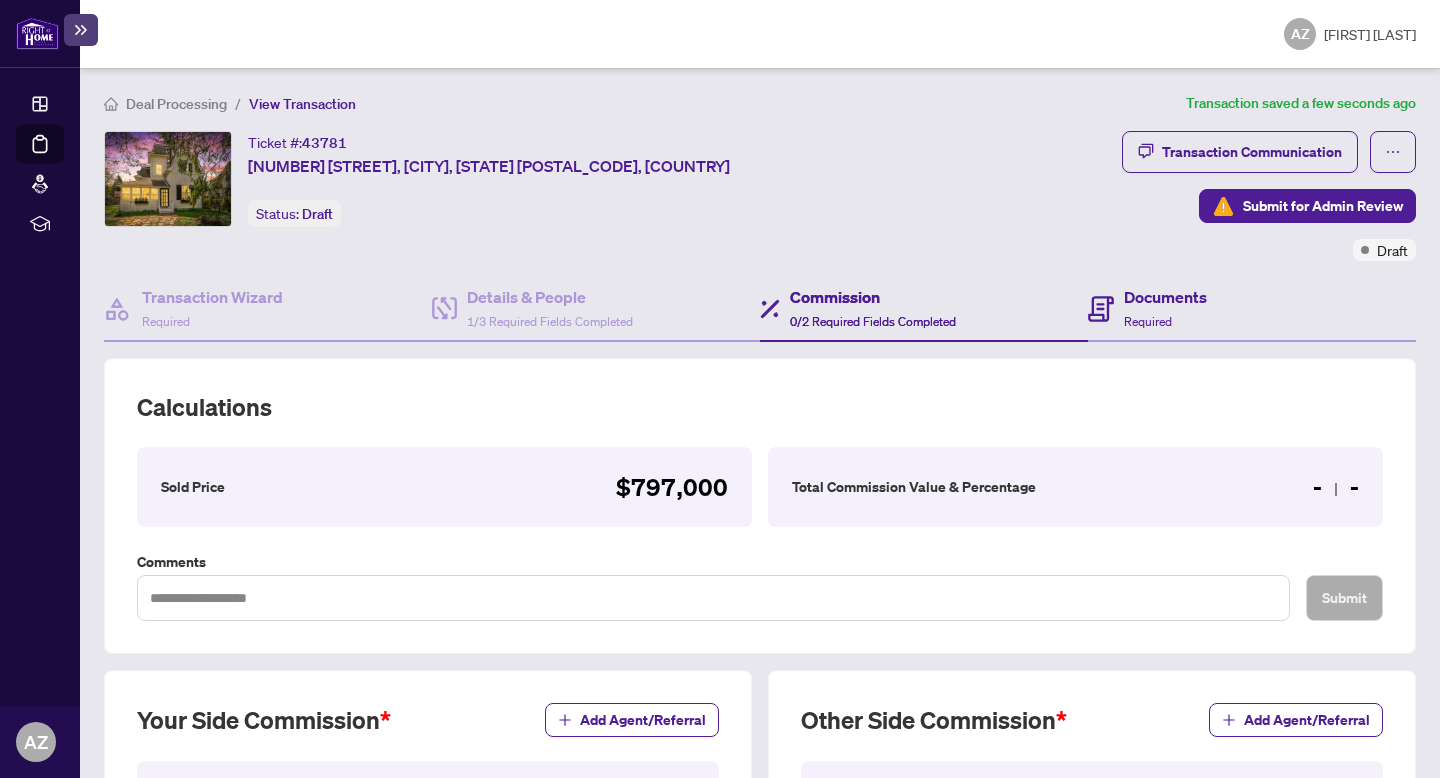 click on "Documents Required" at bounding box center (1252, 309) 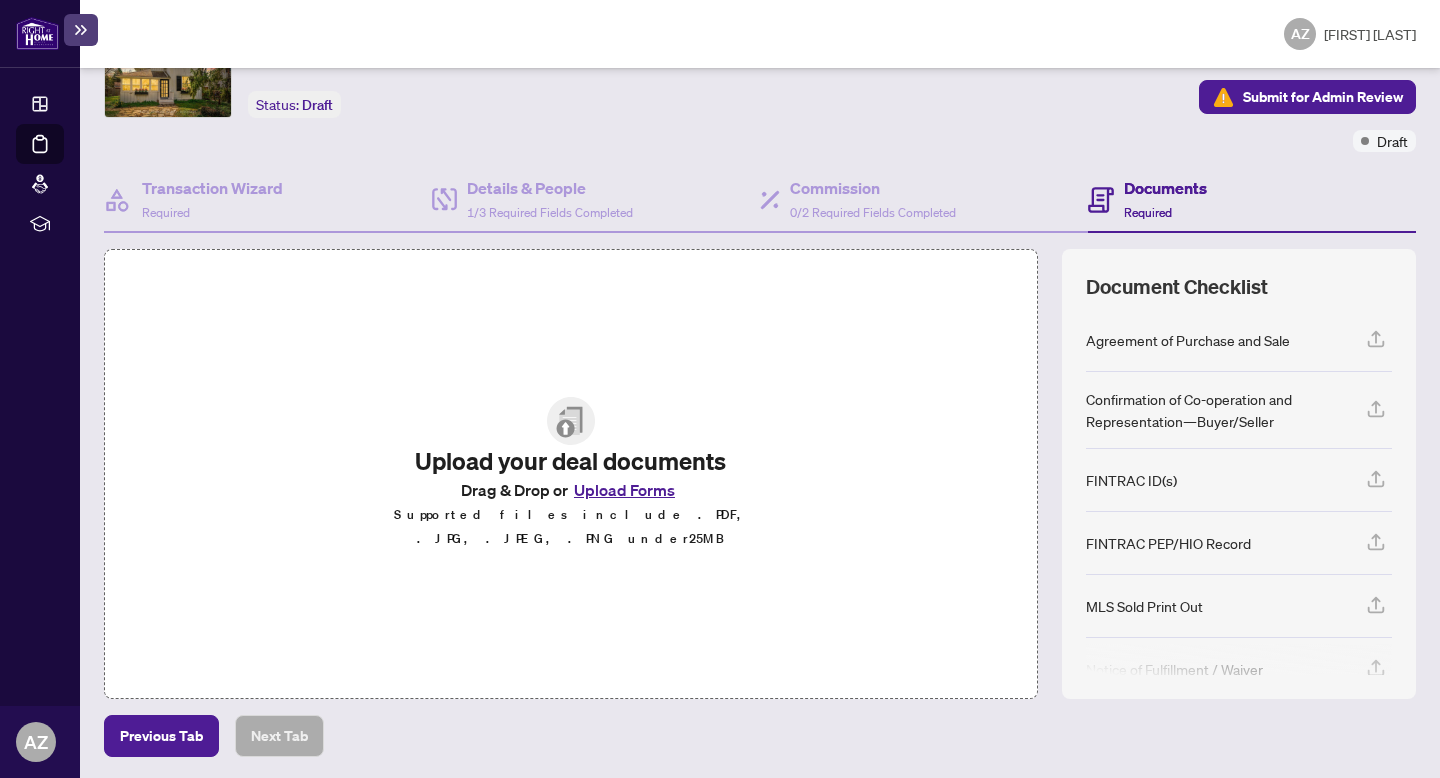 scroll, scrollTop: 110, scrollLeft: 0, axis: vertical 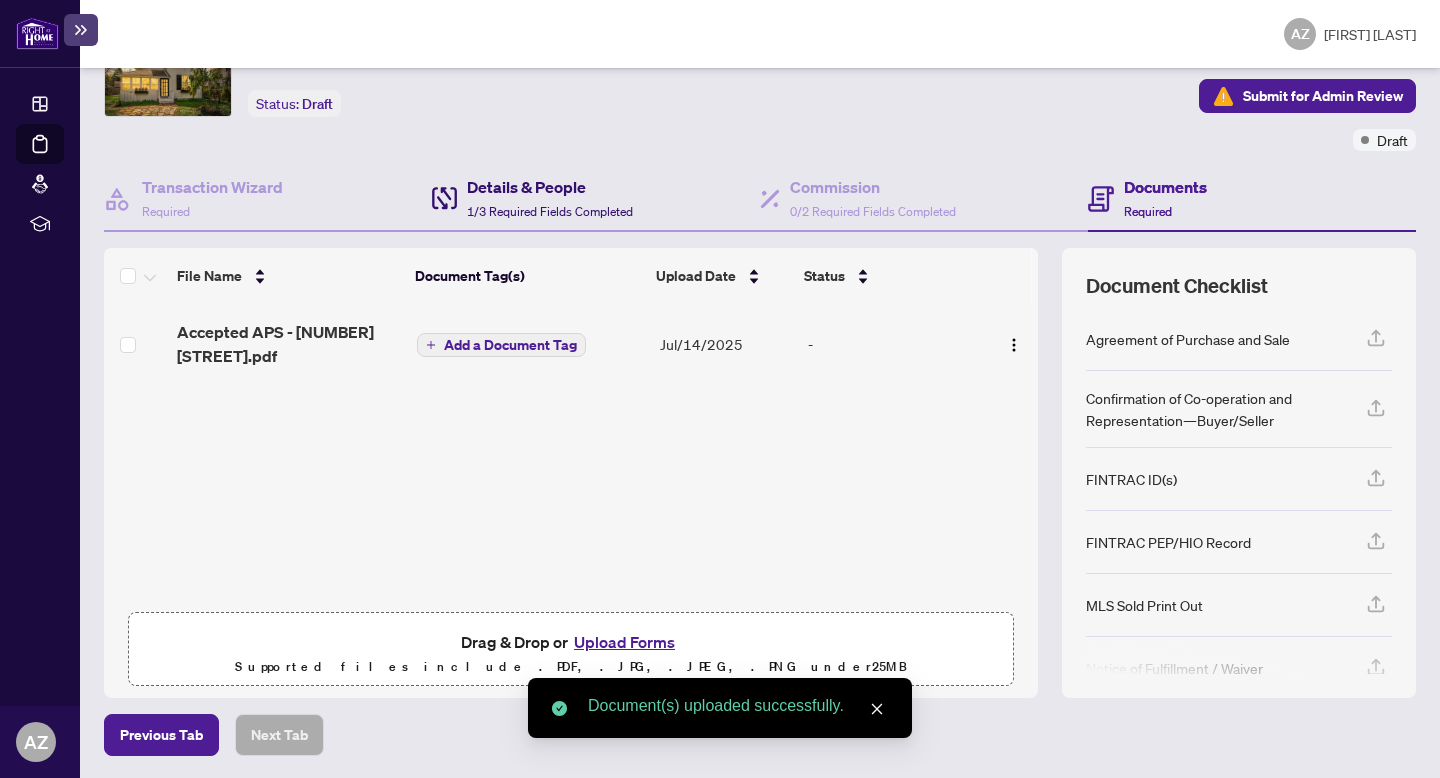 click on "Details & People" at bounding box center (550, 187) 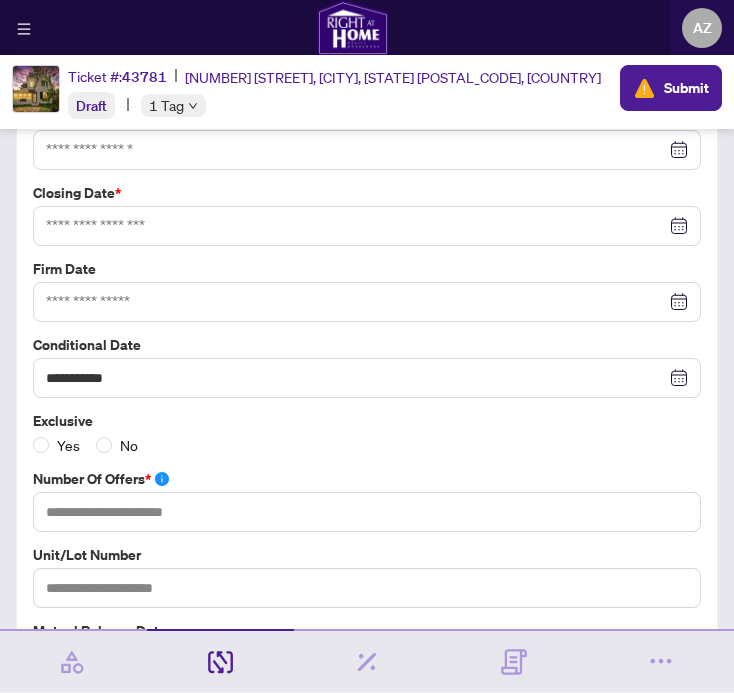 scroll, scrollTop: 211, scrollLeft: 0, axis: vertical 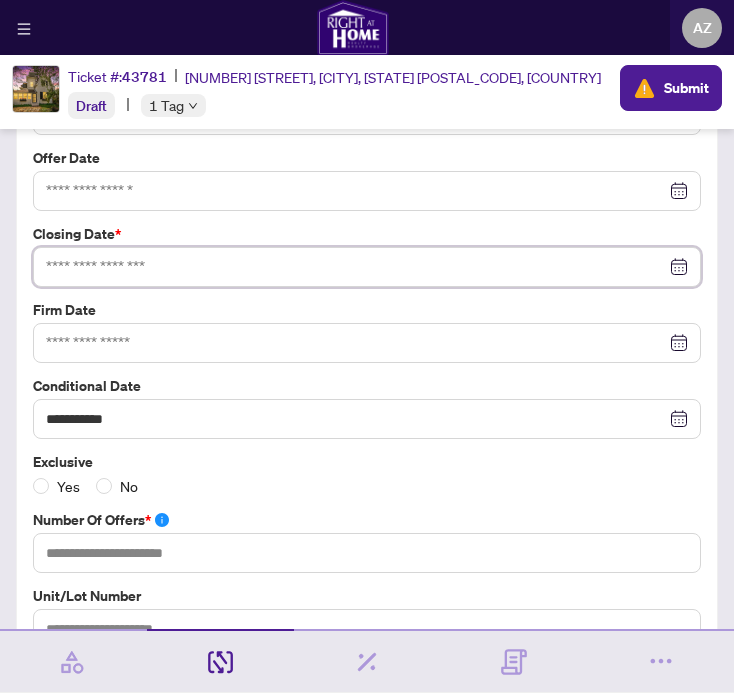 click at bounding box center [356, 267] 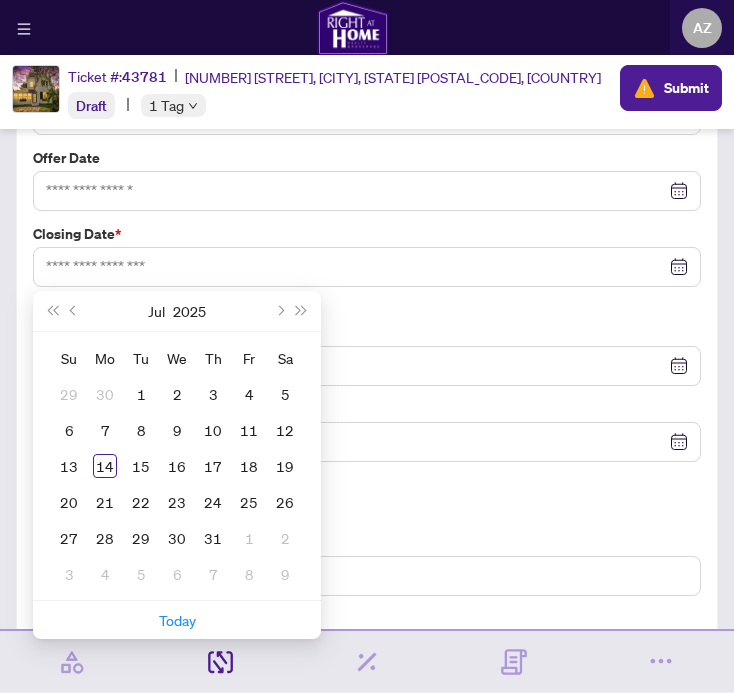click on "**********" at bounding box center [367, 482] 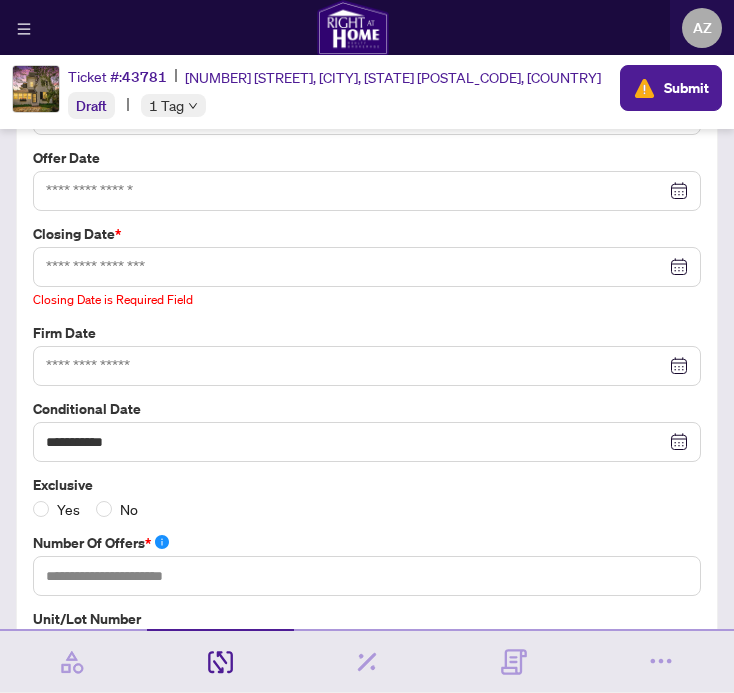 click at bounding box center [367, 267] 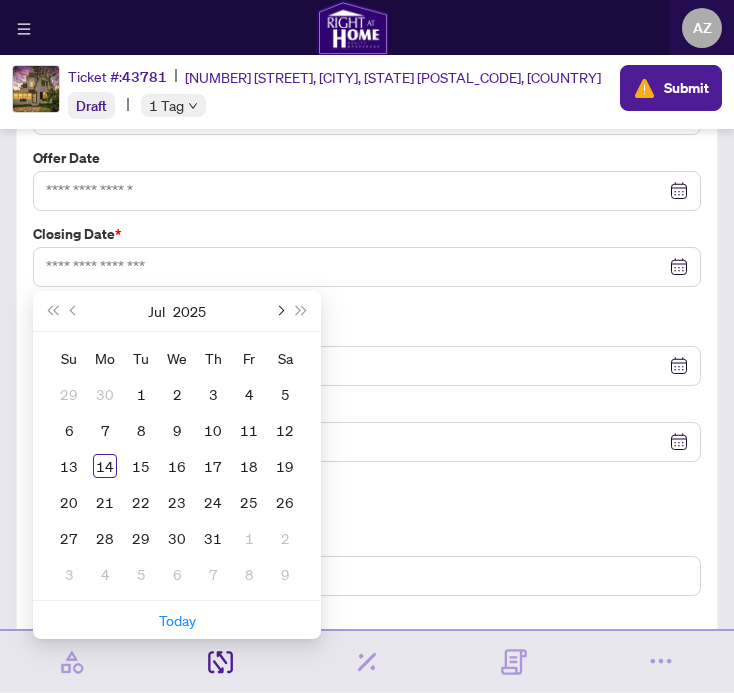 click at bounding box center (279, 311) 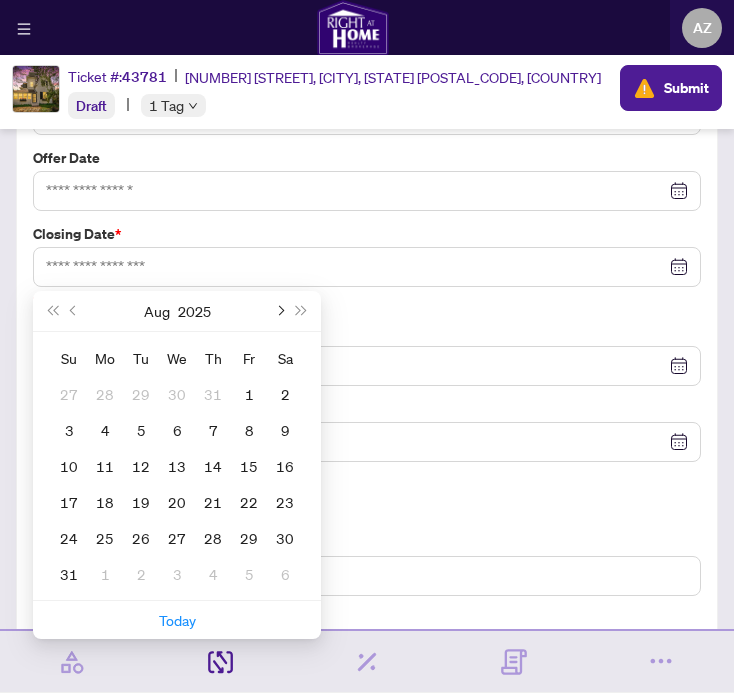 click at bounding box center [279, 311] 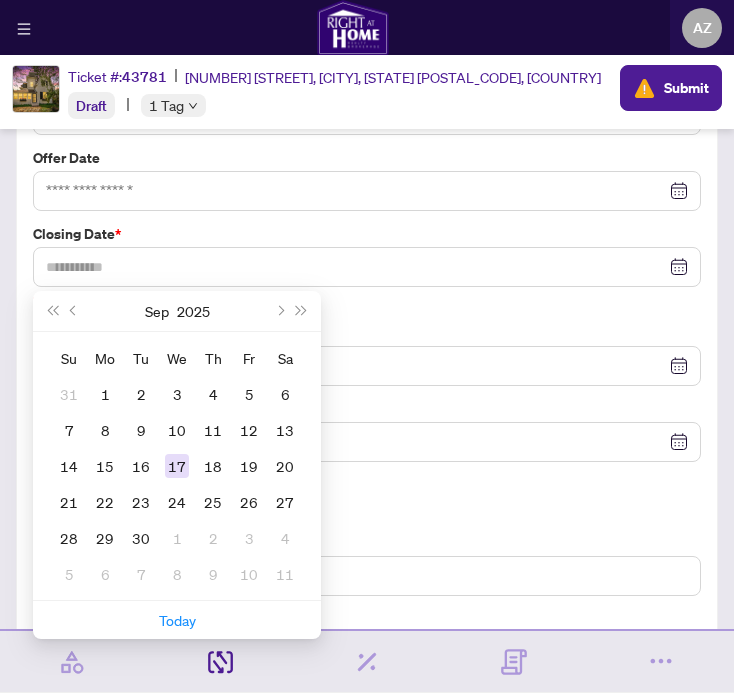 type on "**********" 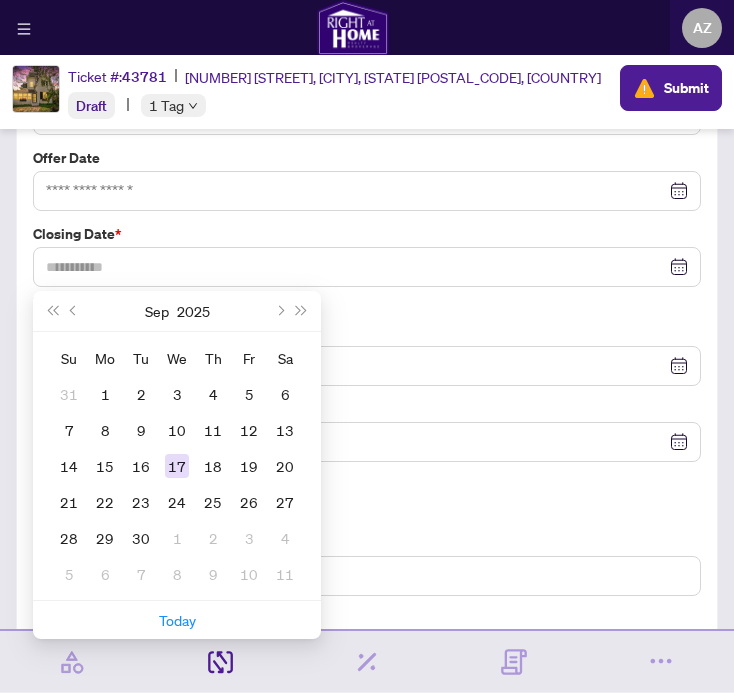 click on "17" at bounding box center [177, 466] 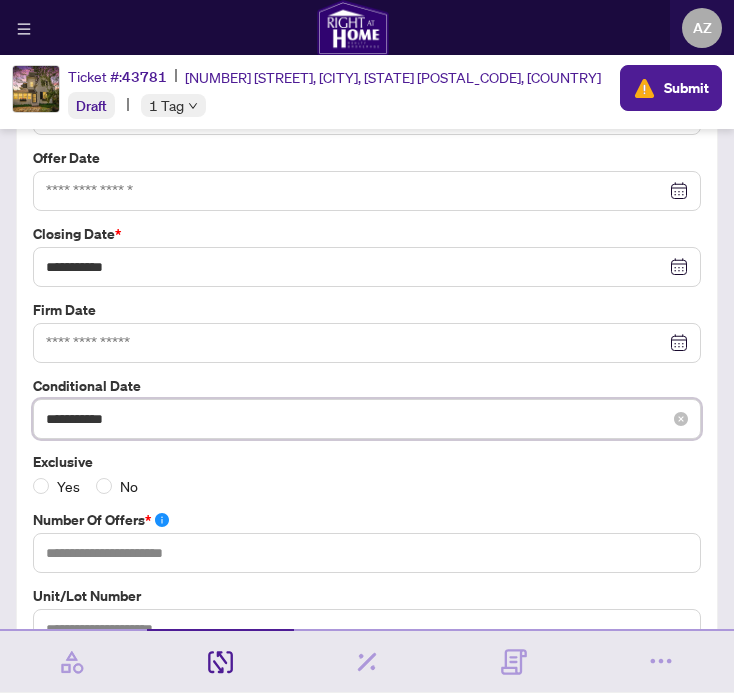 click on "**********" at bounding box center [356, 419] 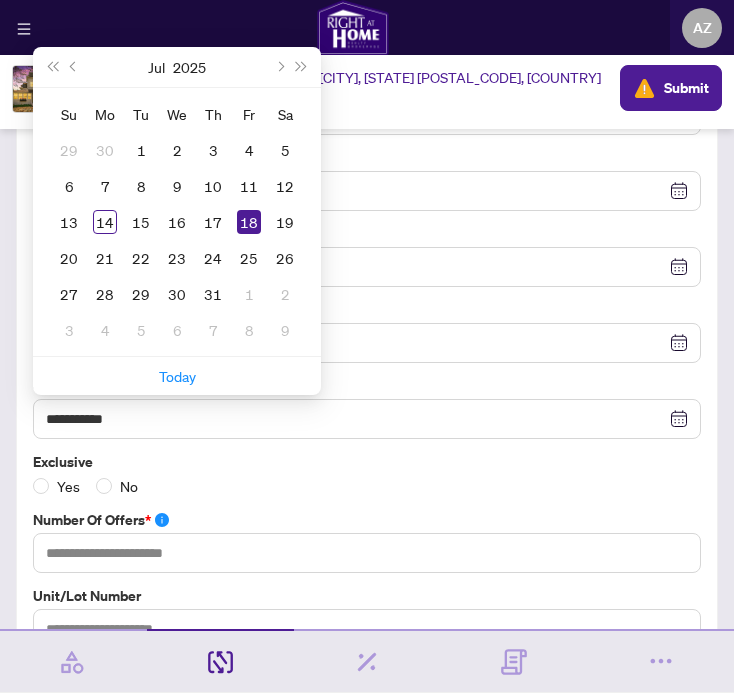 click on "**********" at bounding box center (367, 471) 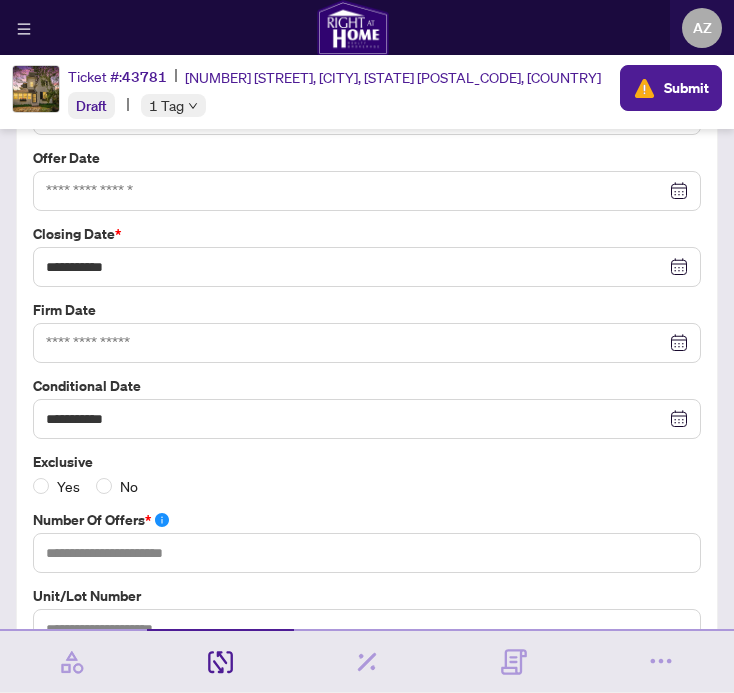 click on "Exclusive Yes No" at bounding box center [367, 474] 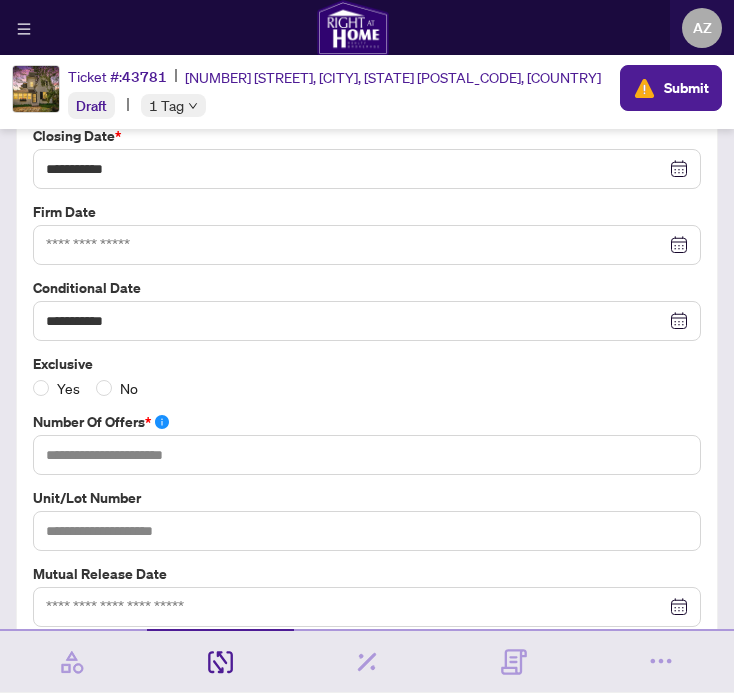 scroll, scrollTop: 285, scrollLeft: 0, axis: vertical 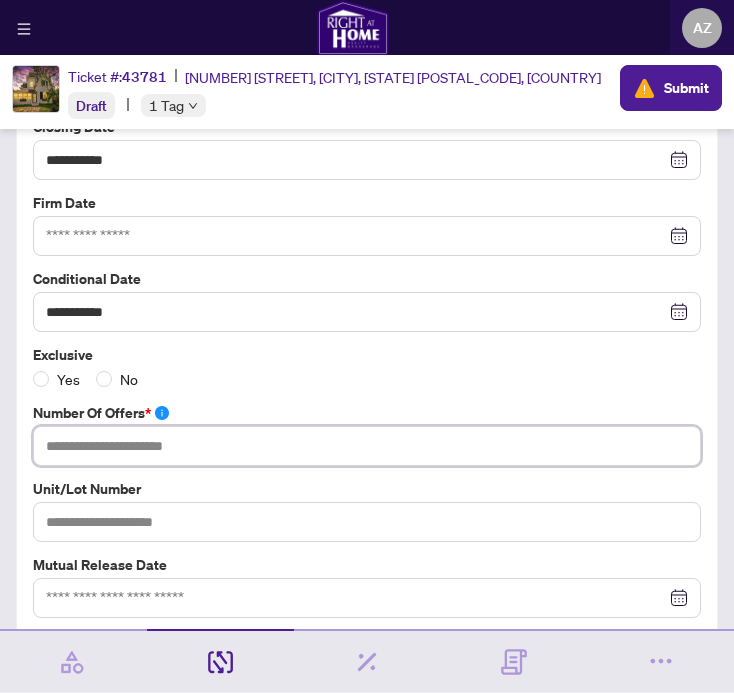 click at bounding box center [367, 446] 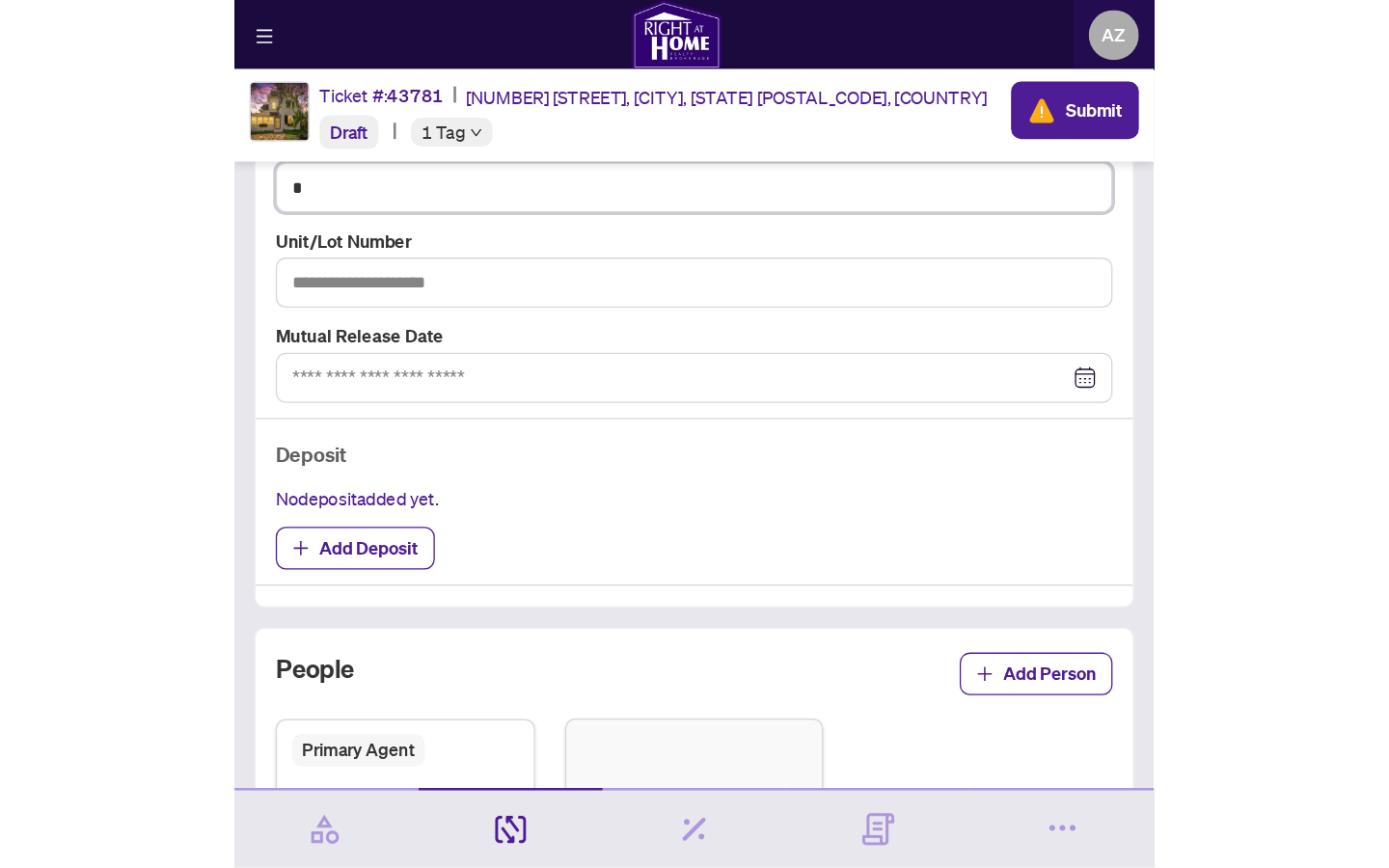 scroll, scrollTop: 562, scrollLeft: 0, axis: vertical 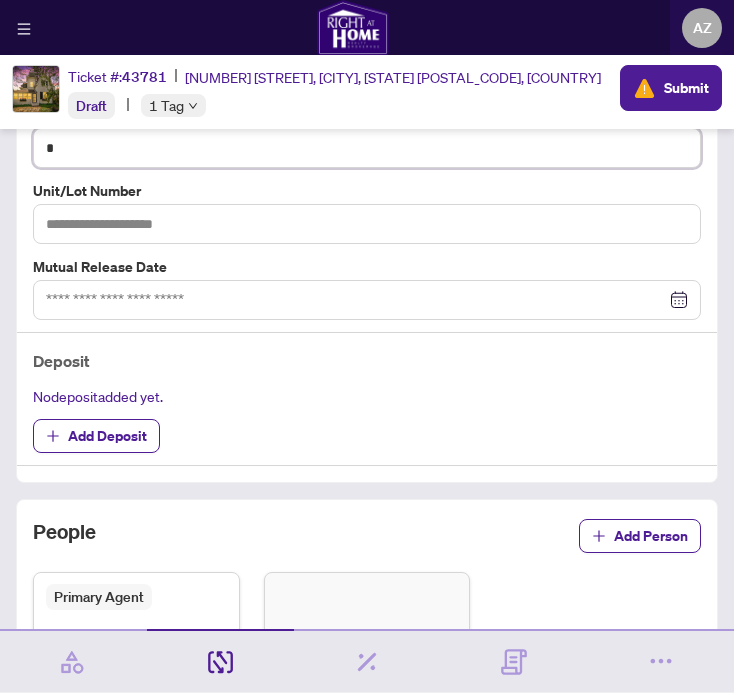 type on "*" 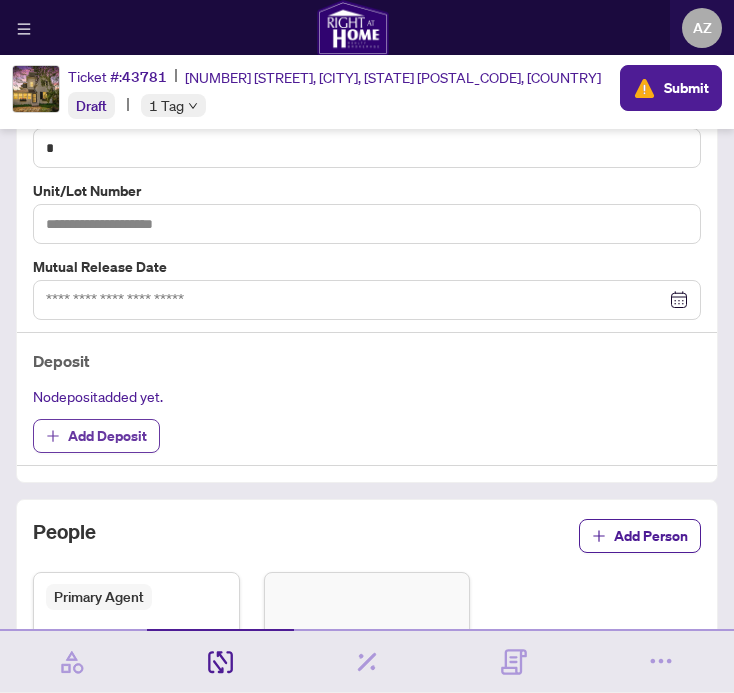 click on "Add Deposit" at bounding box center [107, 436] 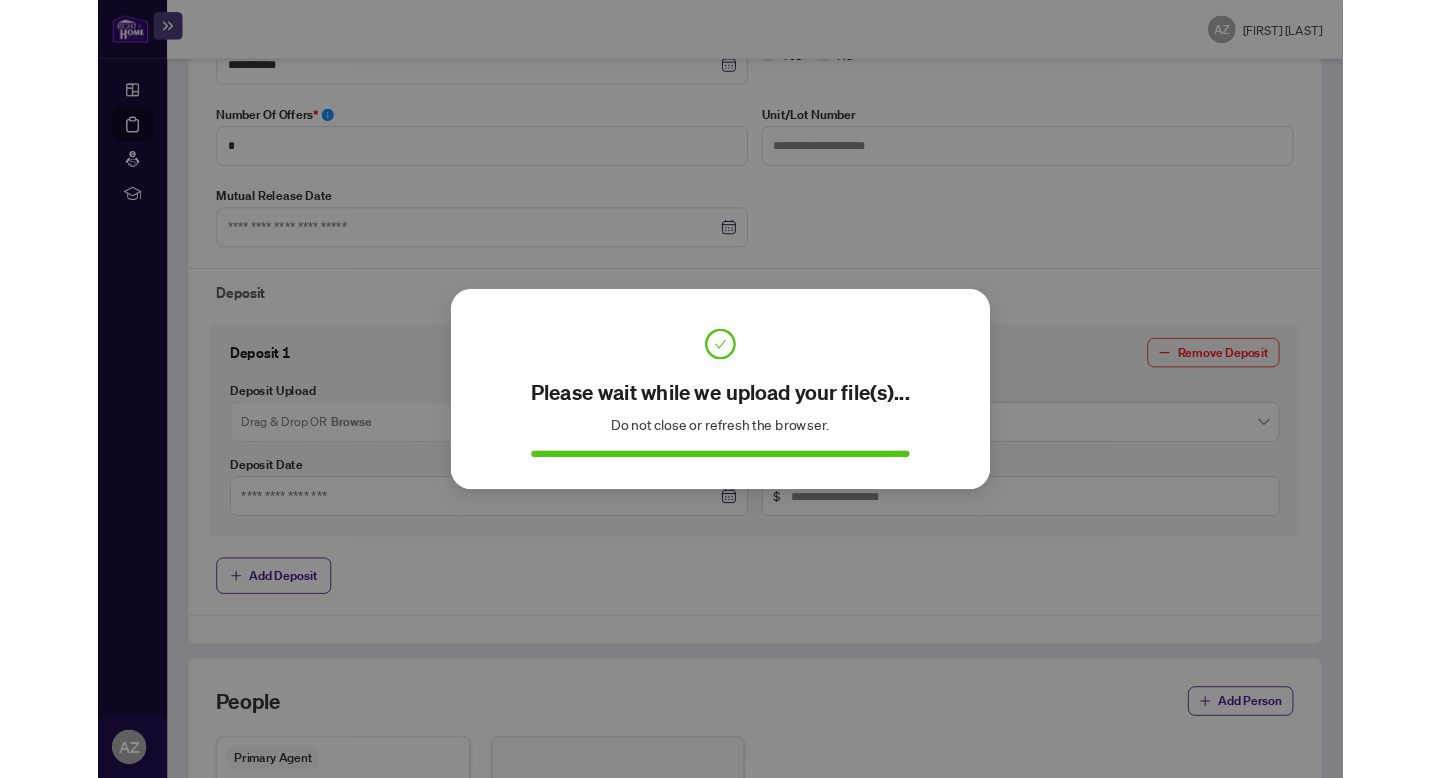 scroll, scrollTop: 607, scrollLeft: 0, axis: vertical 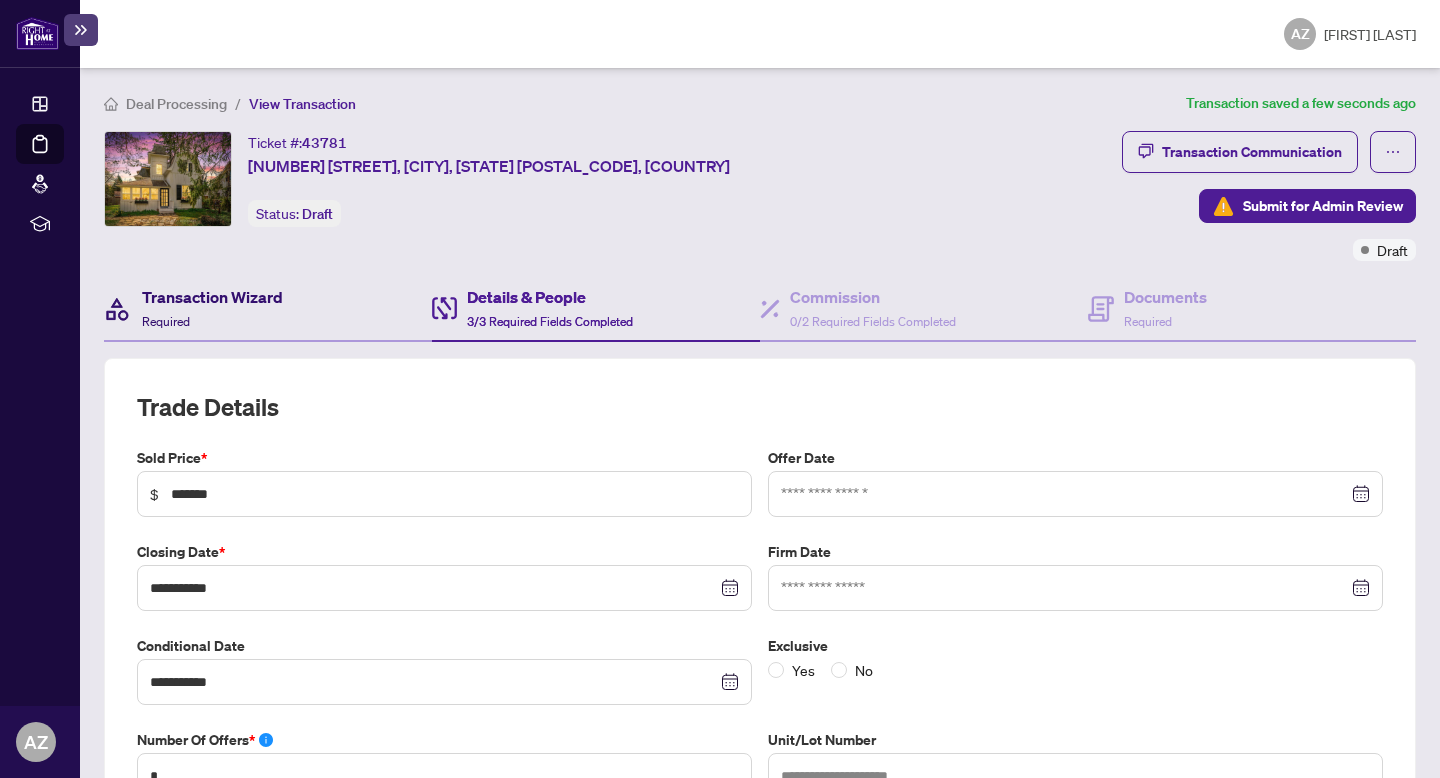 click on "Transaction Wizard" at bounding box center [212, 297] 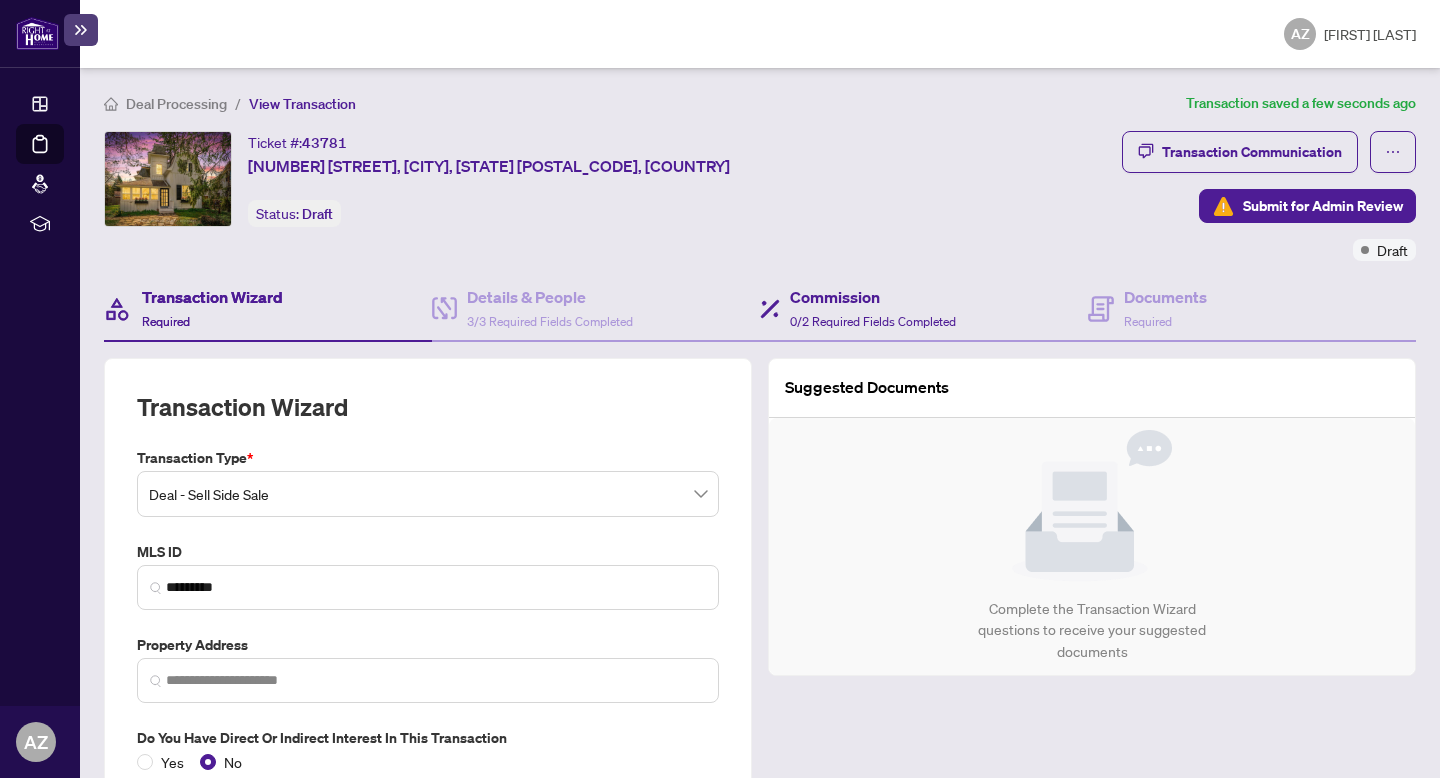 type on "**********" 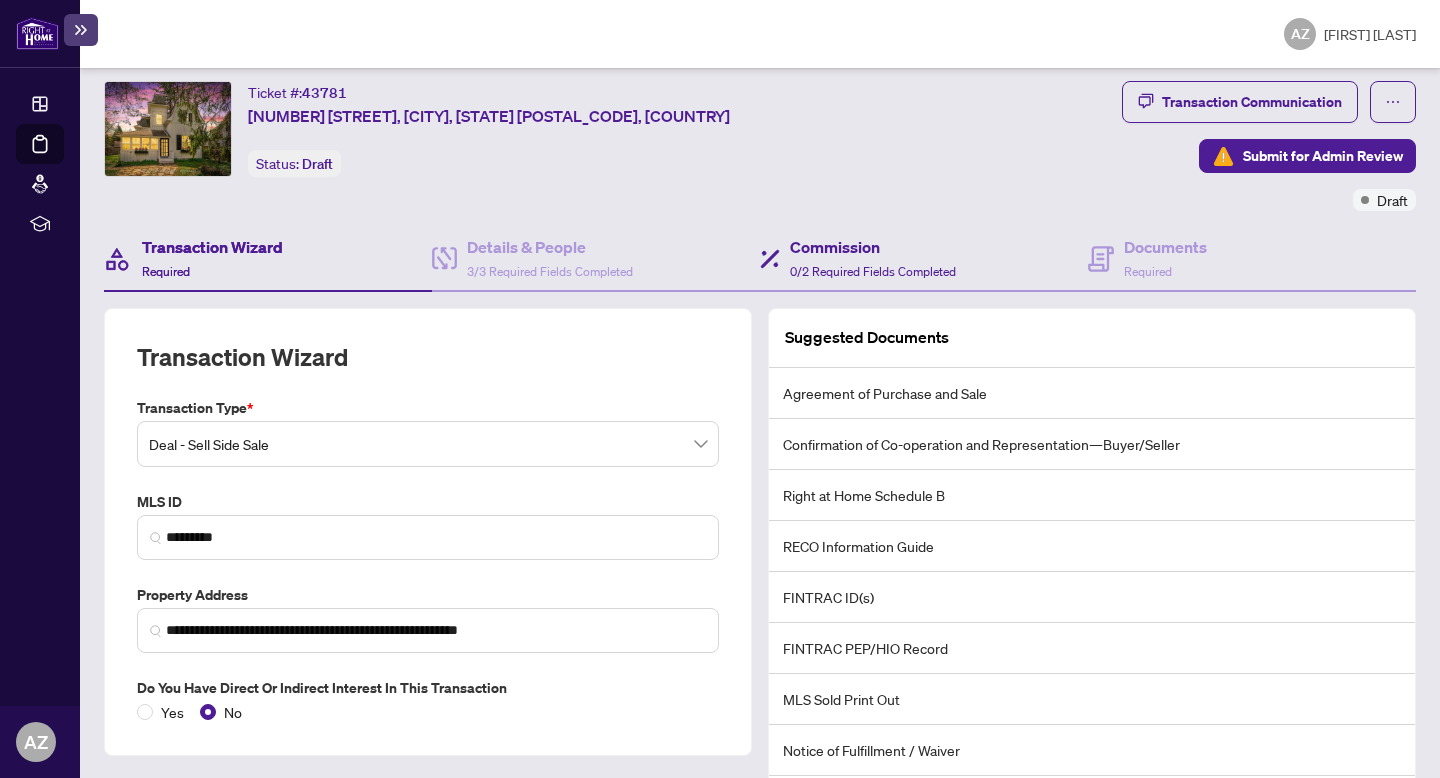 scroll, scrollTop: 0, scrollLeft: 0, axis: both 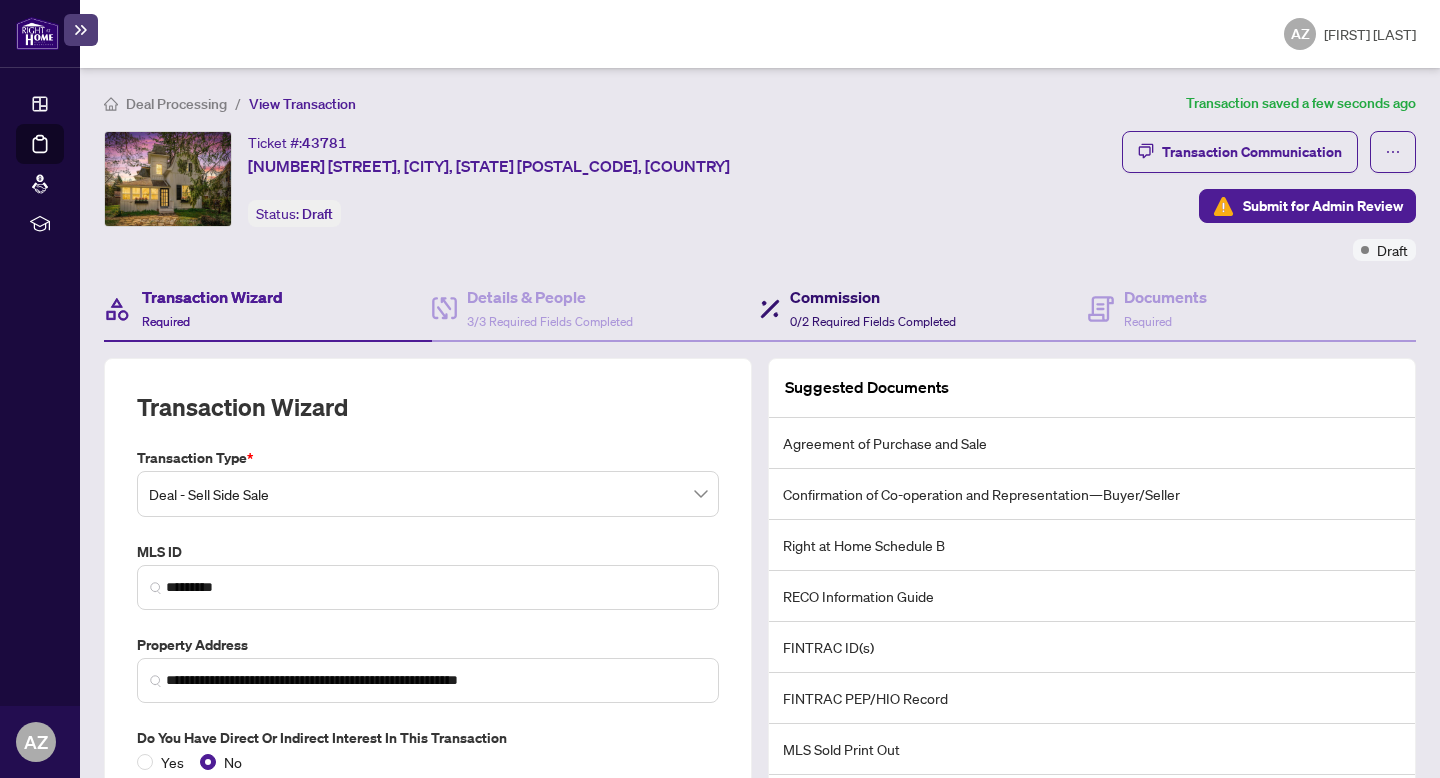 click on "0/2 Required Fields Completed" at bounding box center (873, 321) 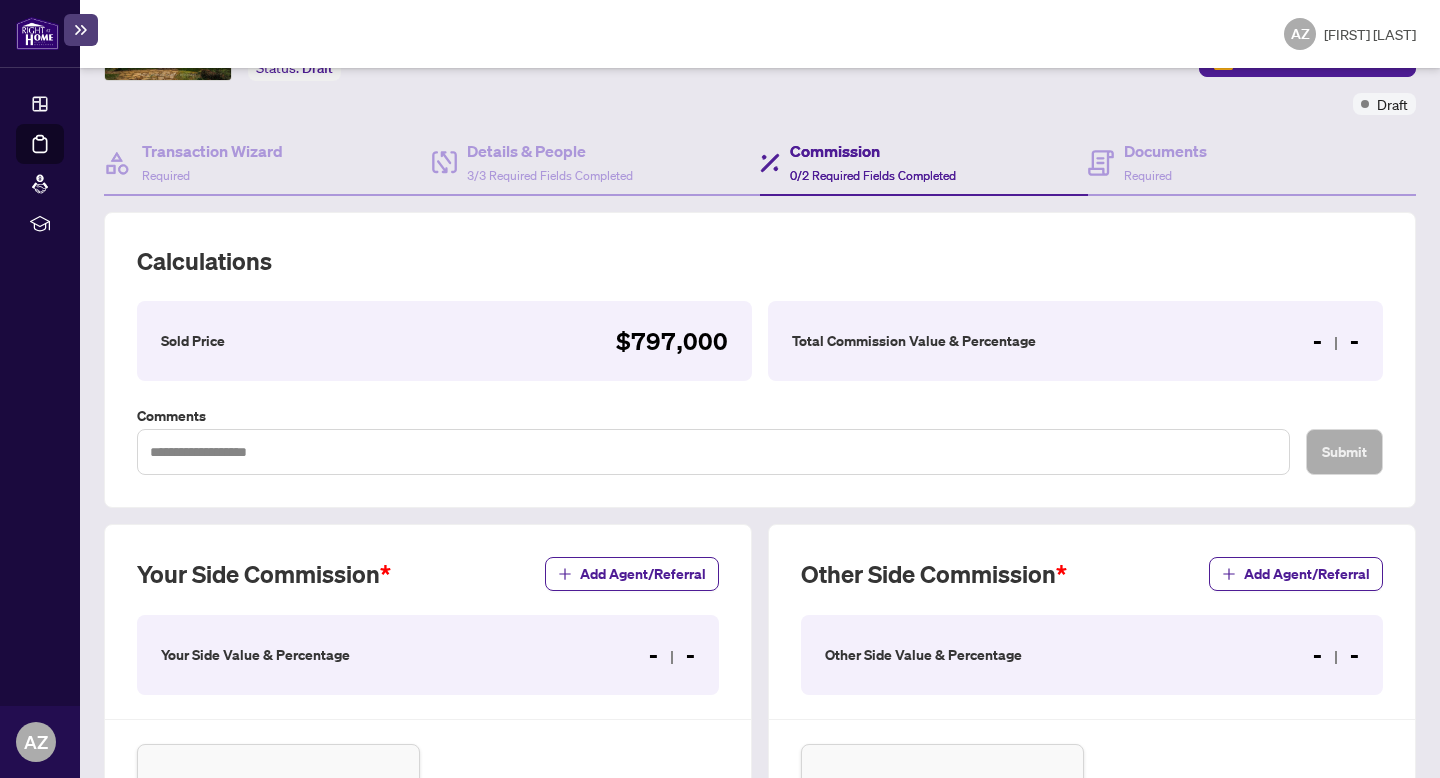 scroll, scrollTop: 44, scrollLeft: 0, axis: vertical 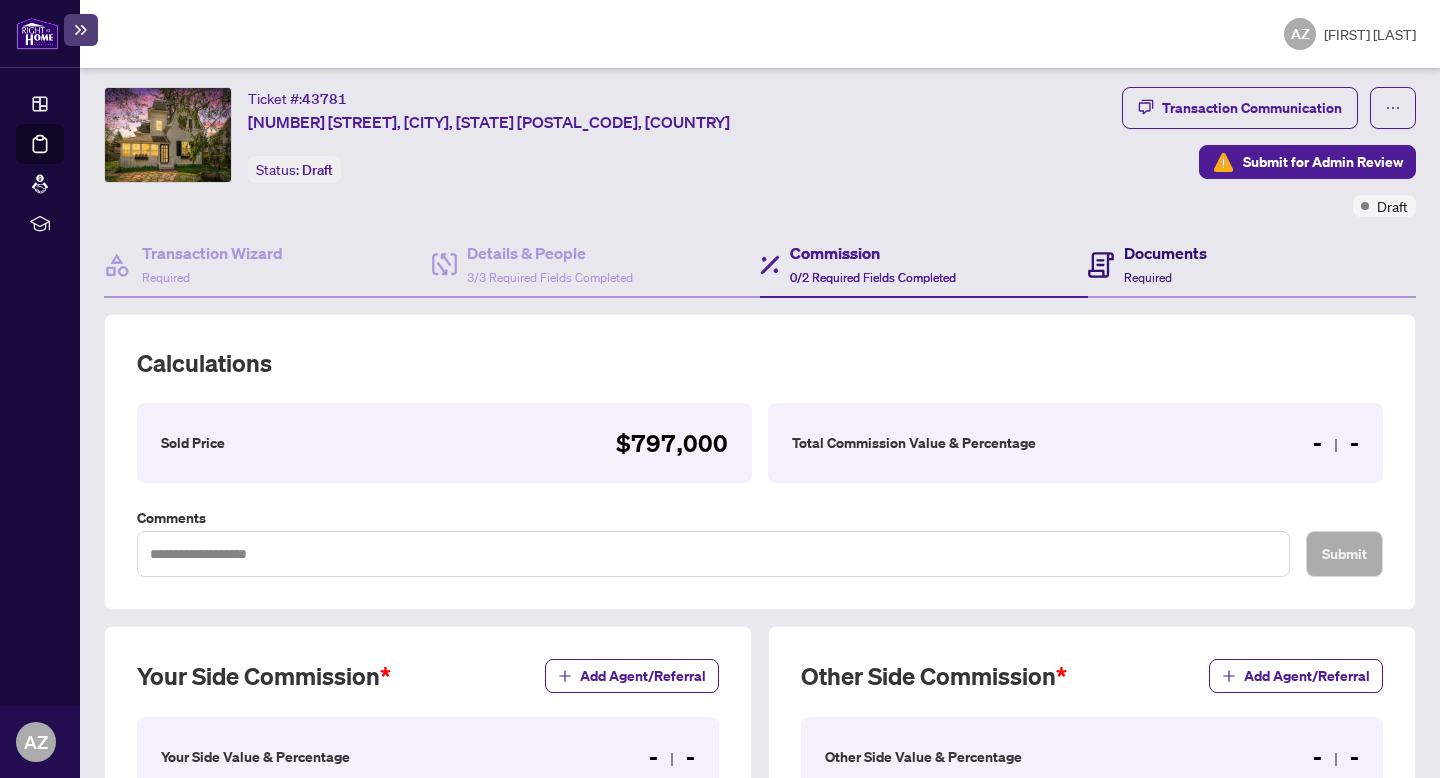 click on "Documents Required" at bounding box center [1165, 264] 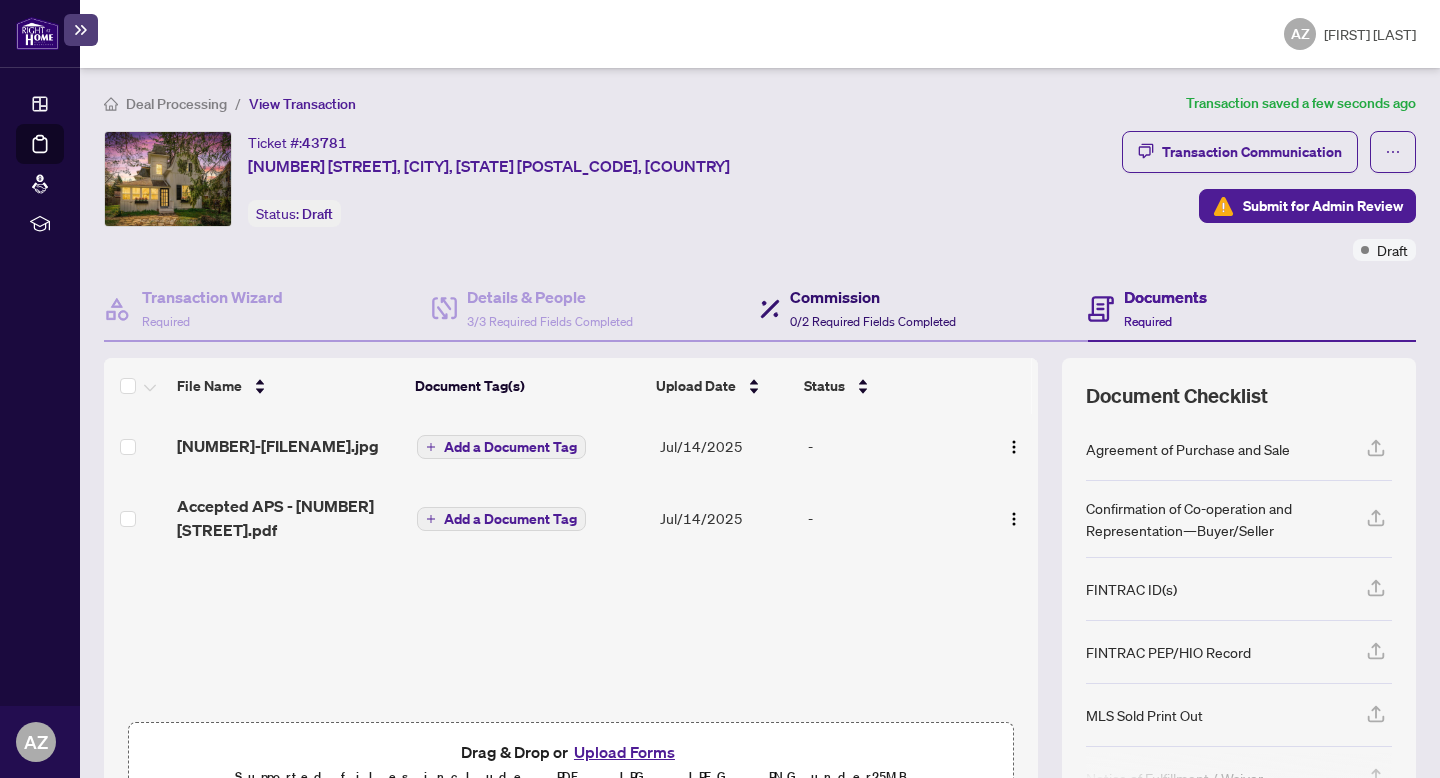 click on "Commission" at bounding box center [873, 297] 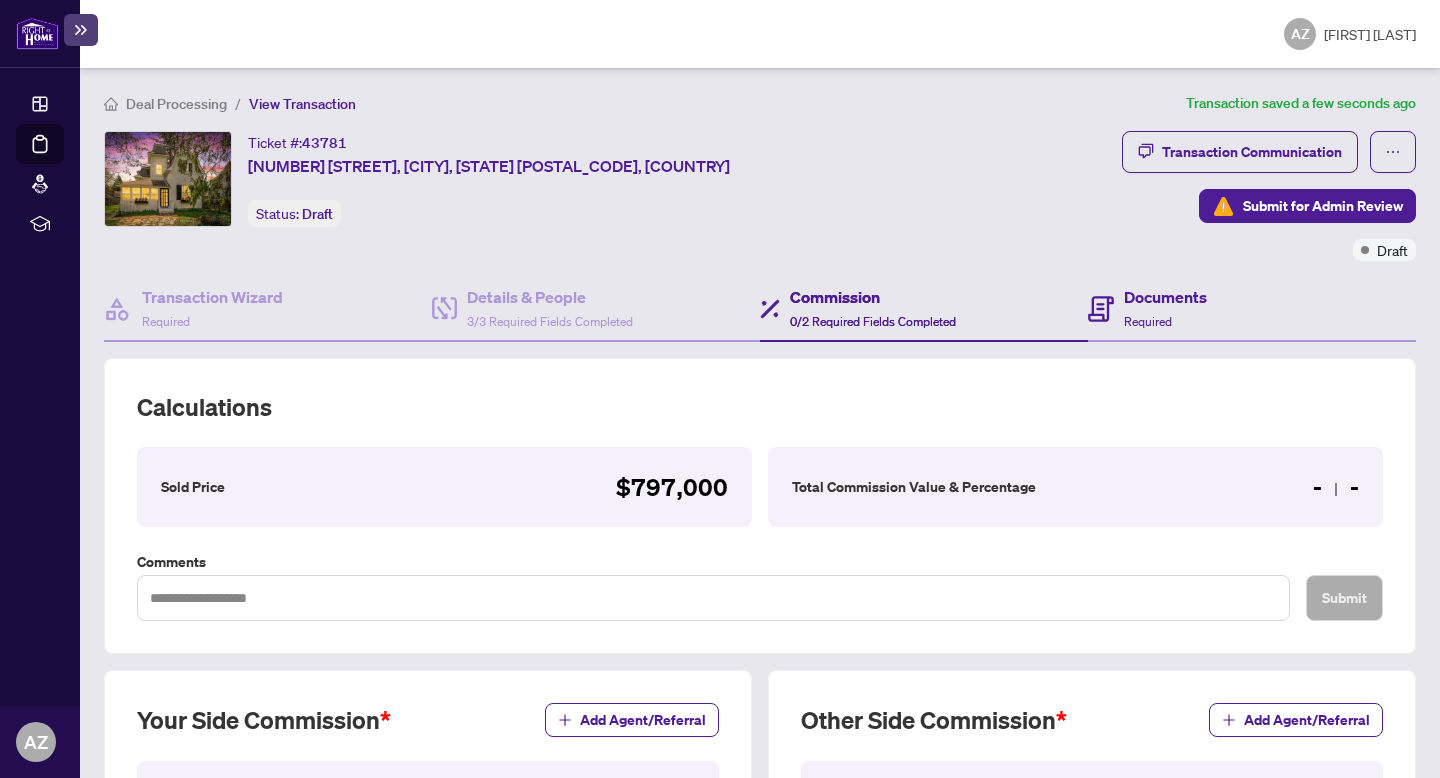 click on "Documents Required" at bounding box center (1252, 309) 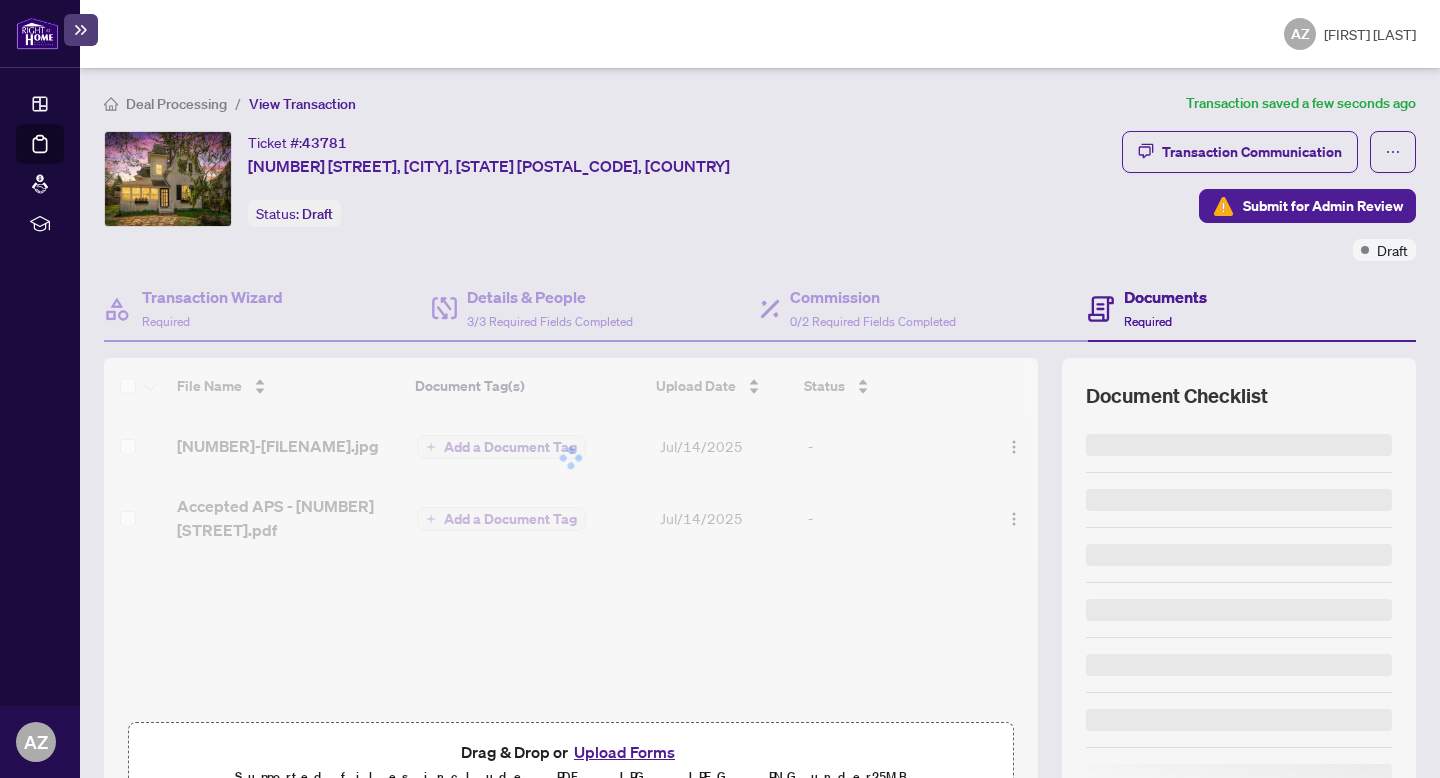 scroll, scrollTop: 110, scrollLeft: 0, axis: vertical 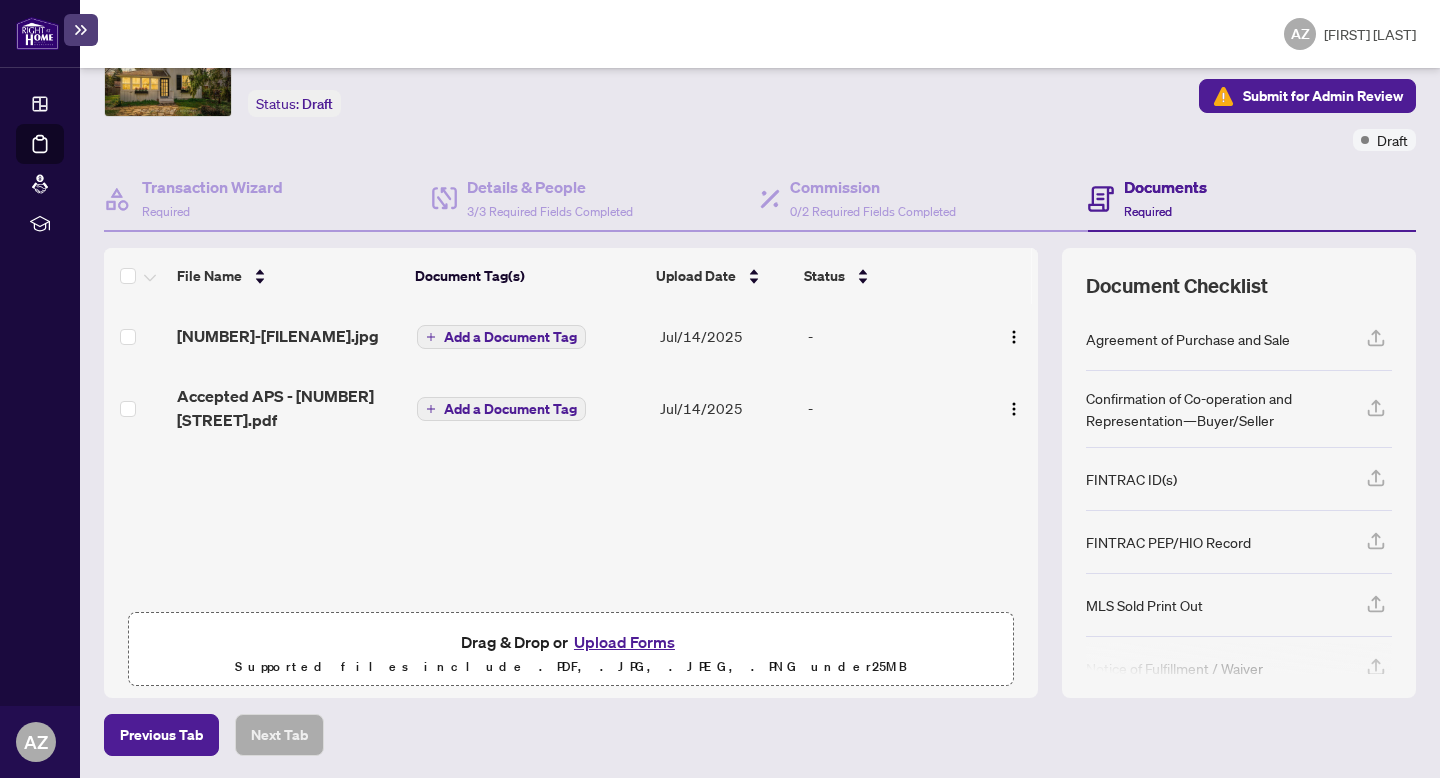 click on "File Name Document Tag(s) Upload Date Status             [NUMBER]-[FILENAME].jpg Add a Document Tag [MONTH]/[DAY]/[YEAR] - Accepted APS - [NUMBER] [STREET].pdf Add a Document Tag [MONTH]/[DAY]/[YEAR] - Drag & Drop or Upload Forms Supported files include   .PDF, .JPG, .JPEG, .PNG   under  25 MB" at bounding box center (571, 473) 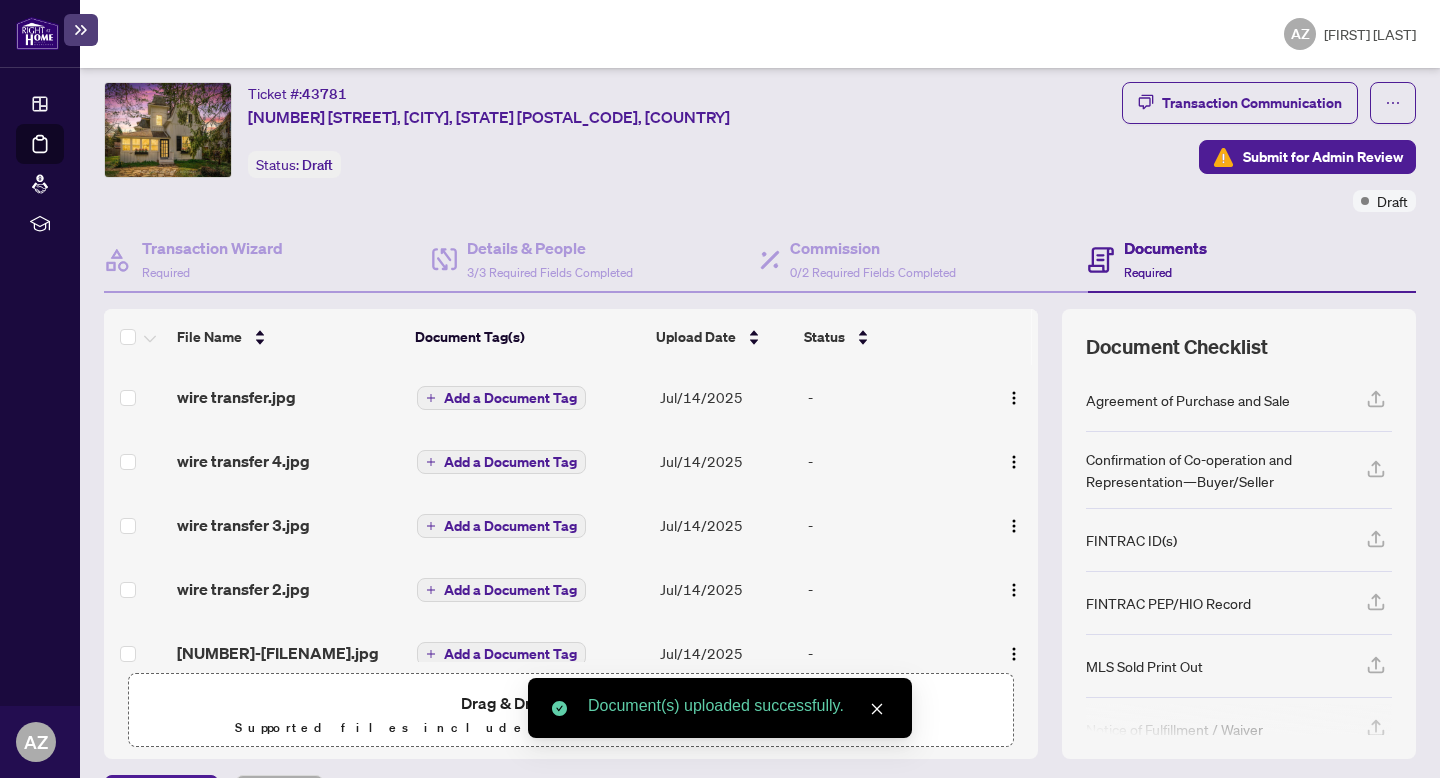 scroll, scrollTop: 0, scrollLeft: 0, axis: both 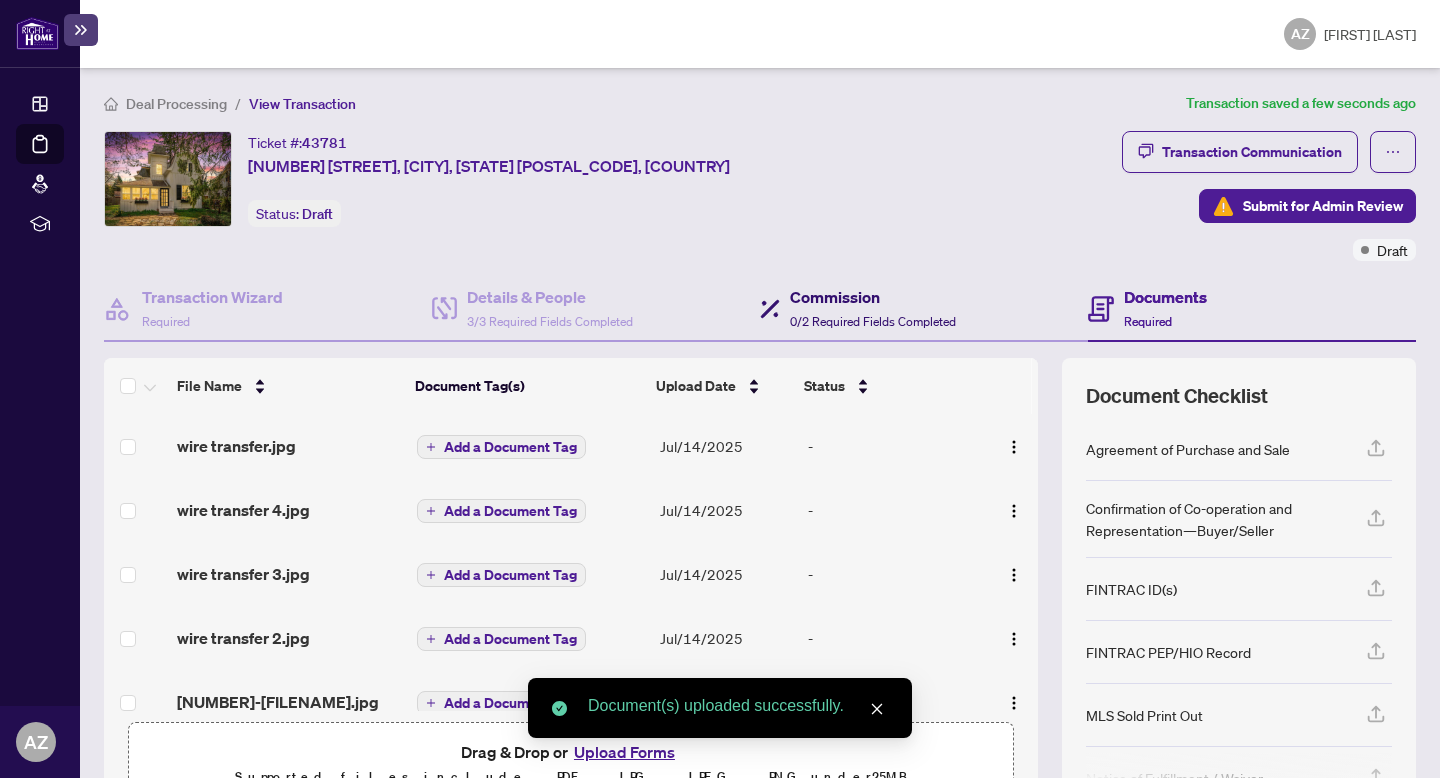click on "0/2 Required Fields Completed" at bounding box center (873, 321) 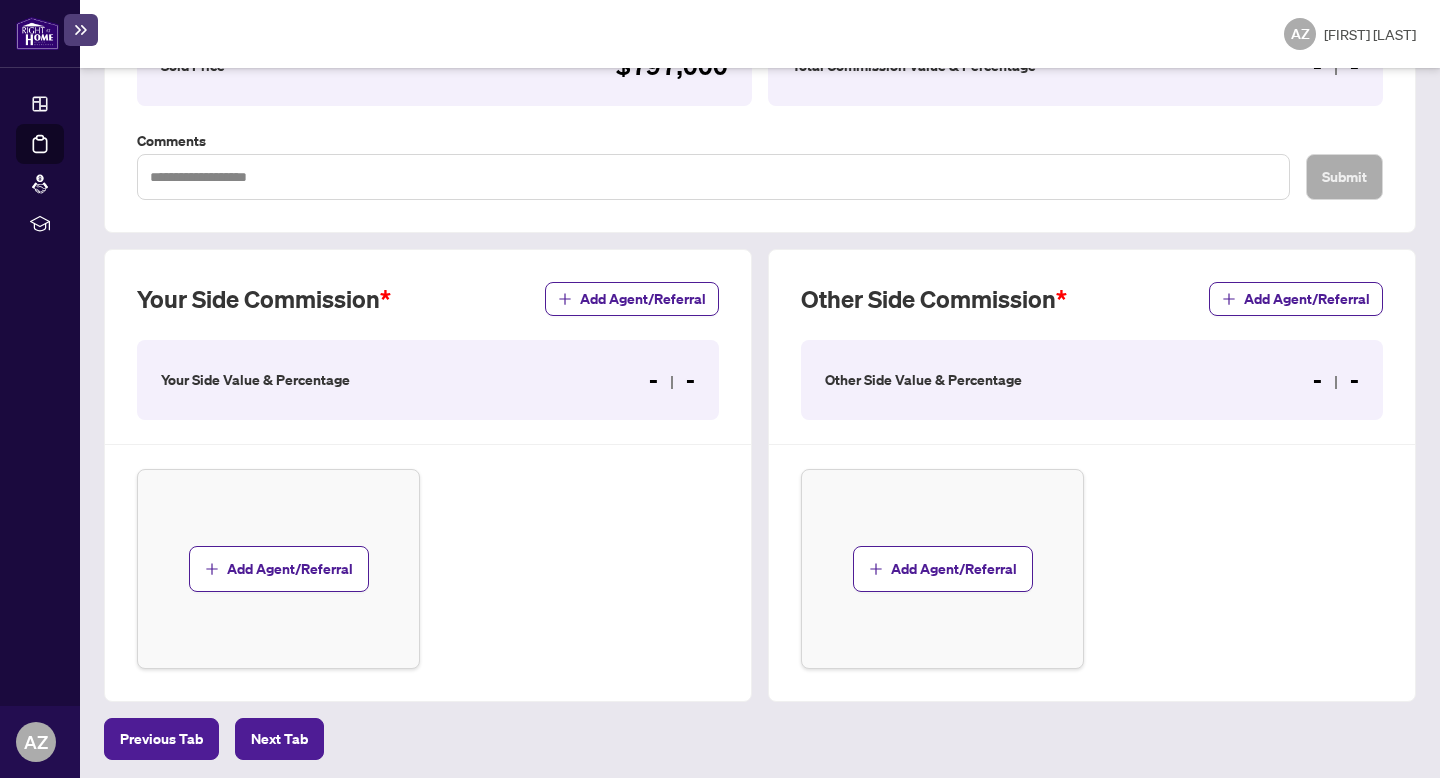 scroll, scrollTop: 425, scrollLeft: 0, axis: vertical 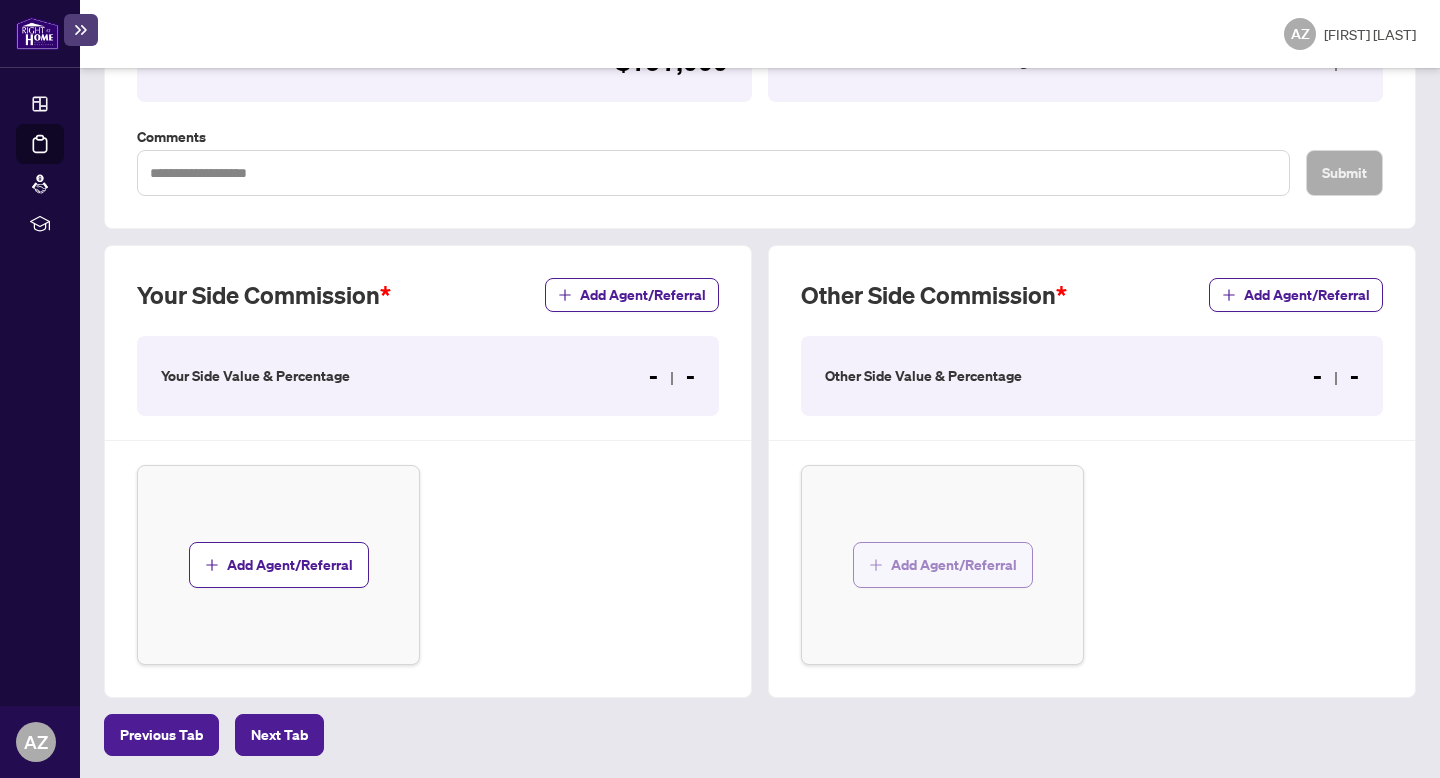click on "Add Agent/Referral" at bounding box center [954, 565] 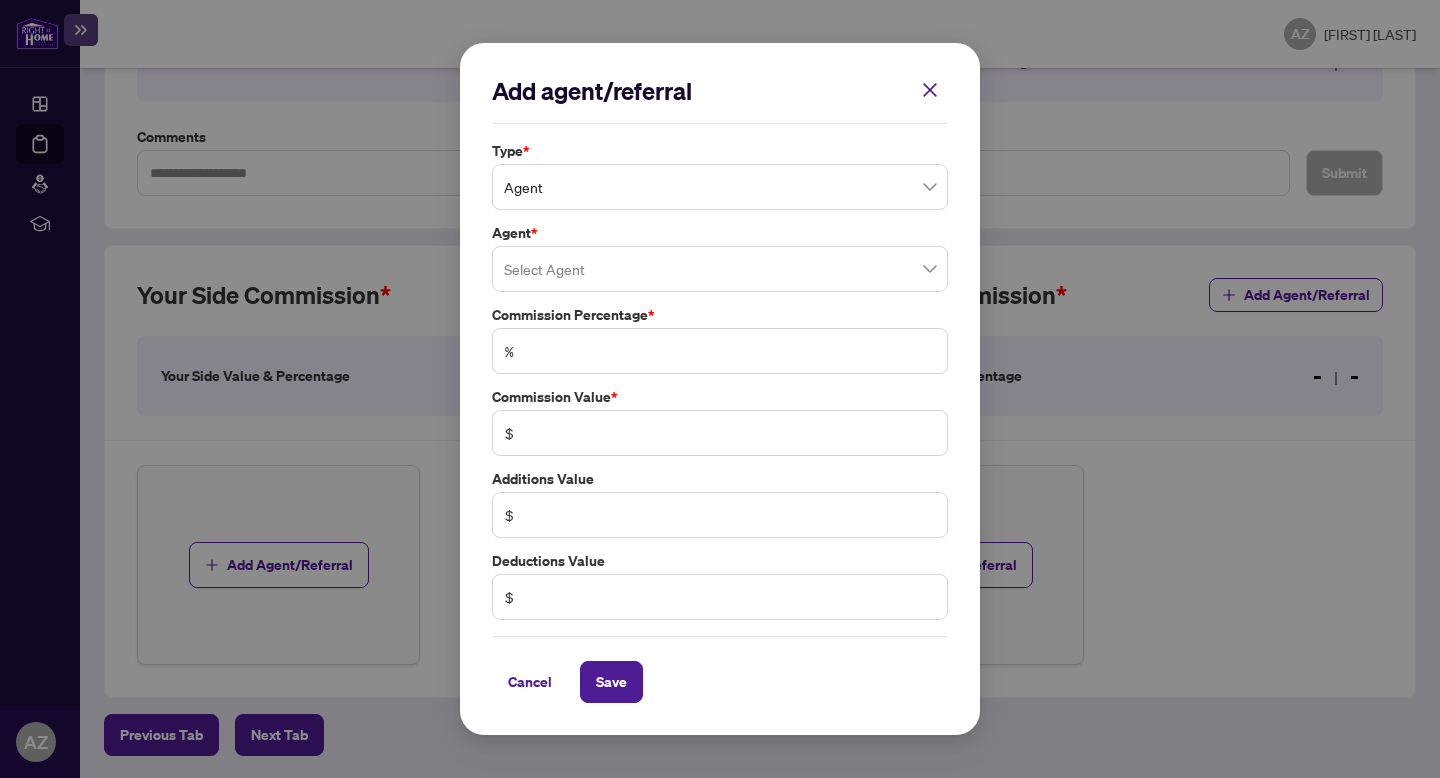 click at bounding box center (720, 269) 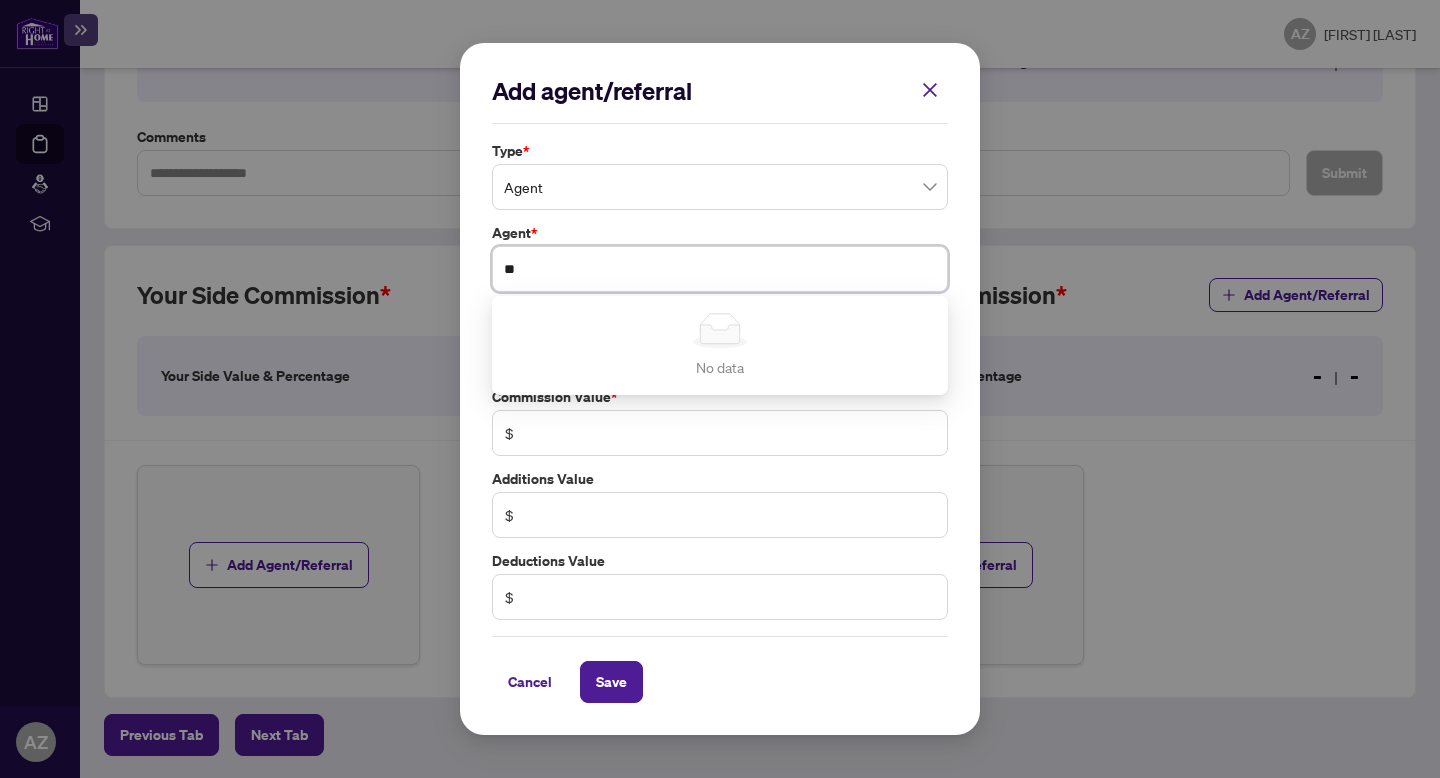 type on "*" 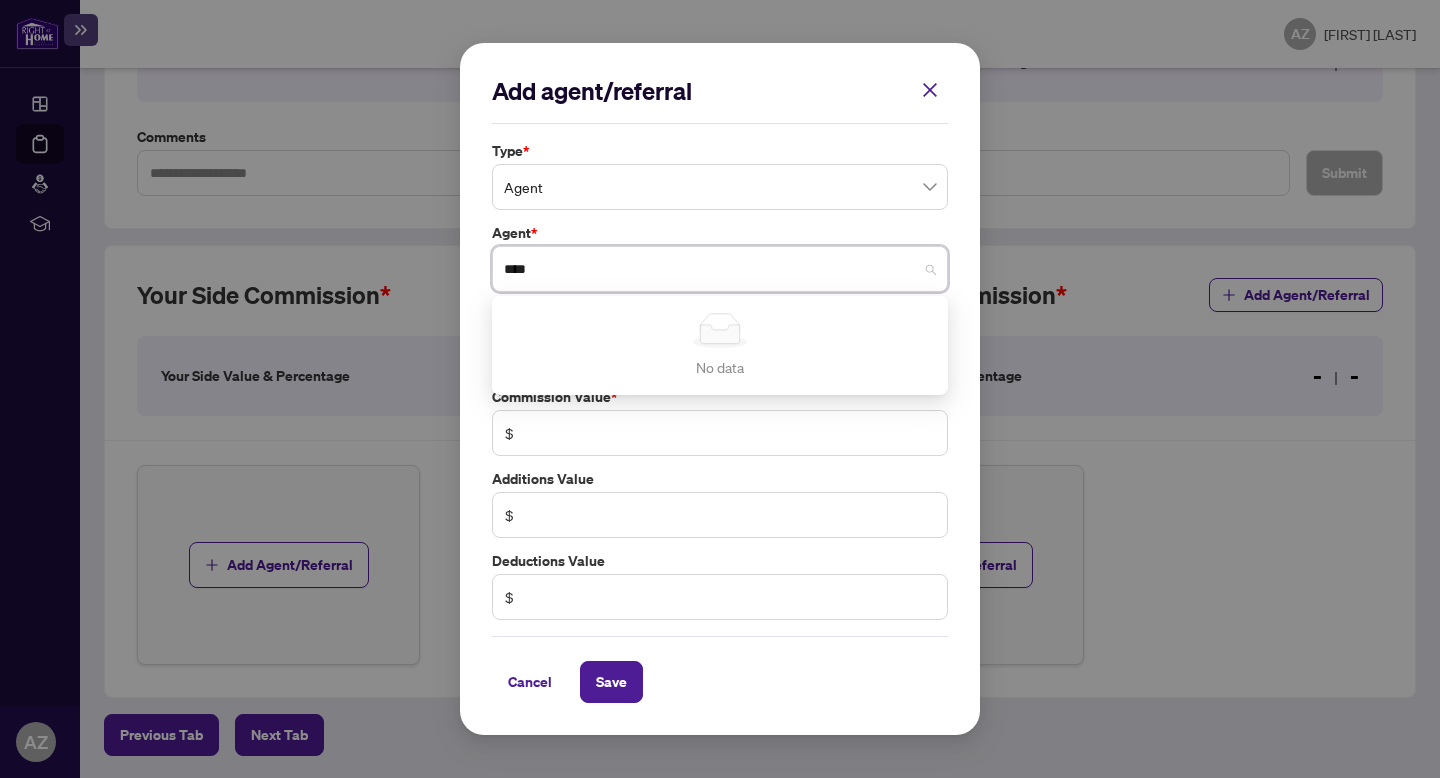 type on "****" 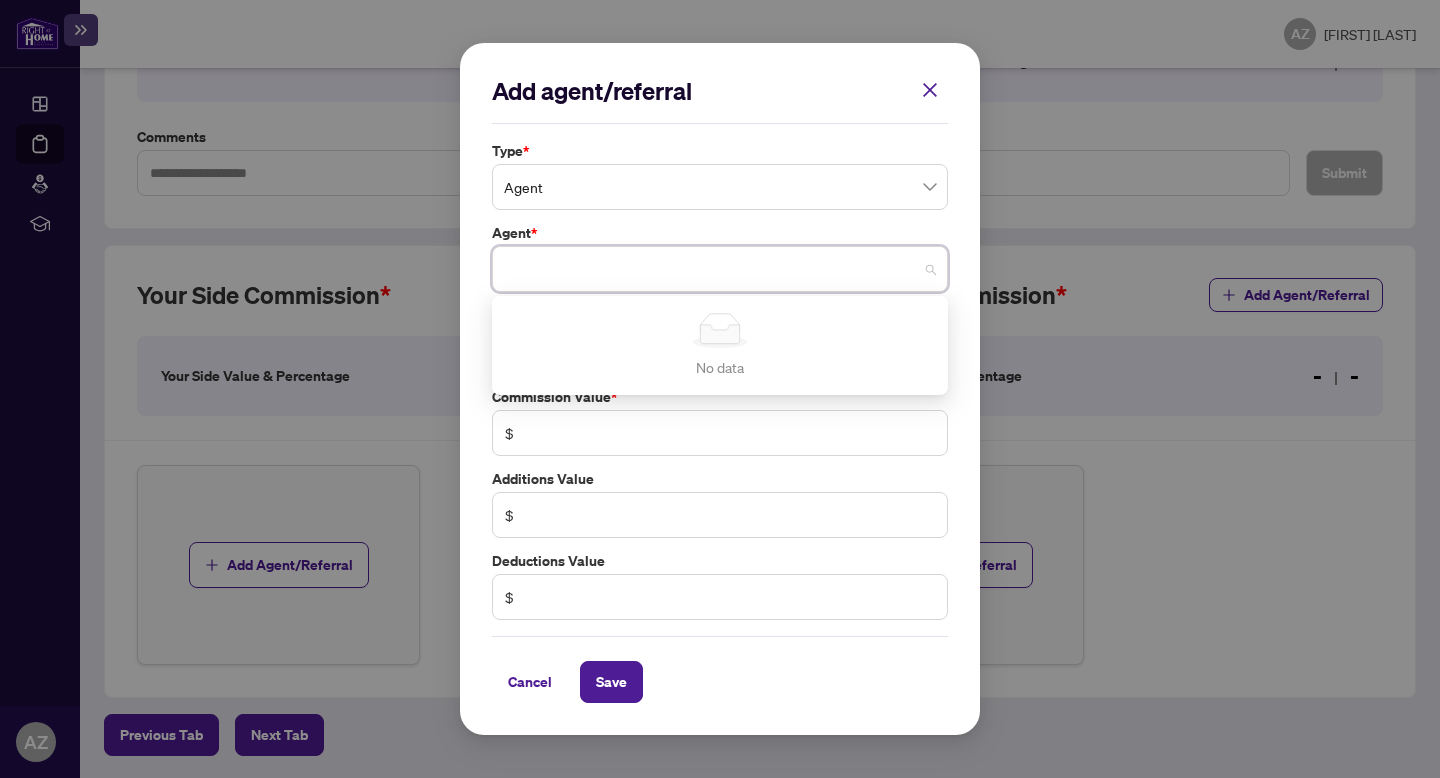 click on "Add agent/referral Type * Agent Agent * Select Agent Simple Empty No data Commission Percentage * % Commission Value * $ Additions Value $ Deductions Value $ Cancel Save Cancel OK" at bounding box center (720, 389) 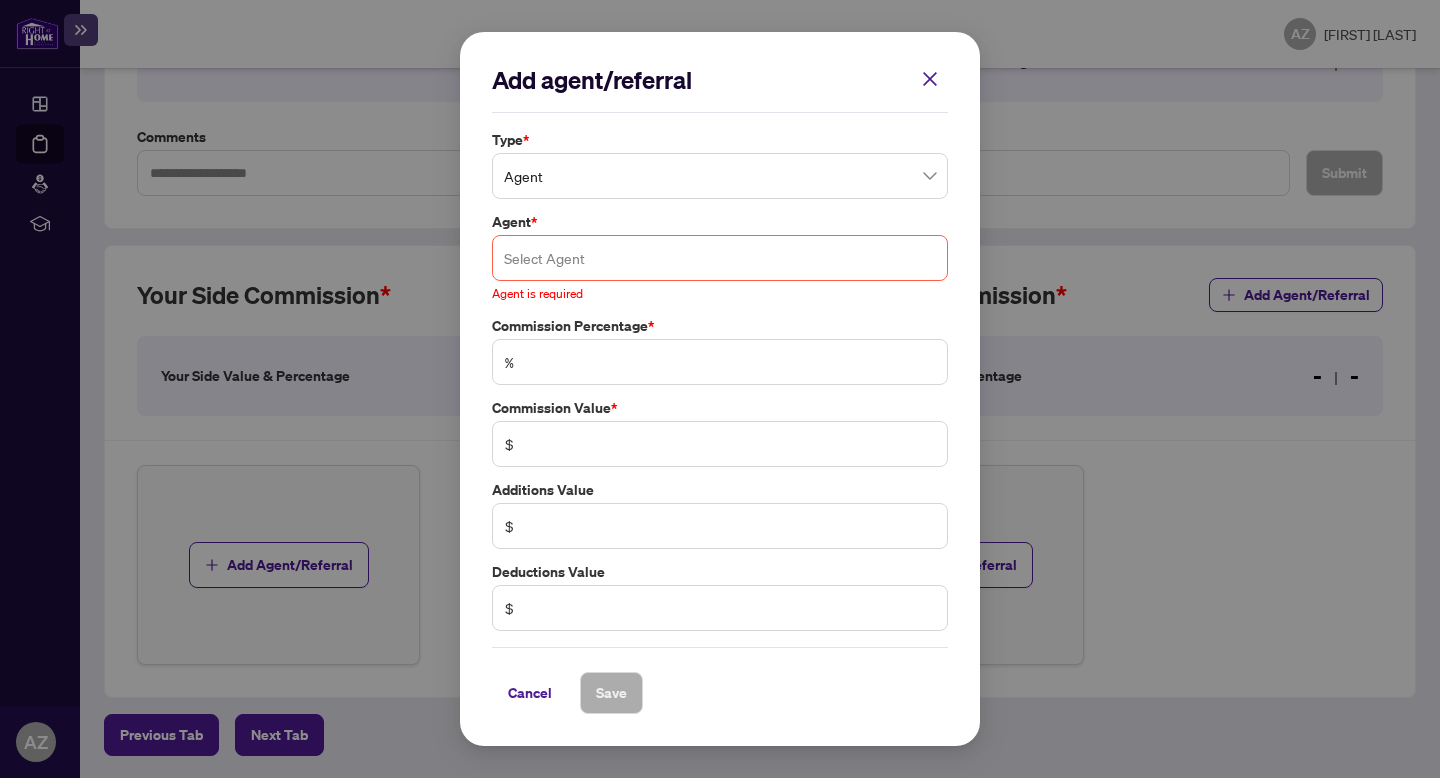 click at bounding box center [720, 258] 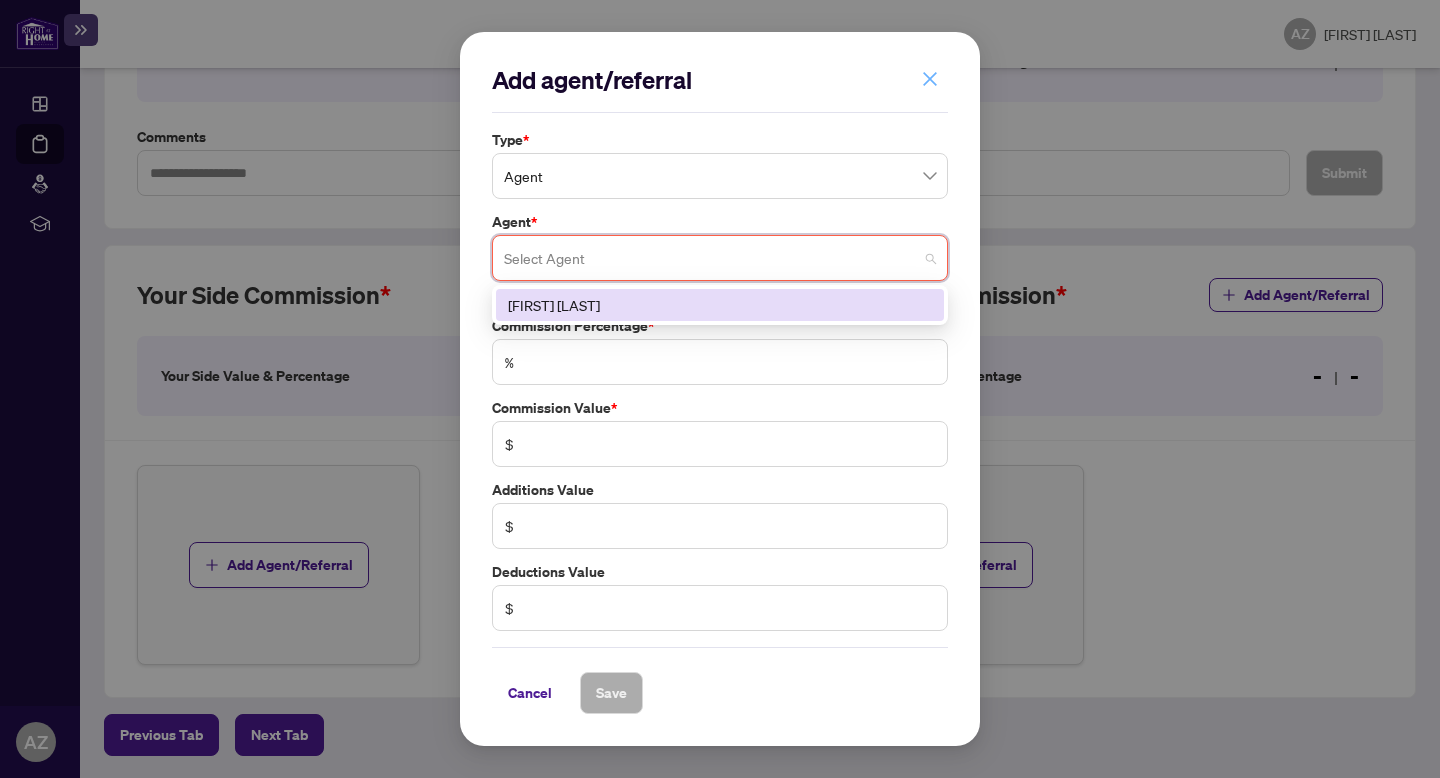 click 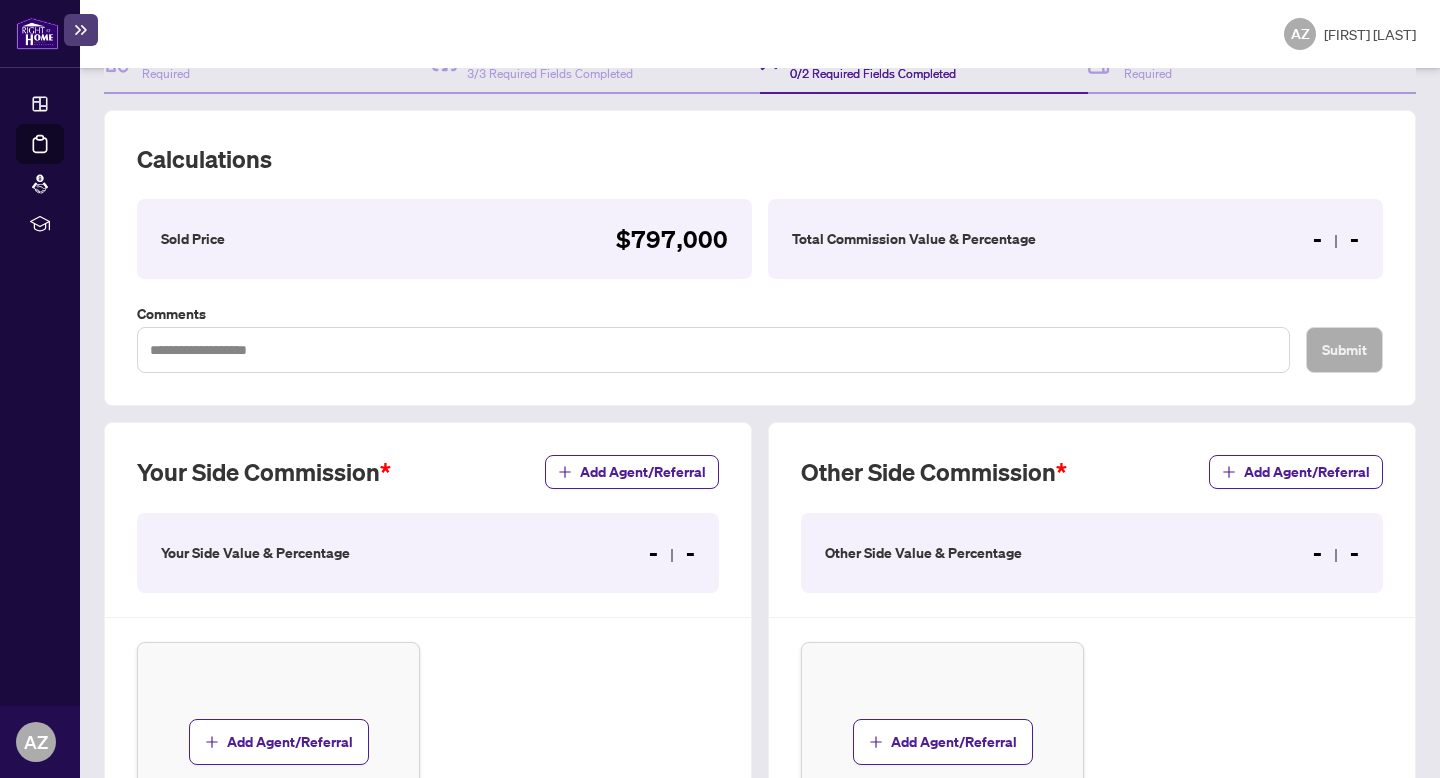 scroll, scrollTop: 0, scrollLeft: 0, axis: both 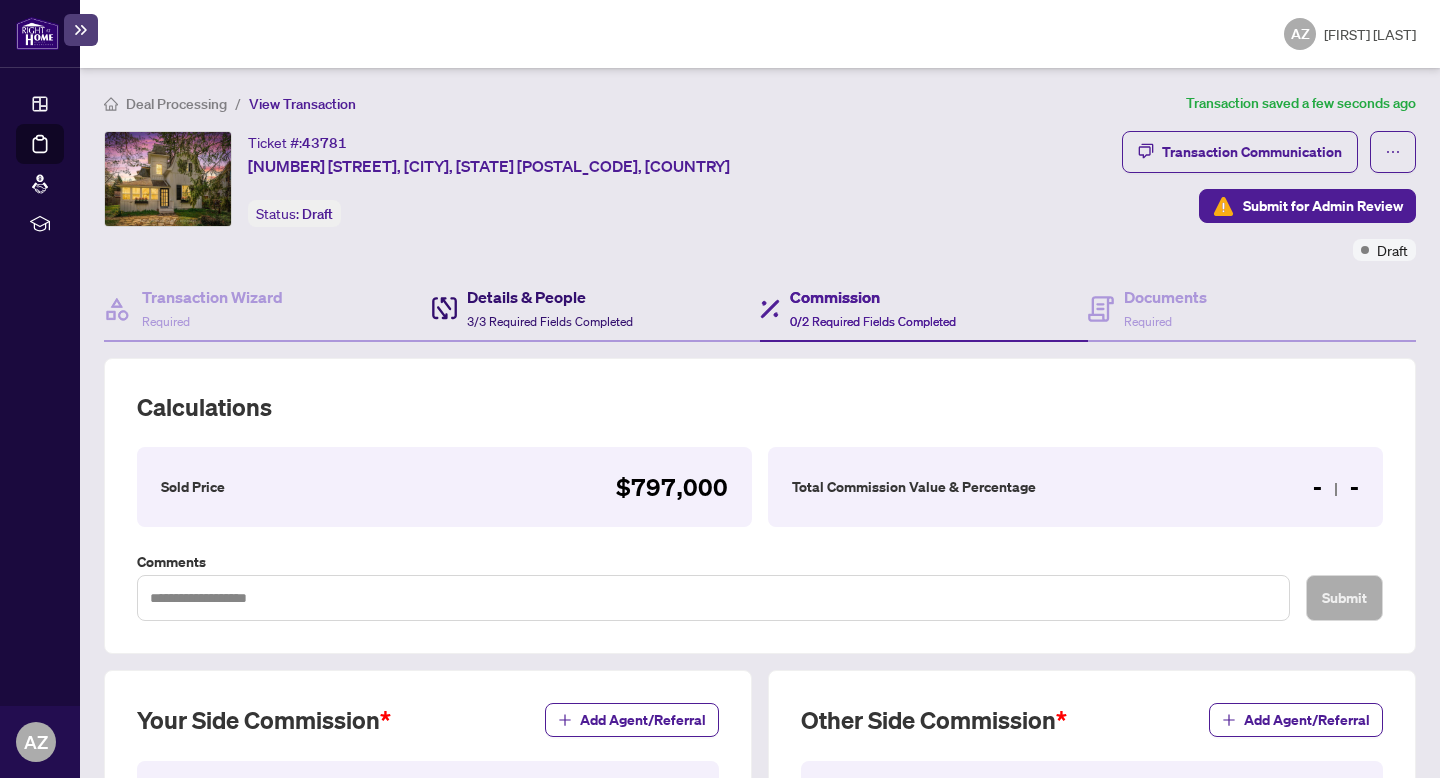 click on "Details & People" at bounding box center (550, 297) 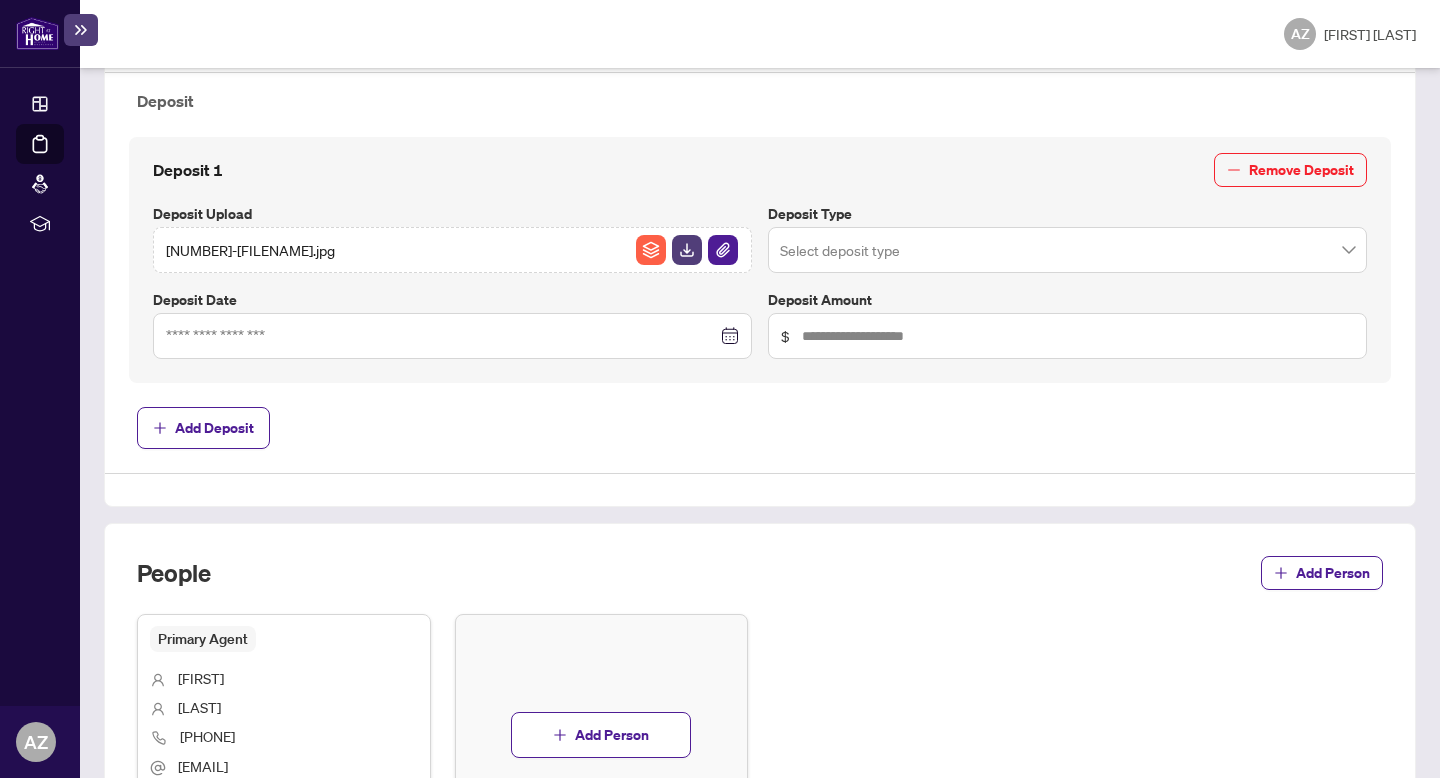 scroll, scrollTop: 1036, scrollLeft: 0, axis: vertical 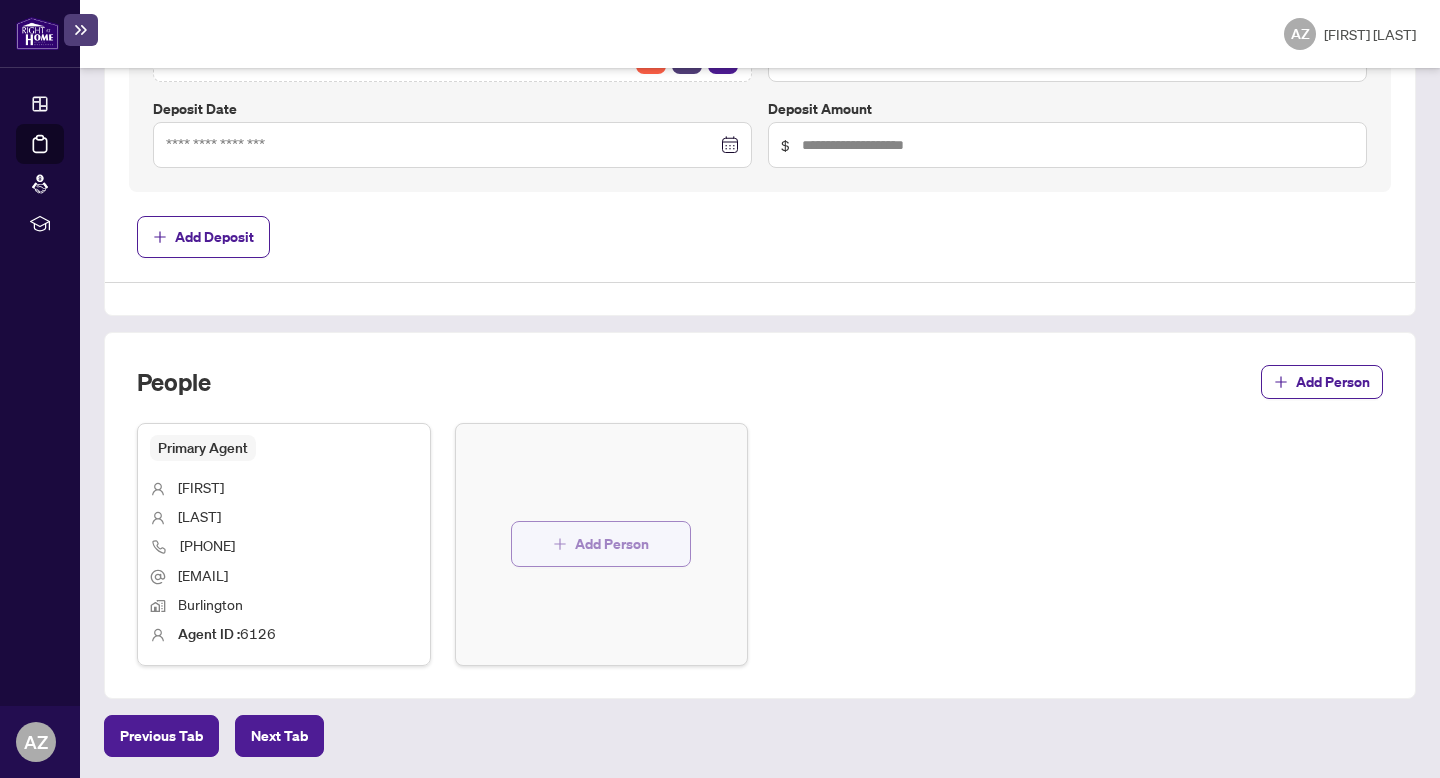 click on "Add Person" at bounding box center (612, 544) 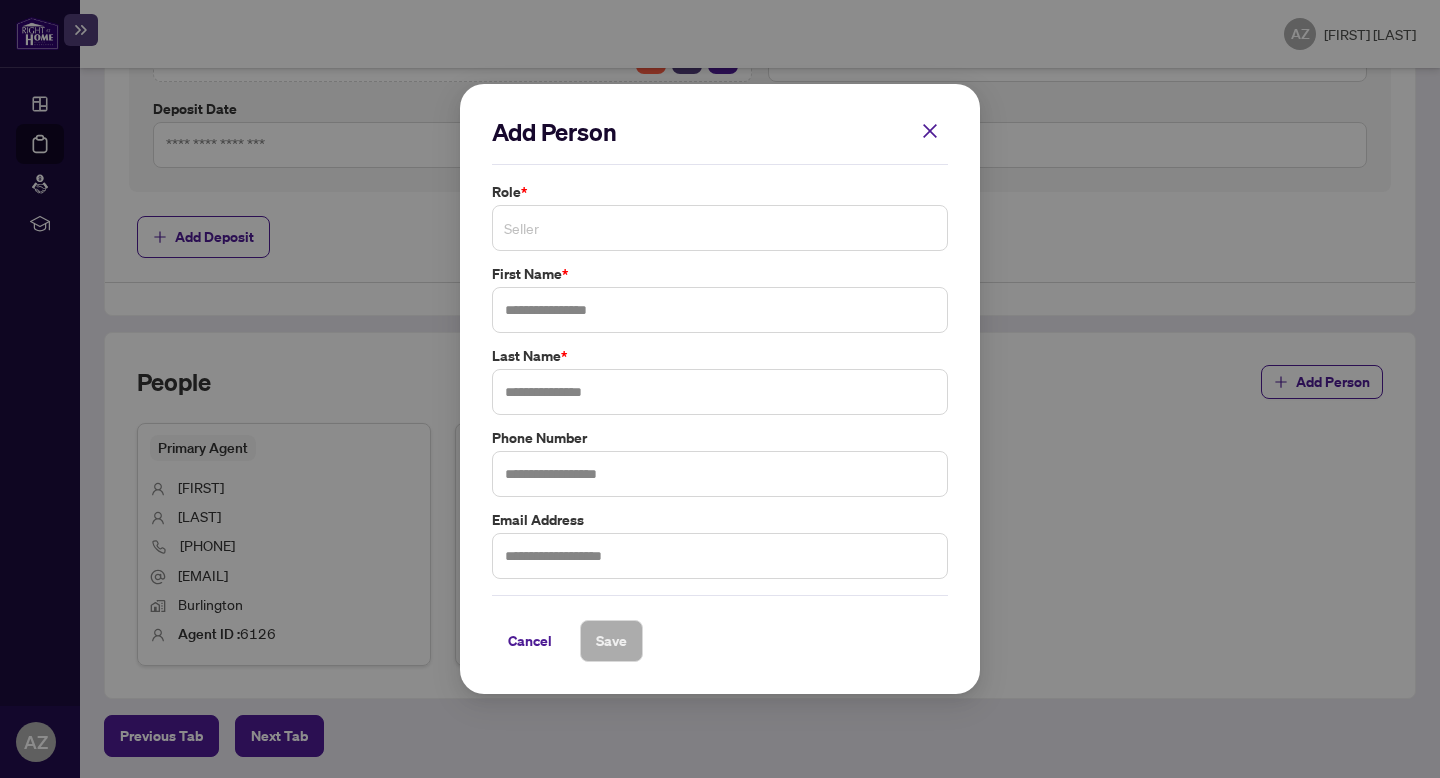 click on "Seller" at bounding box center [720, 228] 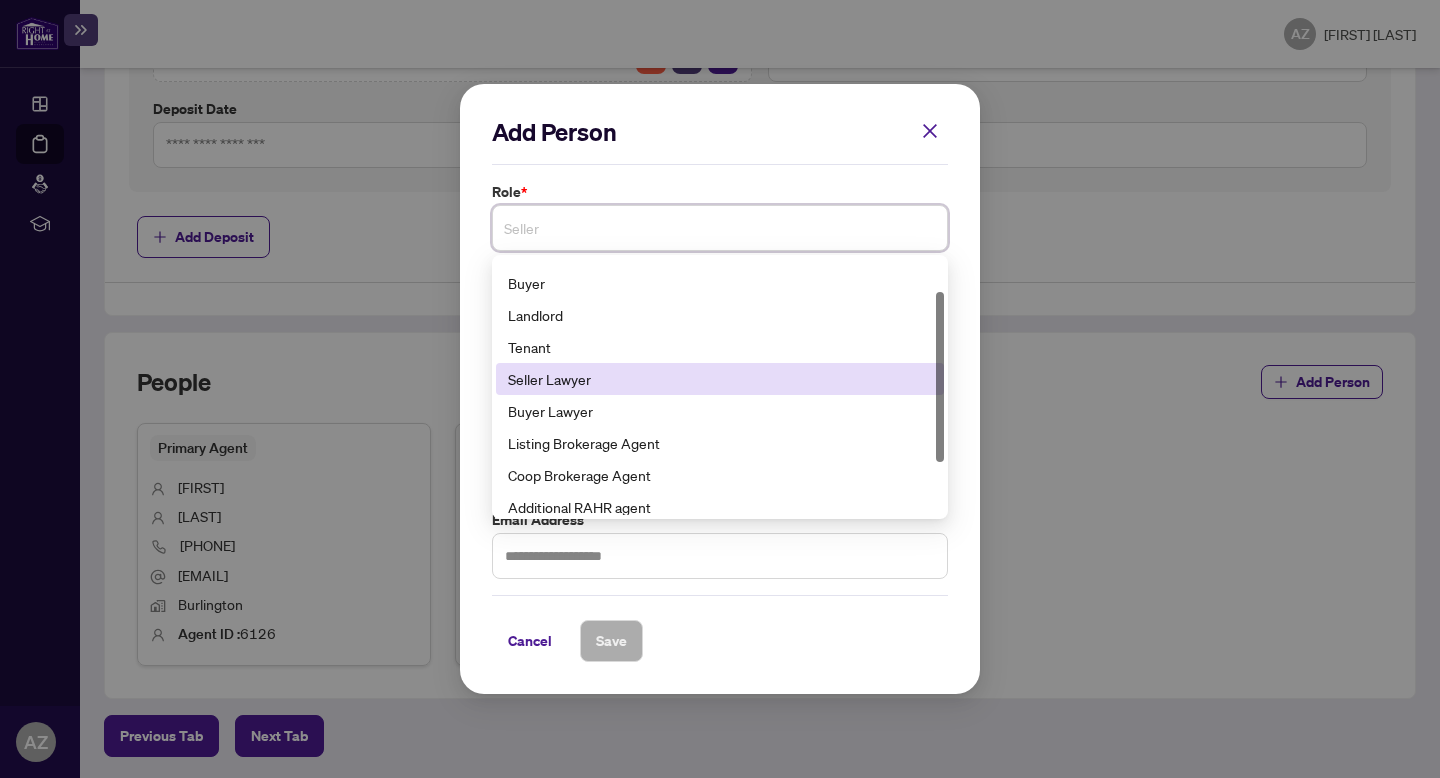 scroll, scrollTop: 48, scrollLeft: 0, axis: vertical 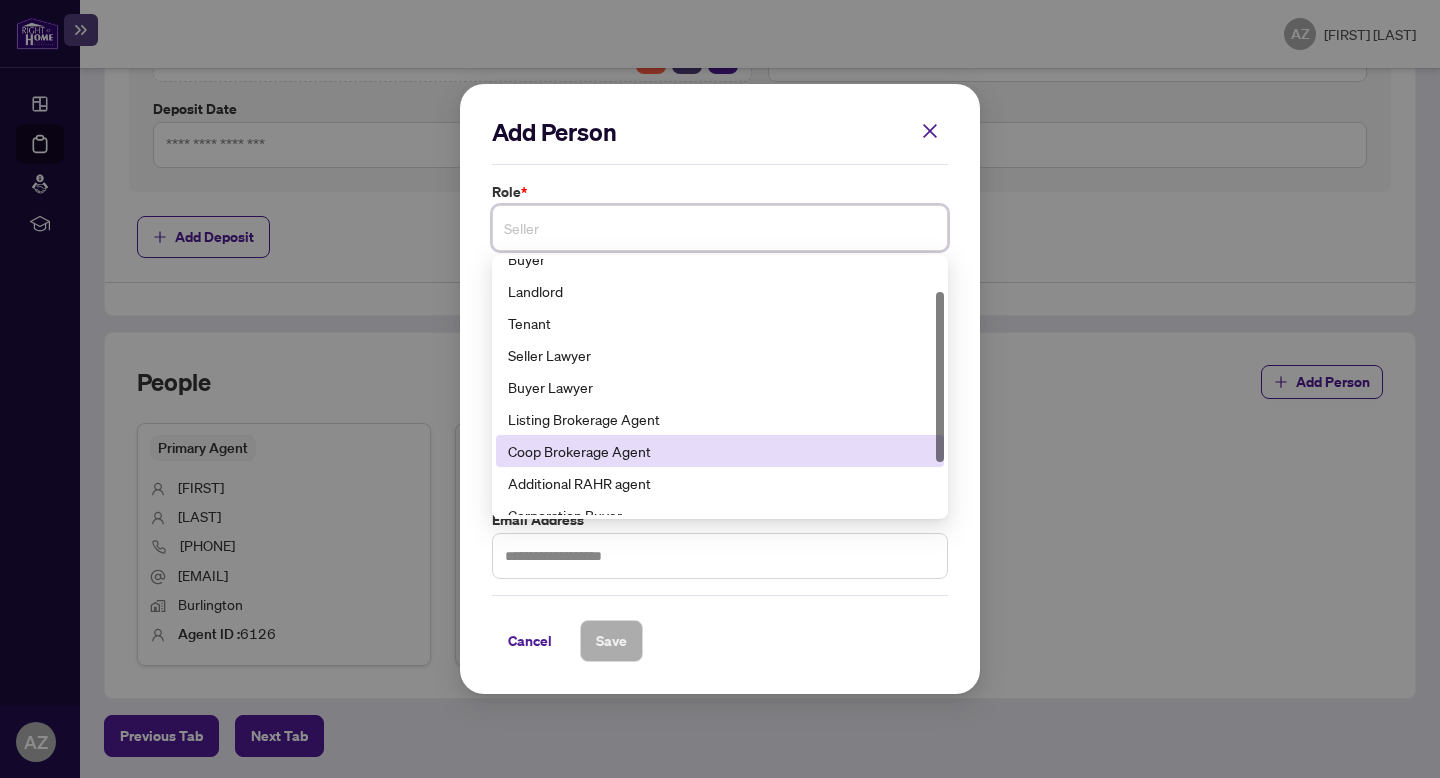 click on "Coop Brokerage Agent" at bounding box center (720, 451) 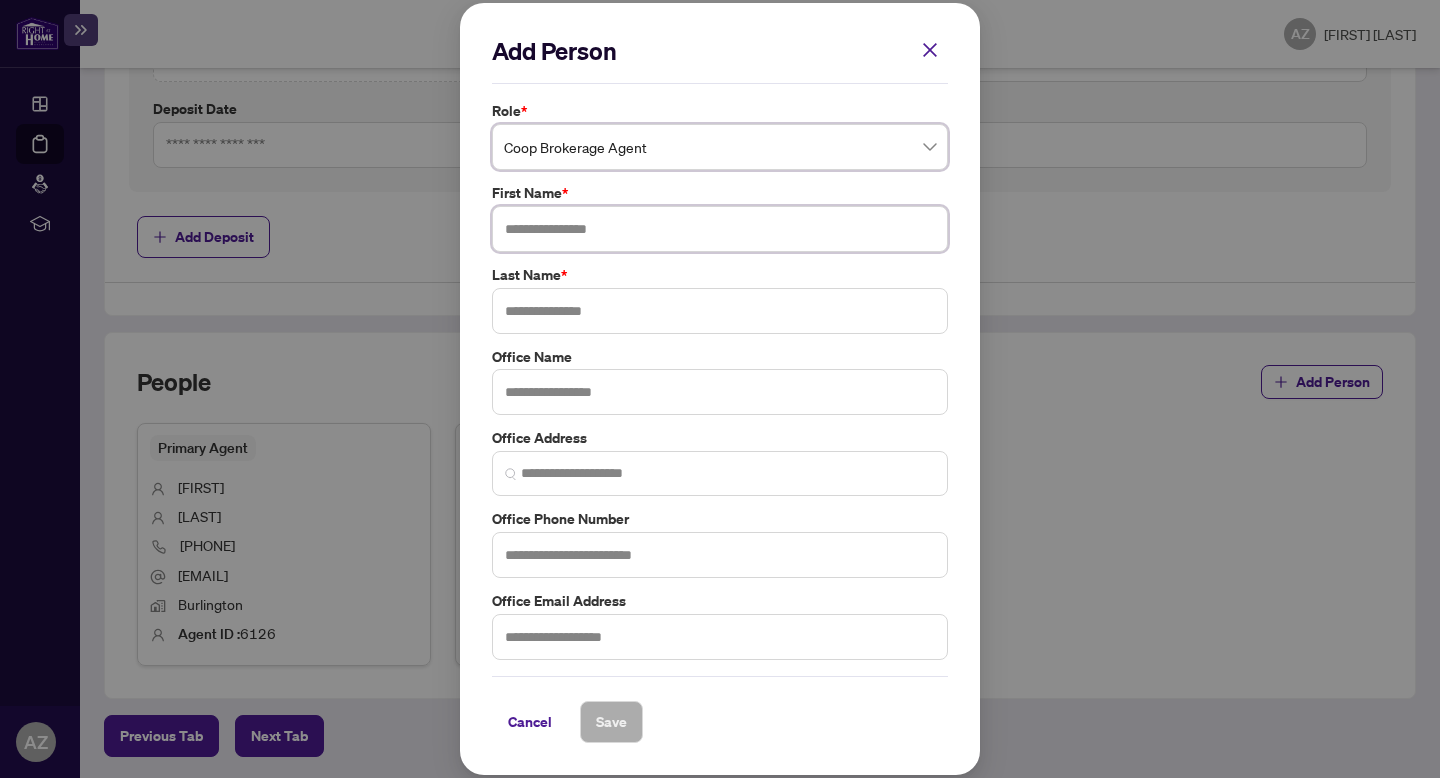 click at bounding box center (720, 229) 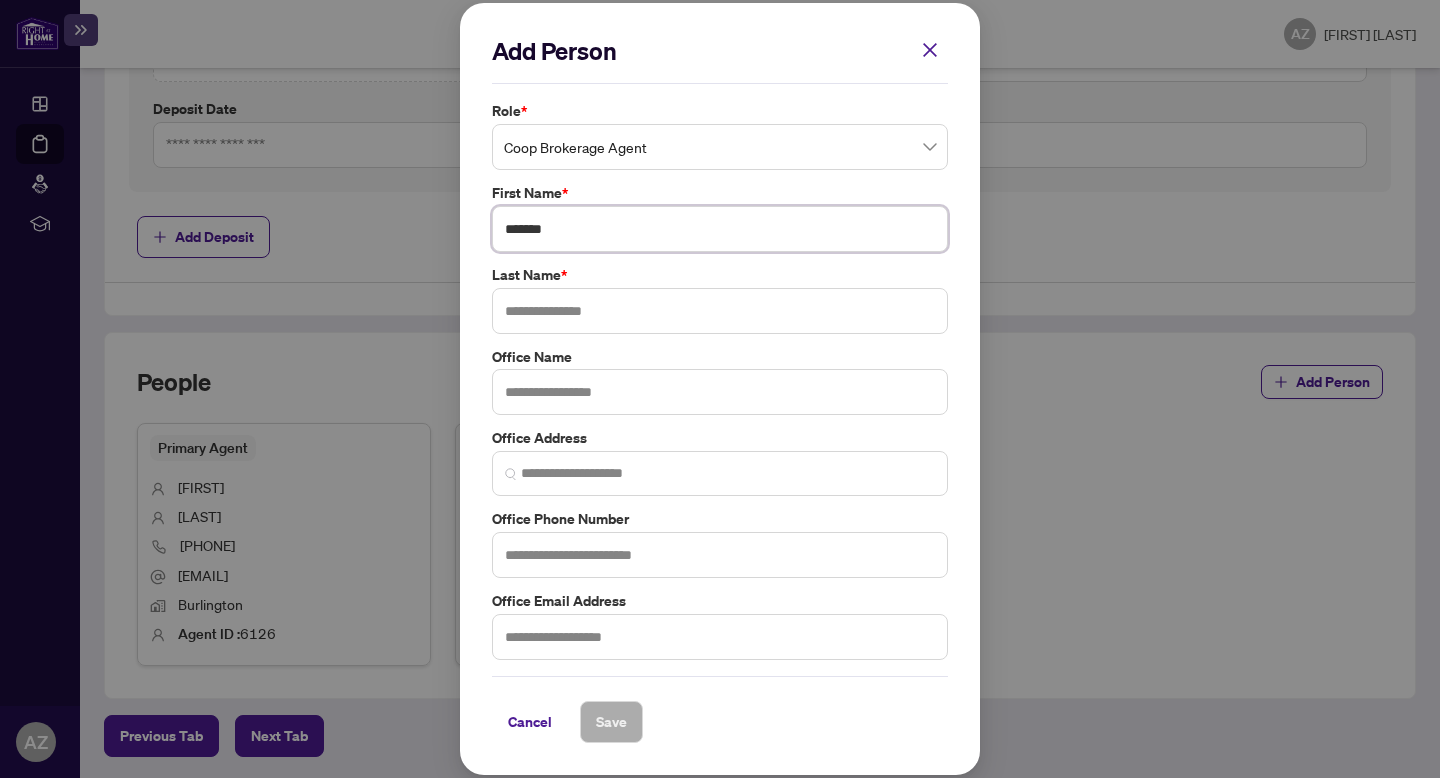 type on "*******" 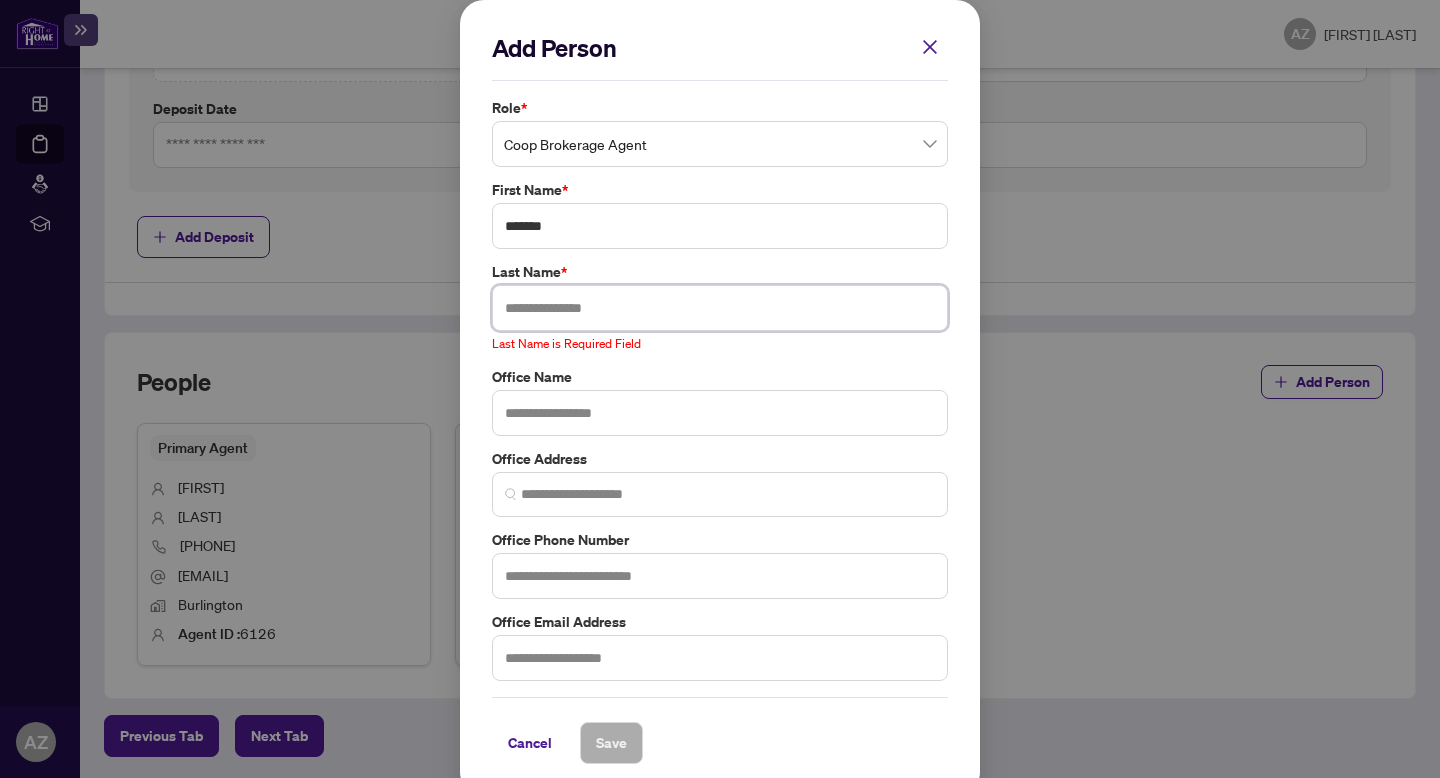 paste on "**********" 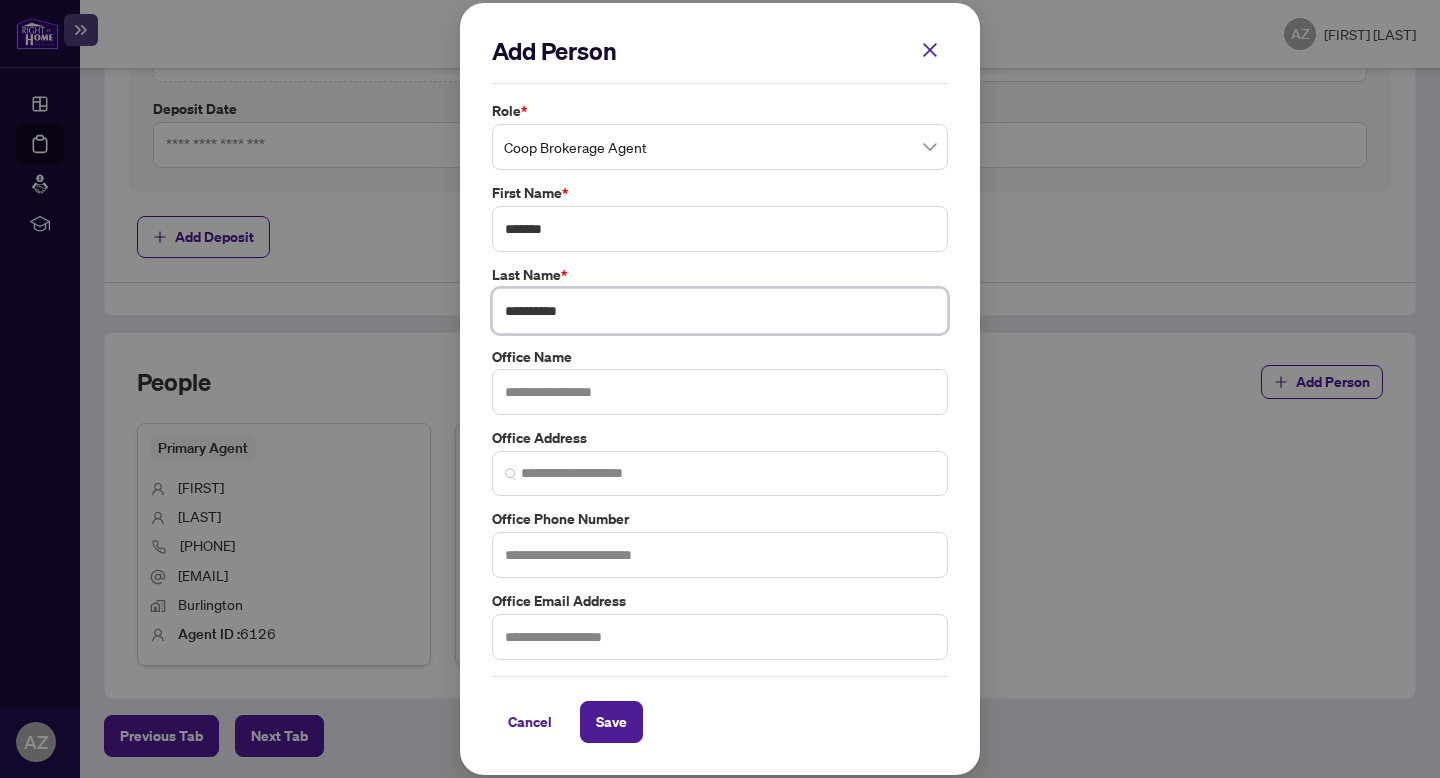 type on "**********" 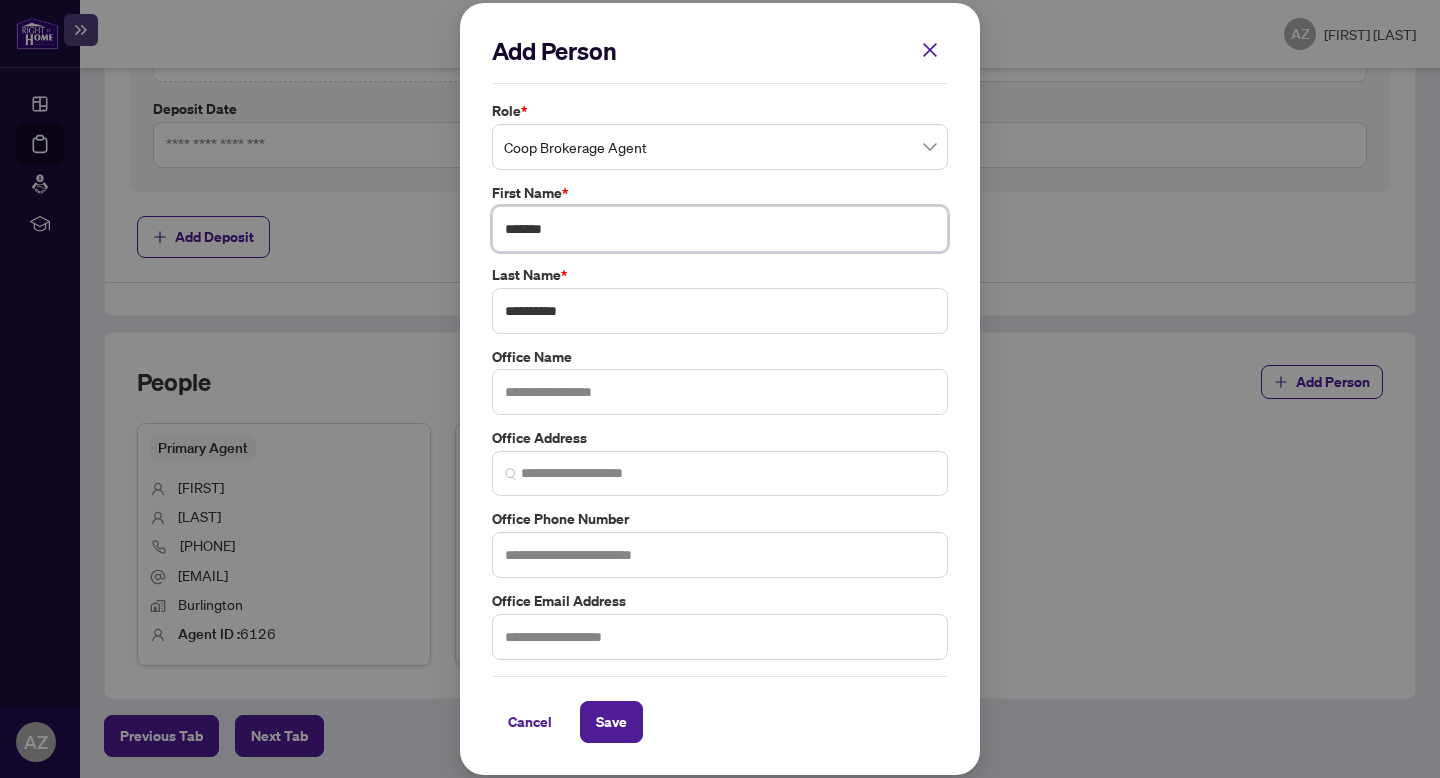 click on "*******" at bounding box center [720, 229] 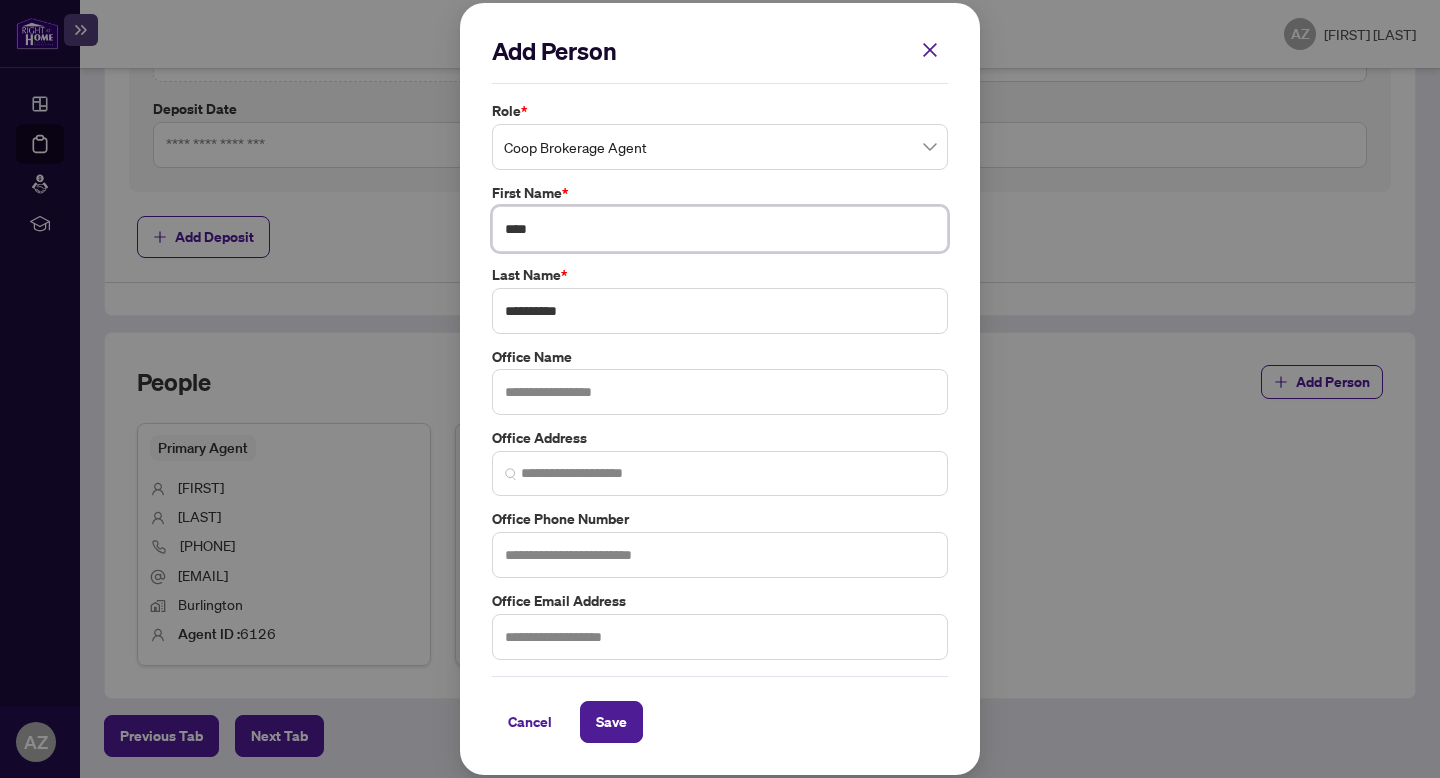type on "****" 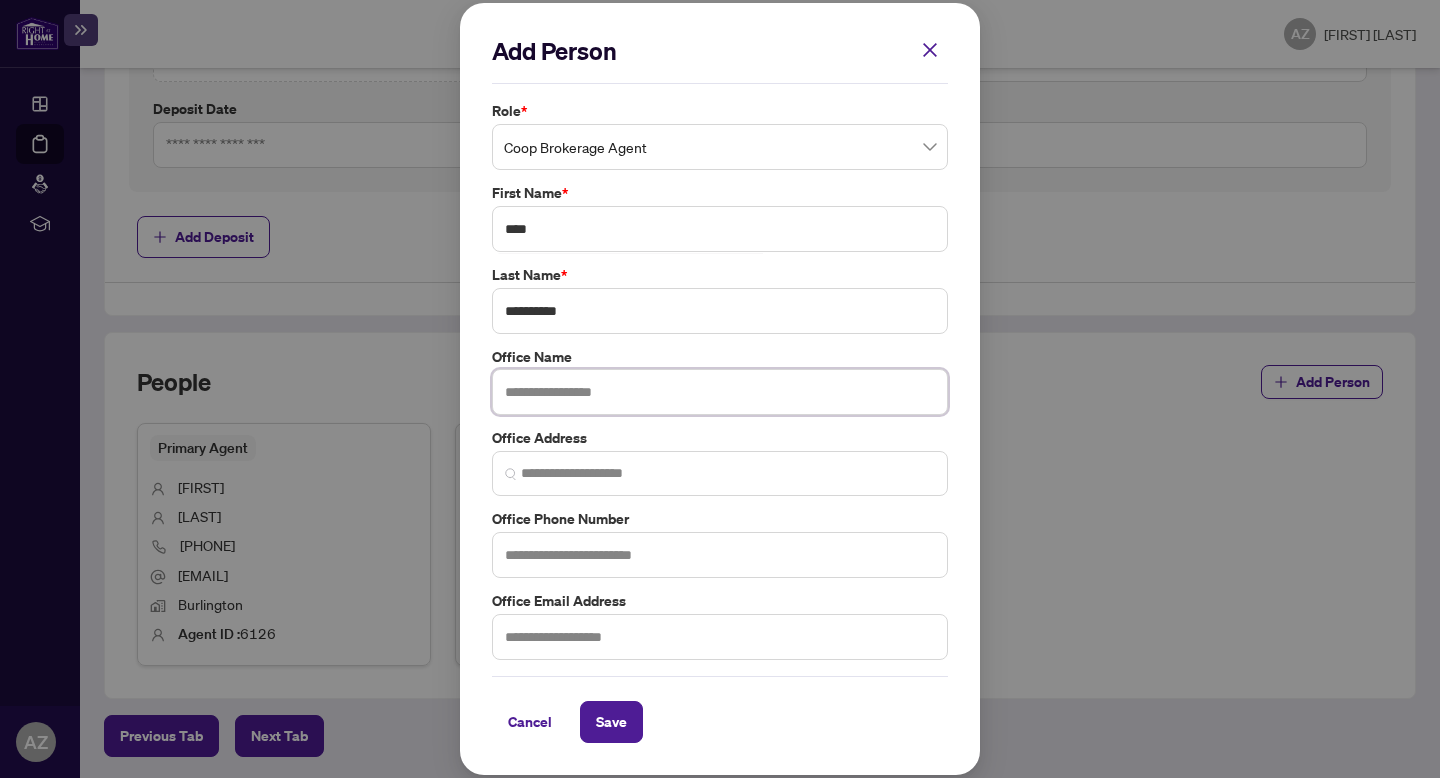 click at bounding box center [720, 392] 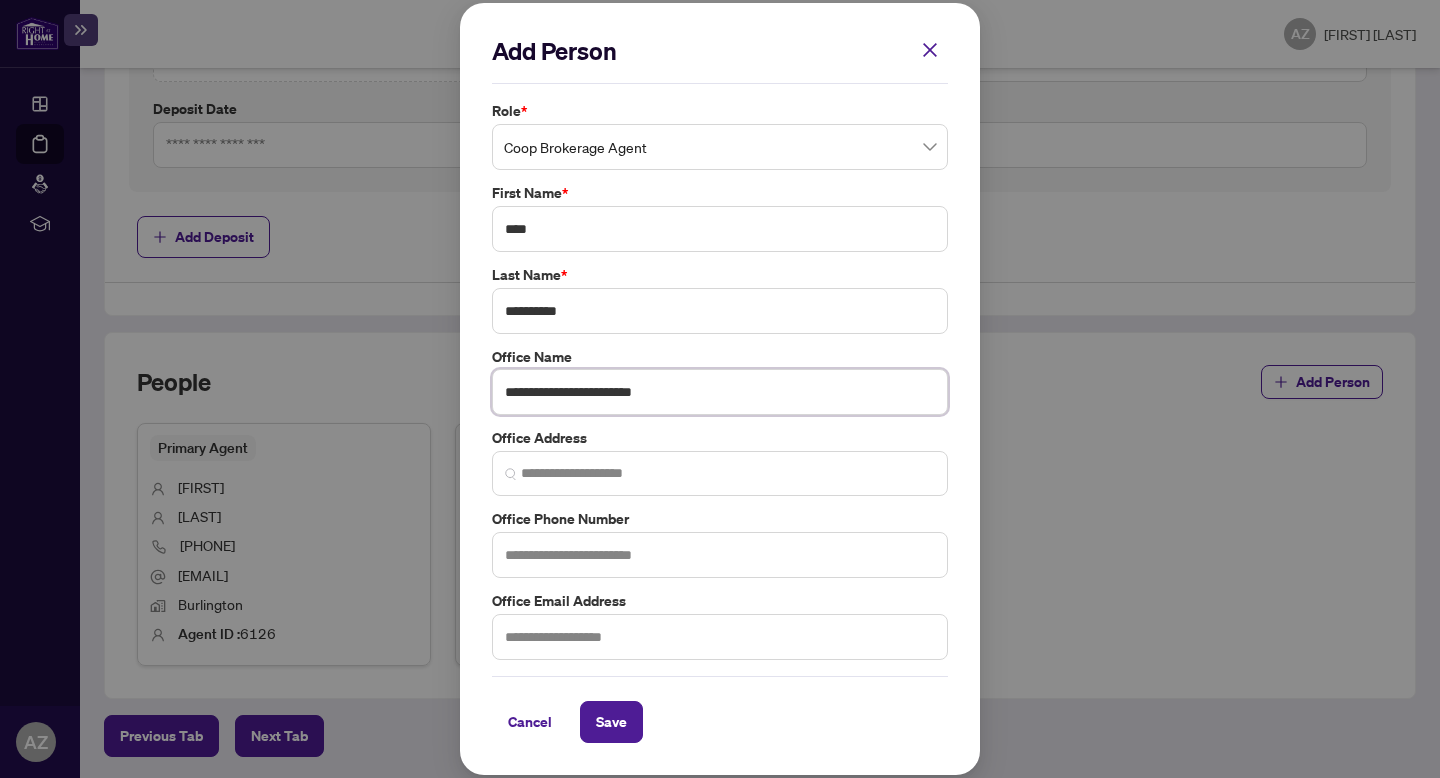 type on "**********" 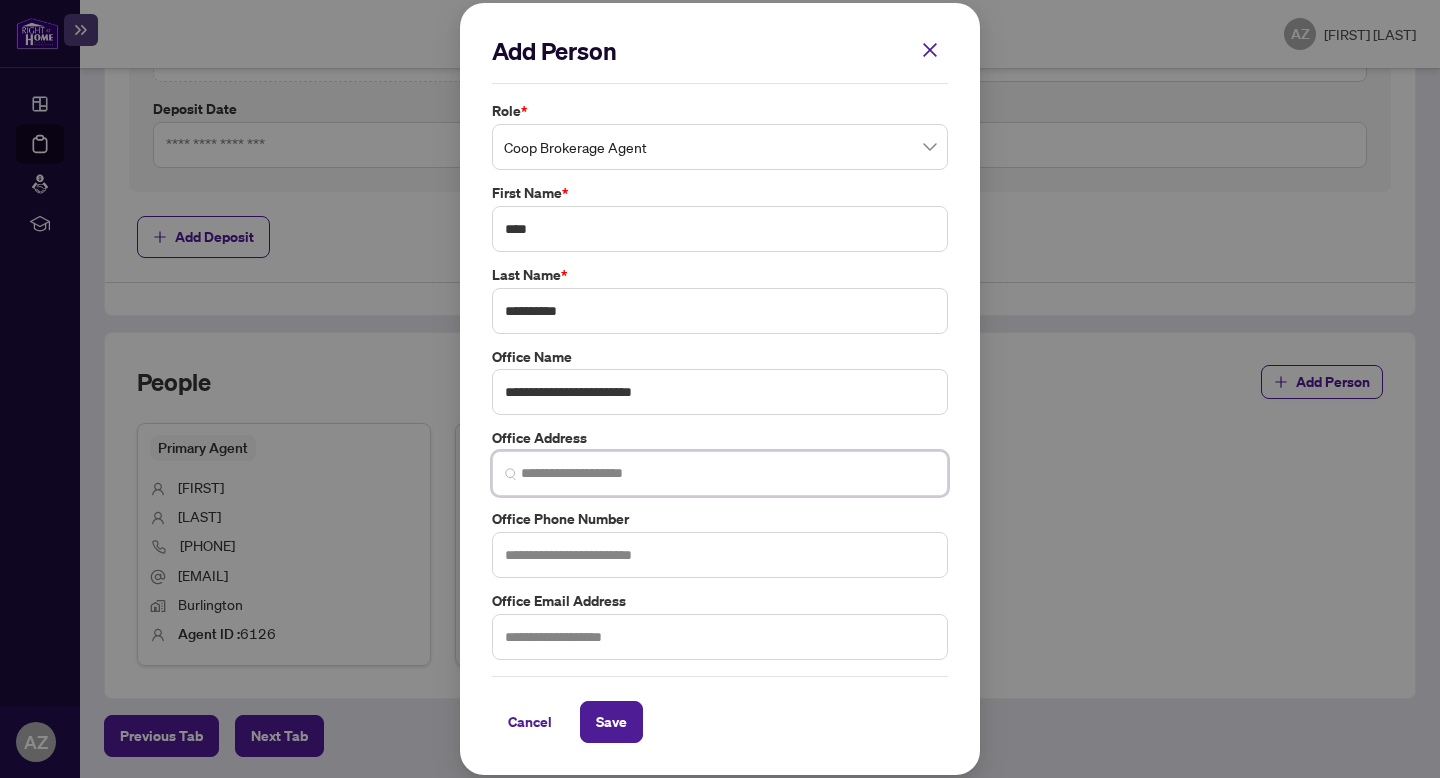 drag, startPoint x: 690, startPoint y: 473, endPoint x: 714, endPoint y: 460, distance: 27.294687 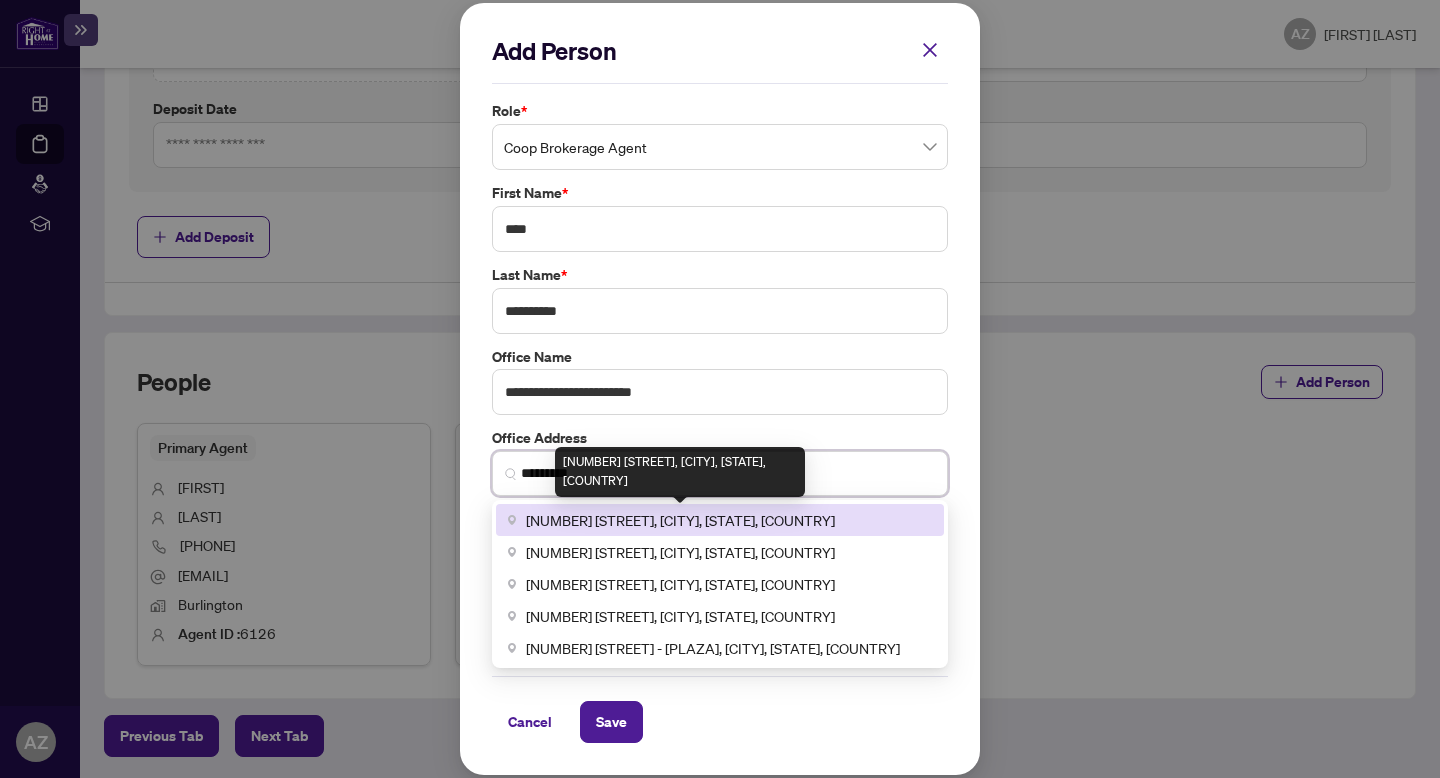click on "[NUMBER] [STREET], [CITY], [STATE], [COUNTRY]" at bounding box center (680, 520) 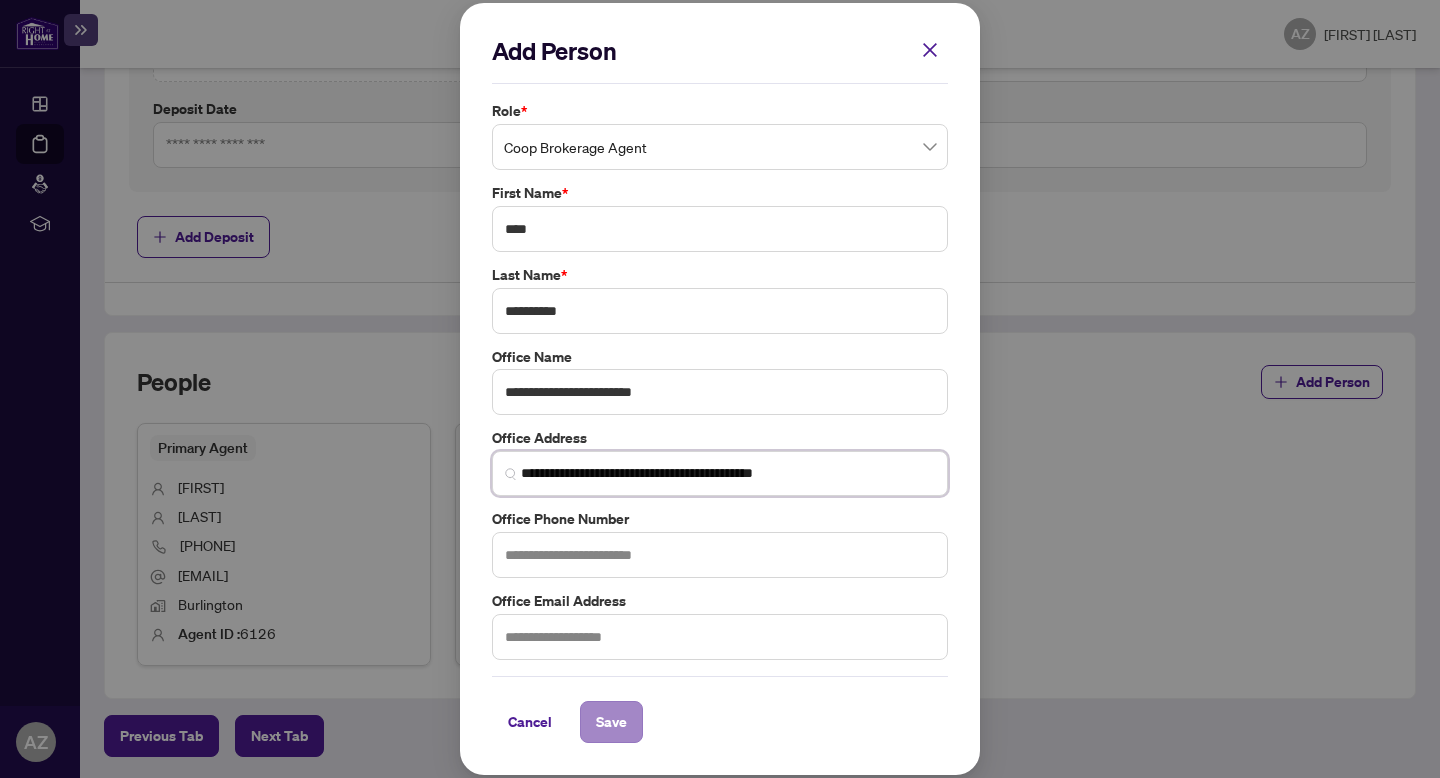 type on "**********" 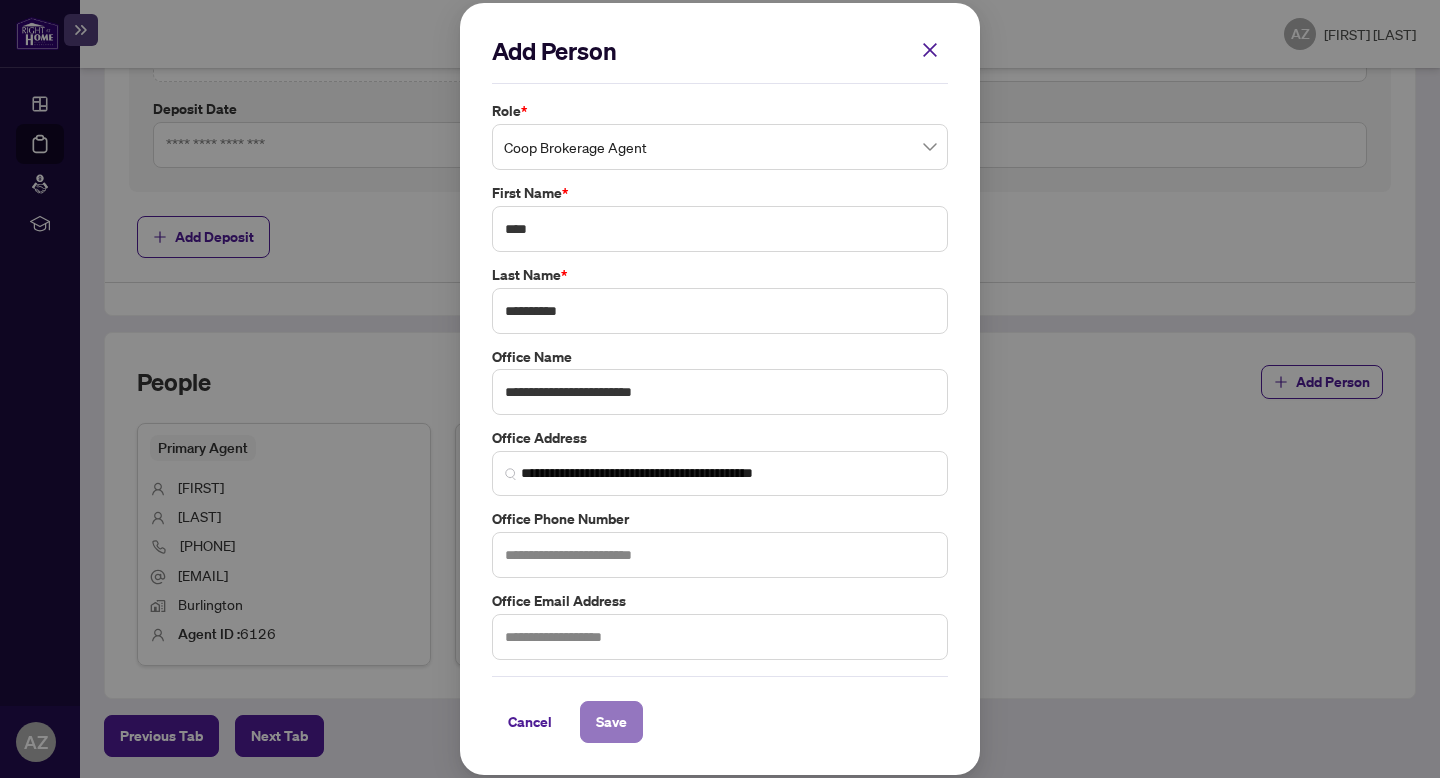 click on "Save" at bounding box center [611, 722] 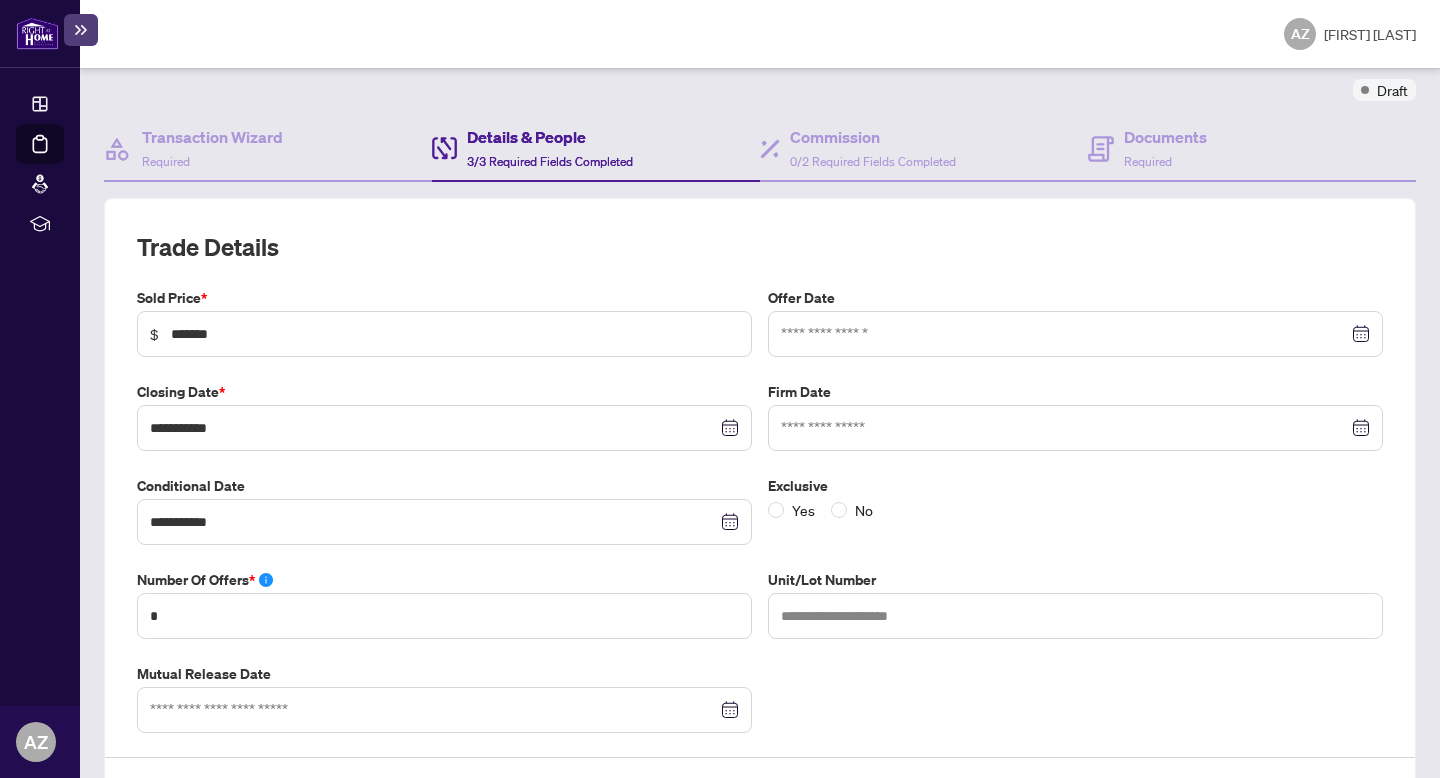 scroll, scrollTop: 0, scrollLeft: 0, axis: both 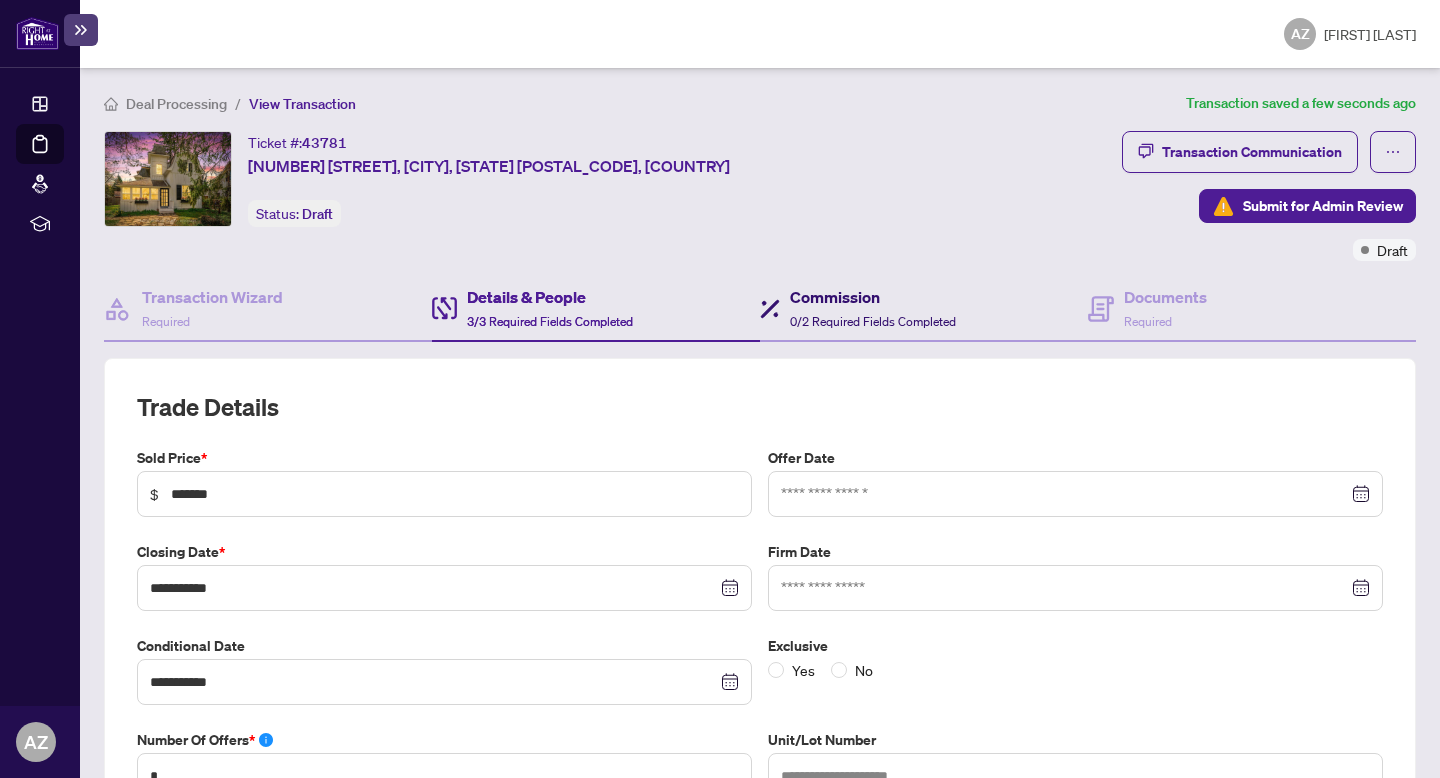 click on "0/2 Required Fields Completed" at bounding box center [873, 321] 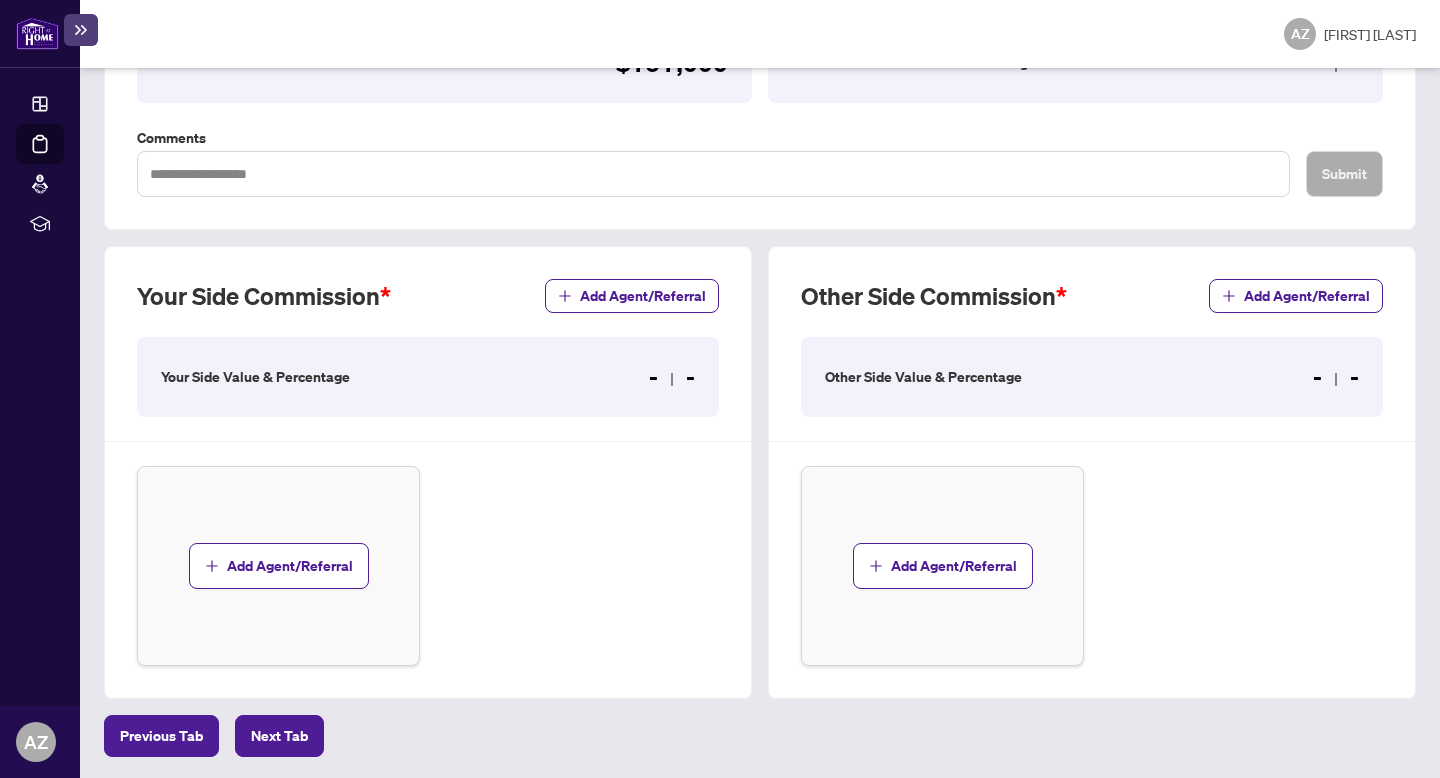 scroll, scrollTop: 425, scrollLeft: 0, axis: vertical 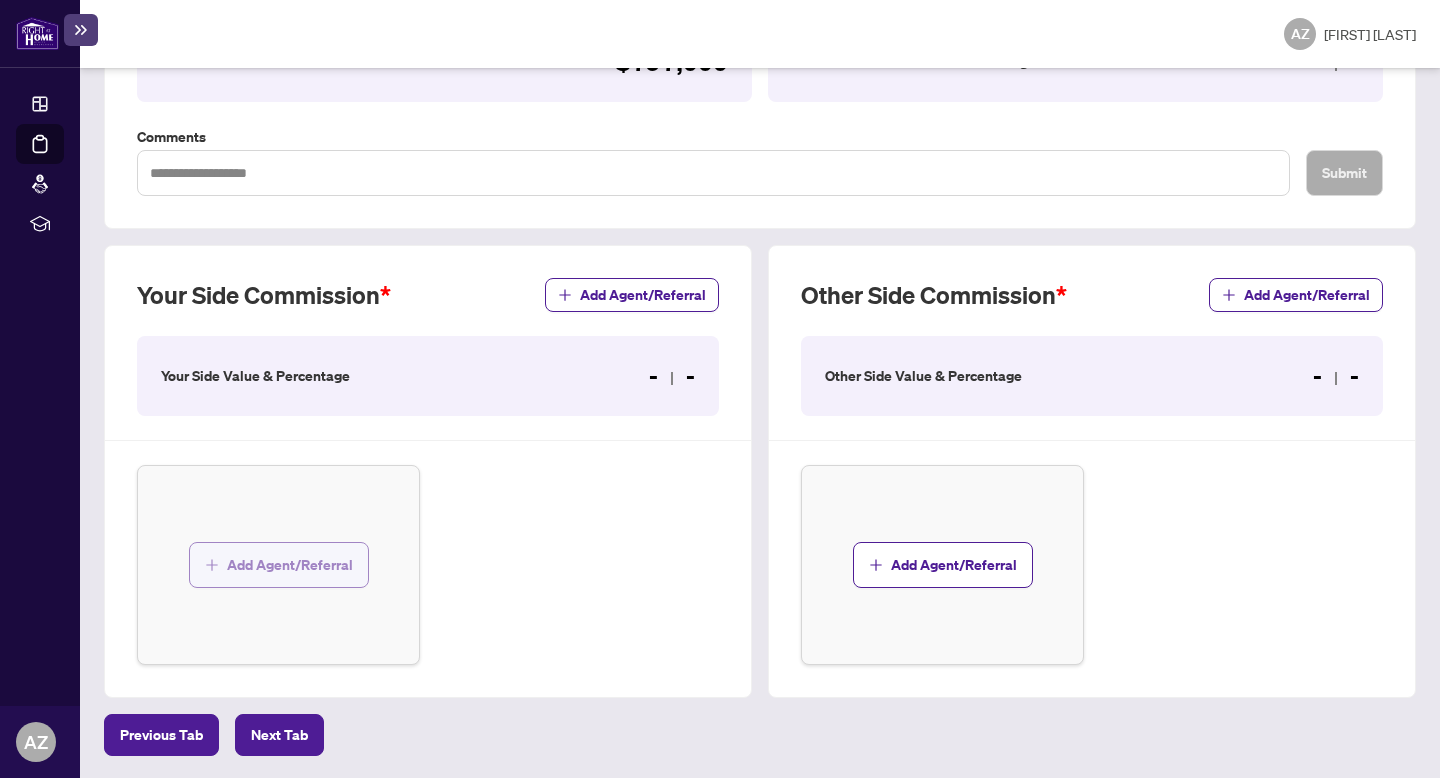 click on "Add Agent/Referral" at bounding box center [290, 565] 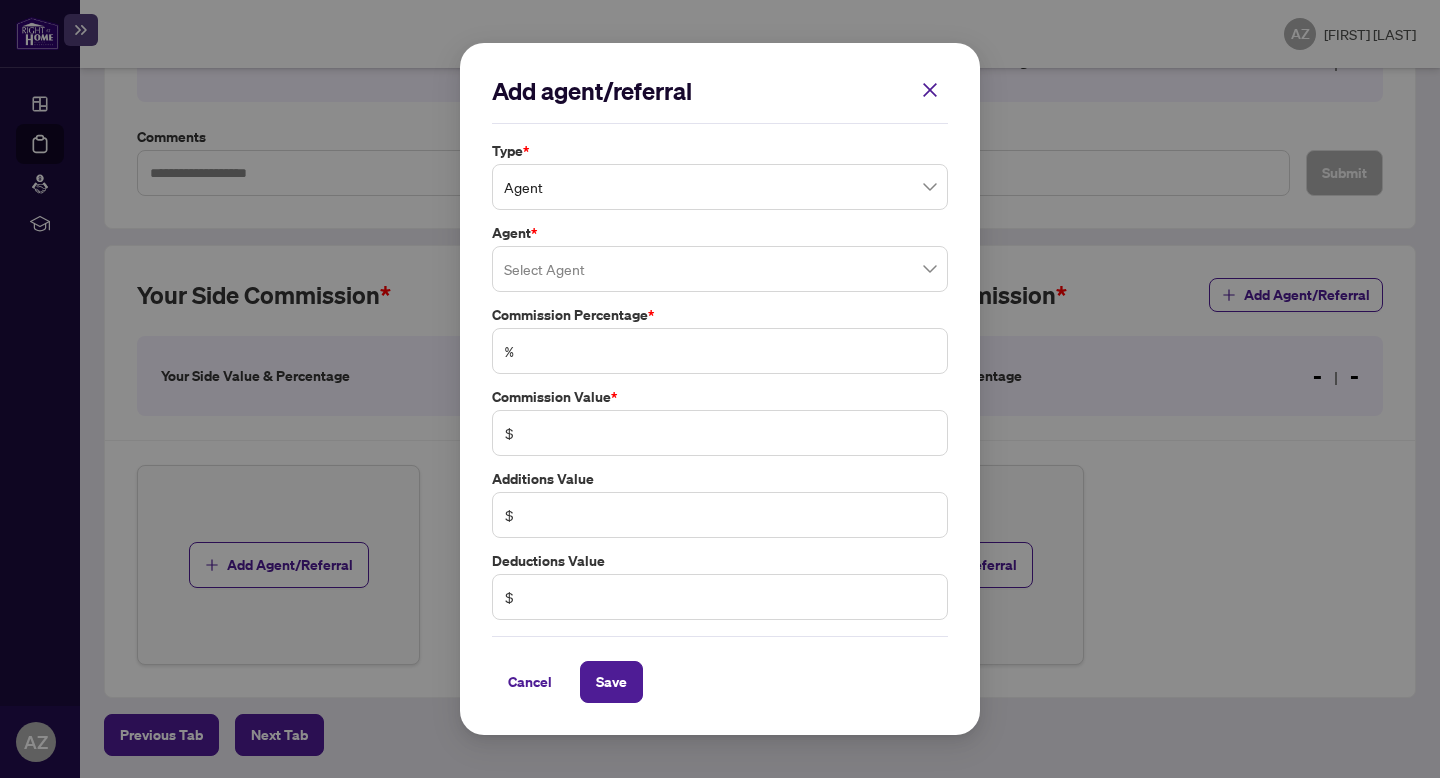 click on "Agent" at bounding box center [720, 187] 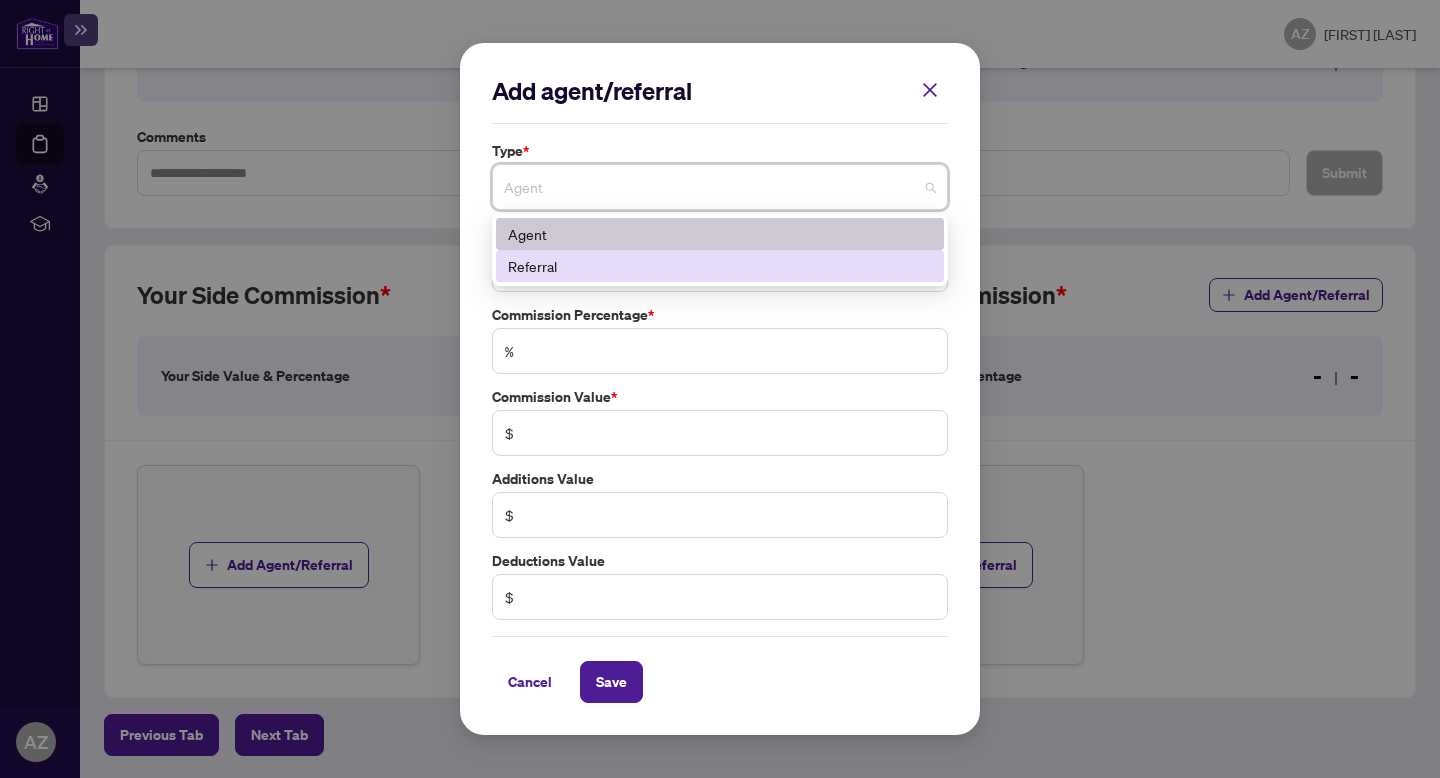click on "%" at bounding box center [720, 351] 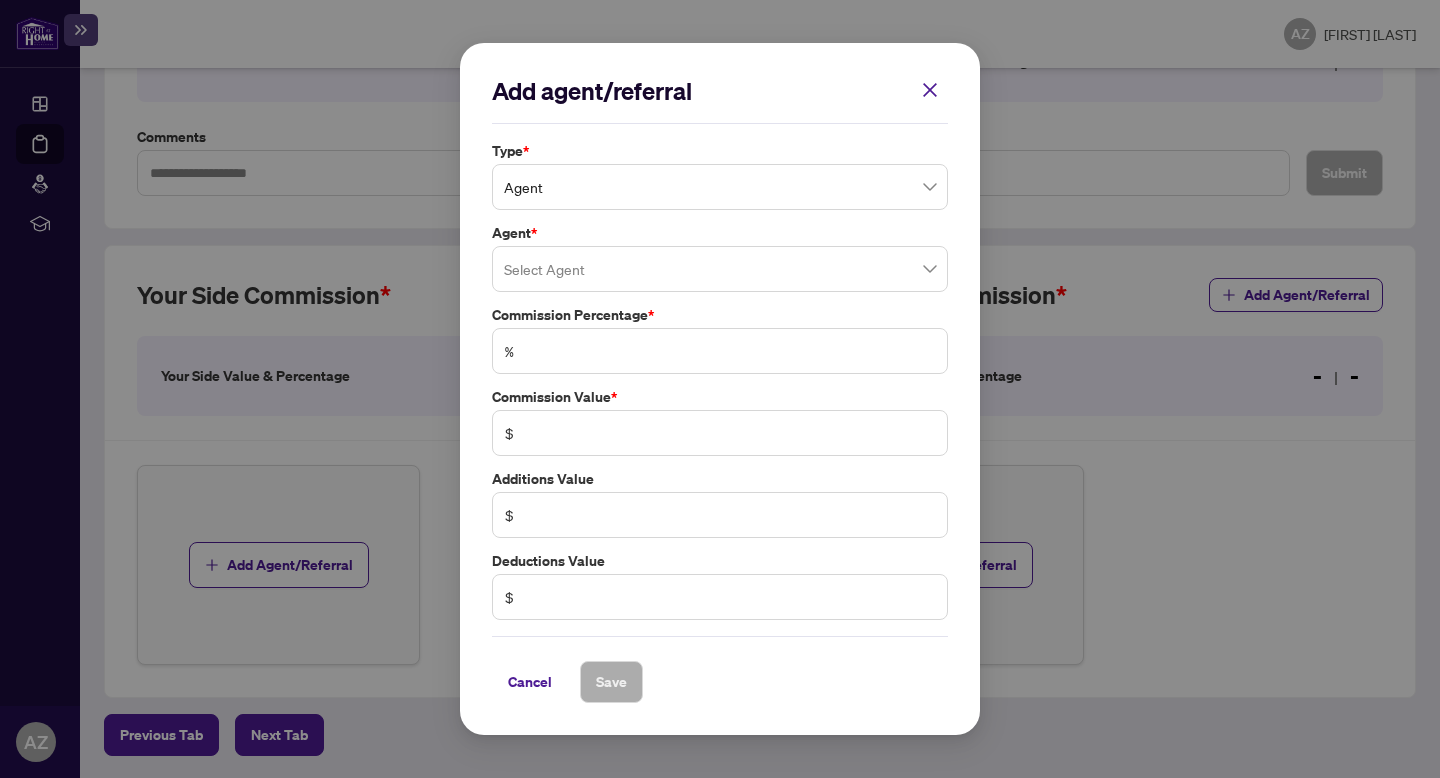 click at bounding box center (720, 269) 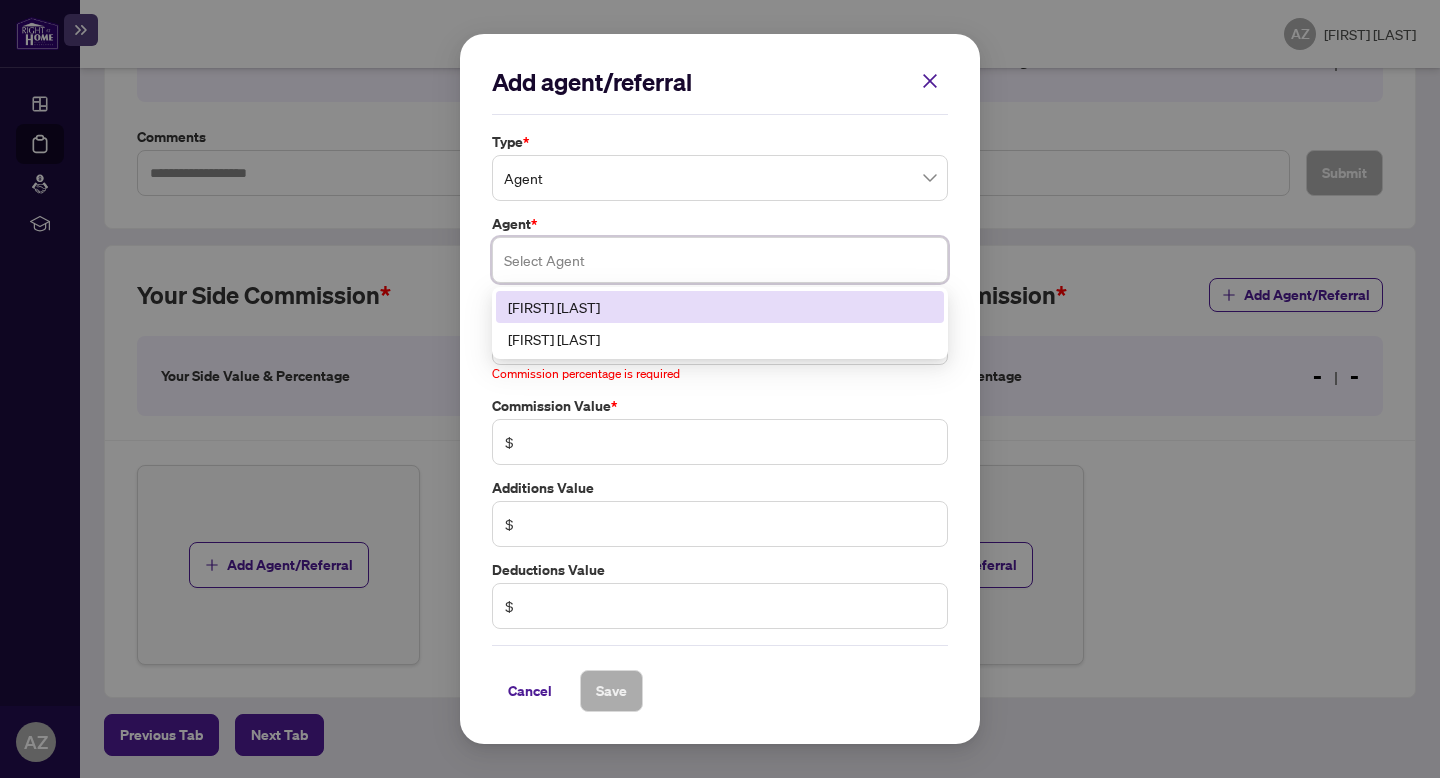 click at bounding box center [720, 260] 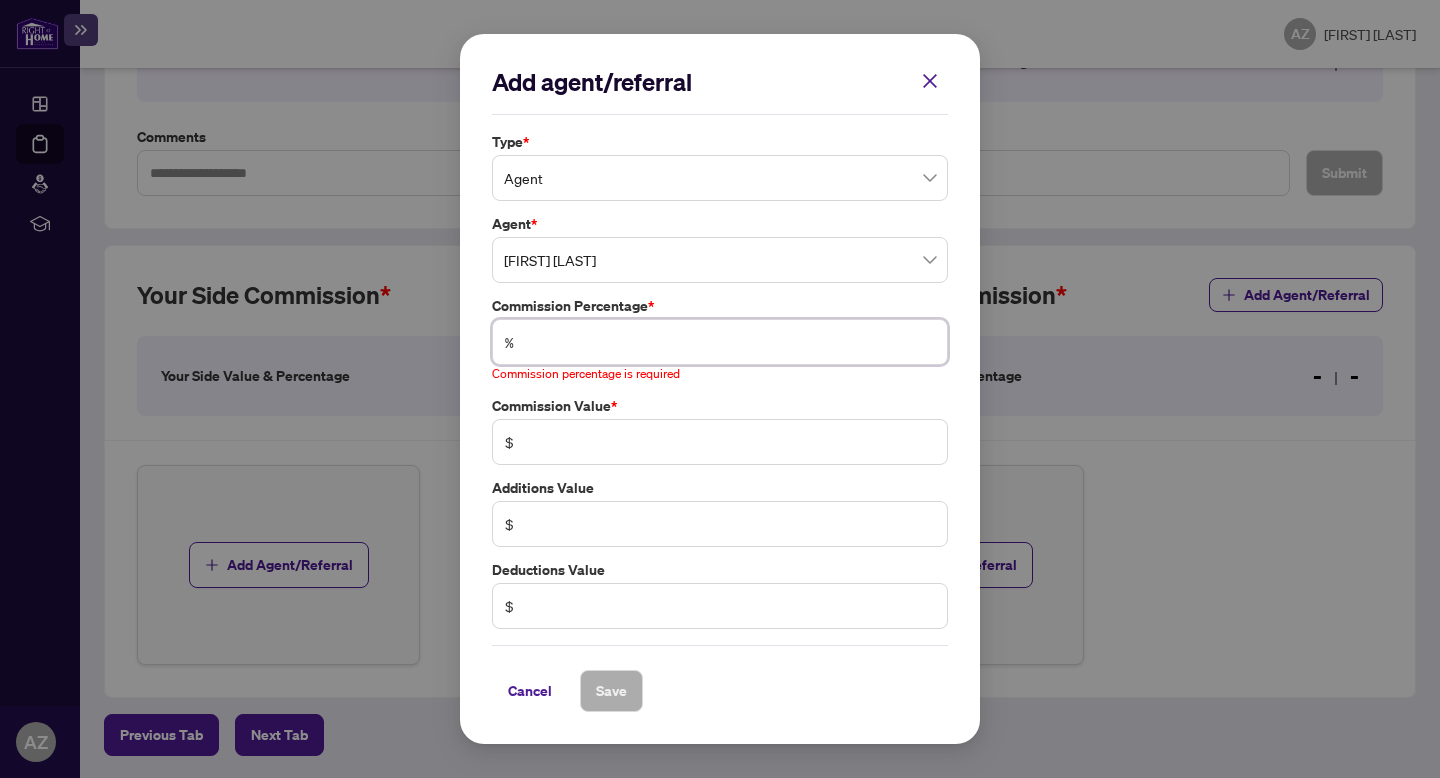 click at bounding box center [730, 342] 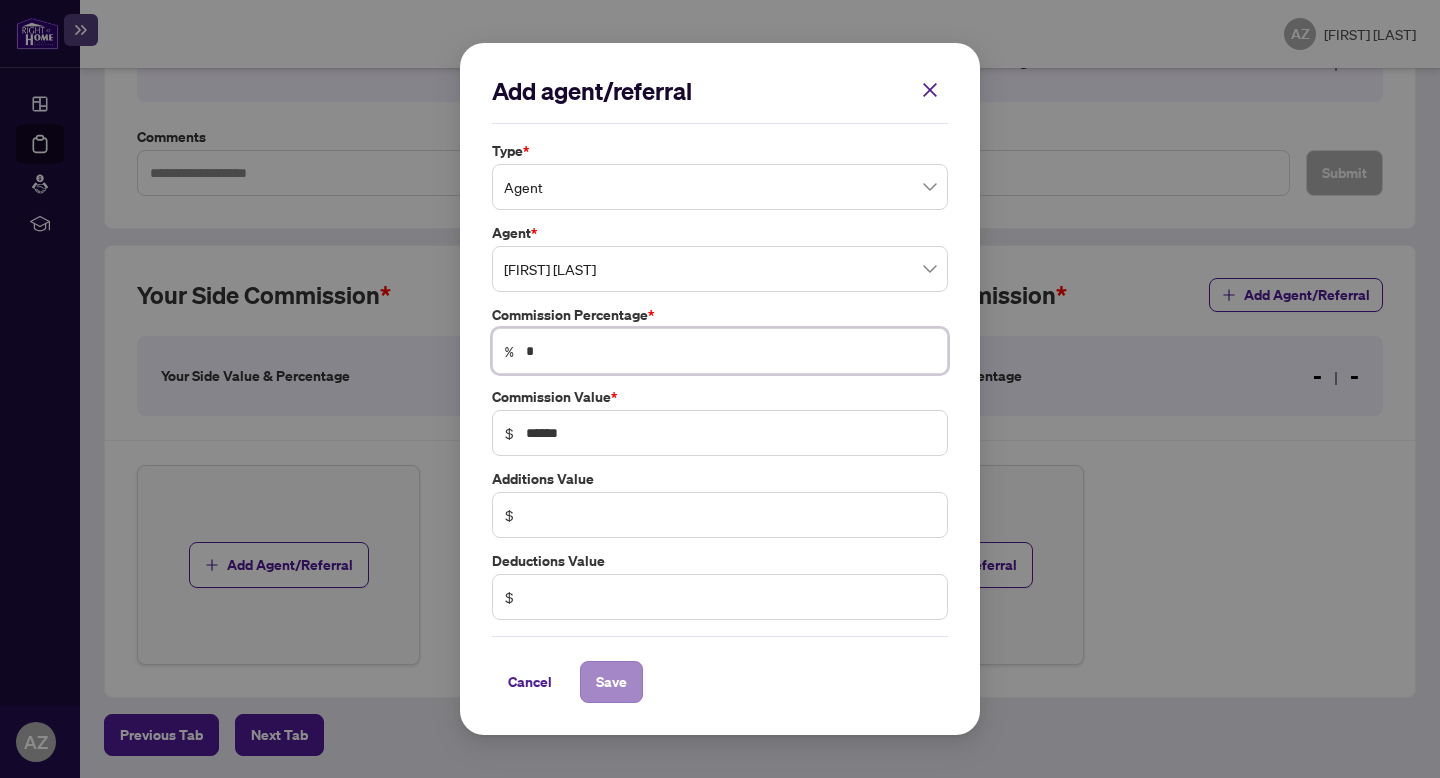 type on "*" 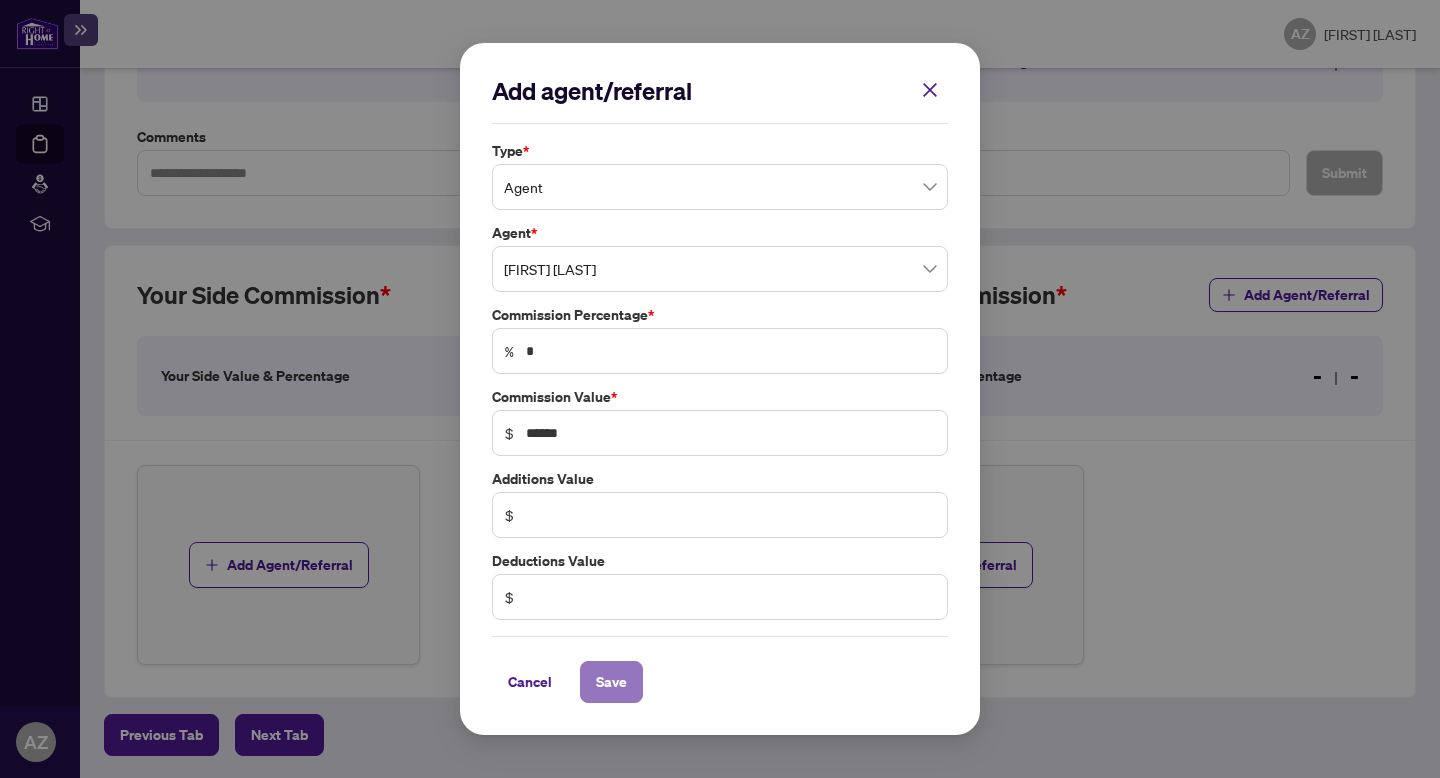 click on "Save" at bounding box center (611, 682) 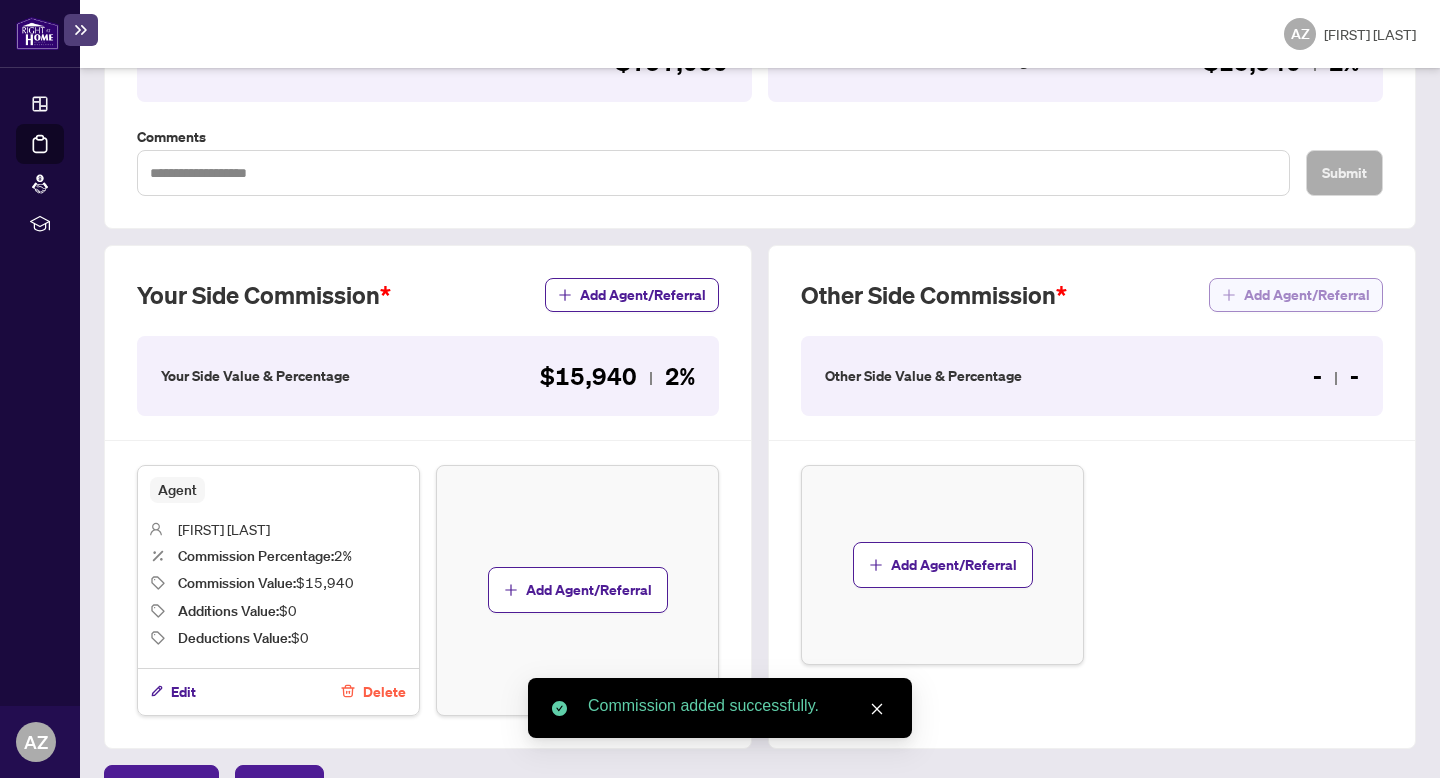 click on "Add Agent/Referral" at bounding box center [1307, 295] 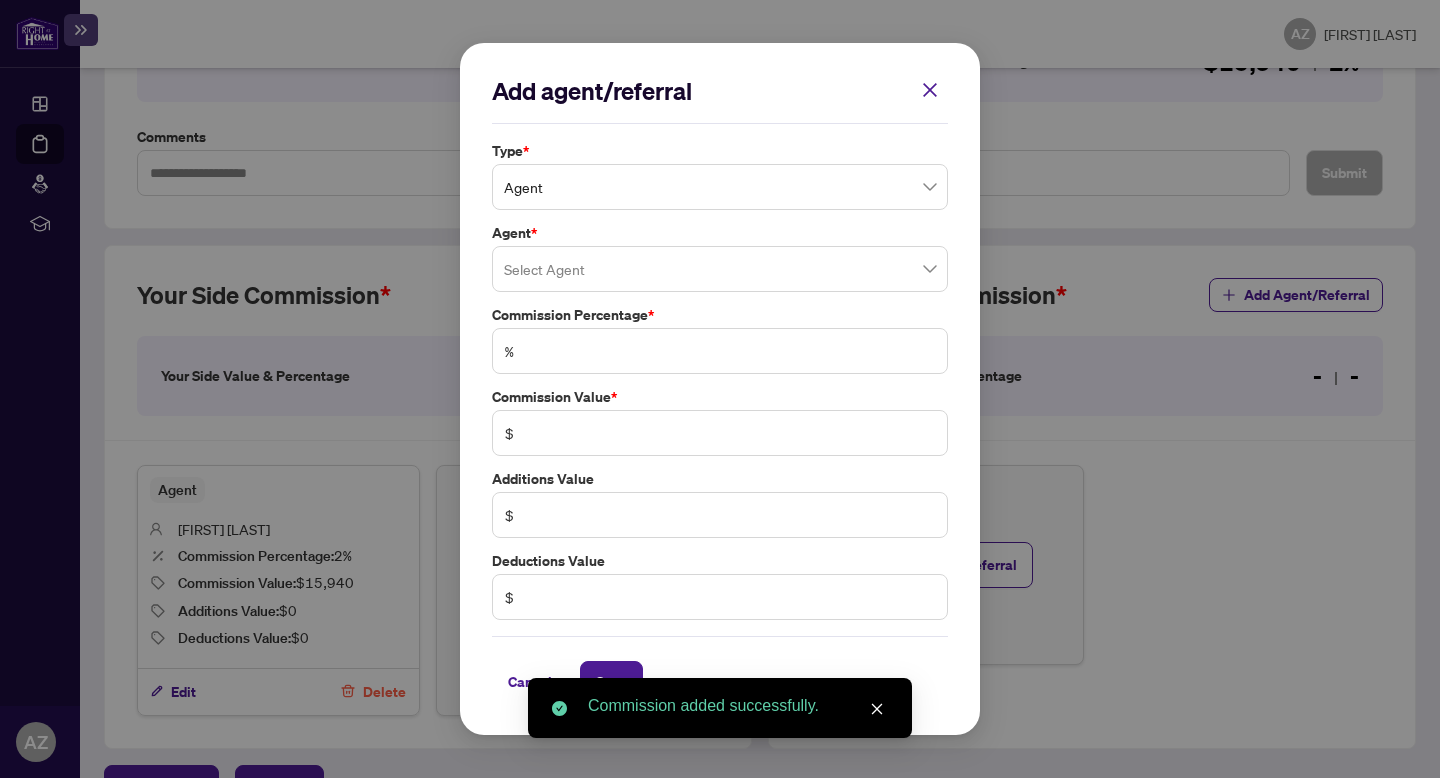 click on "Type * Agent Agent * Select Agent Commission Percentage * % Commission Value * $ Additions Value $ Deductions Value $" at bounding box center (720, 380) 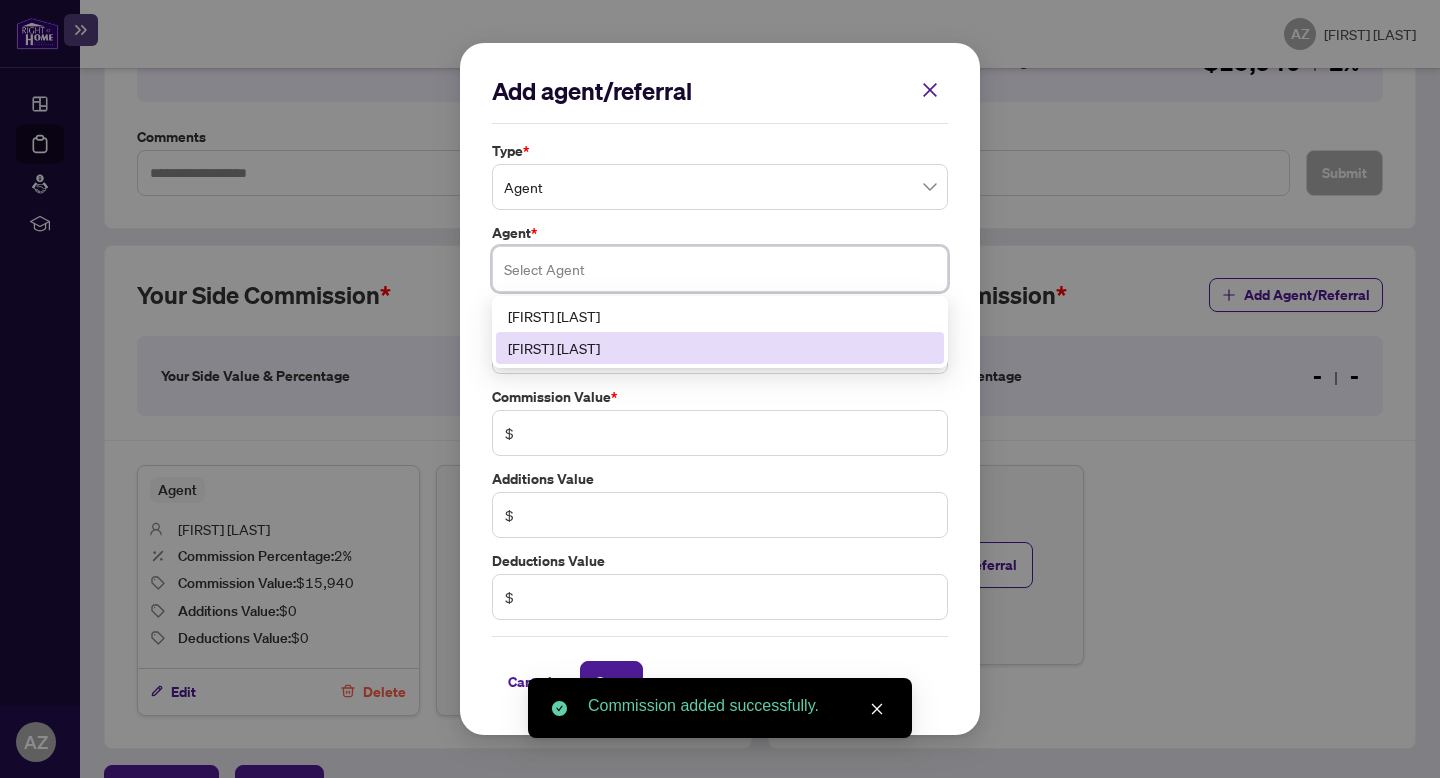click on "[FIRST] [LAST]" at bounding box center [720, 348] 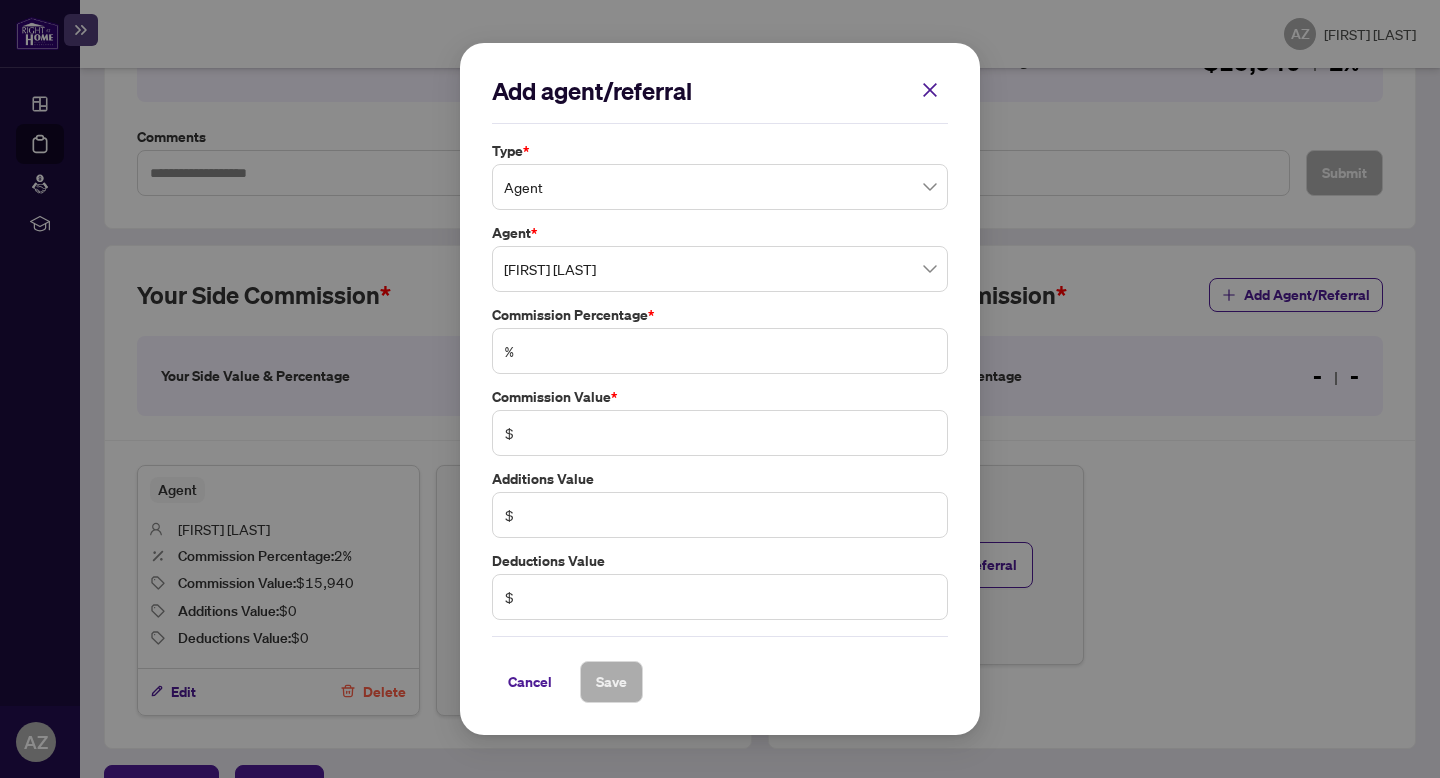 click on "%" at bounding box center (720, 351) 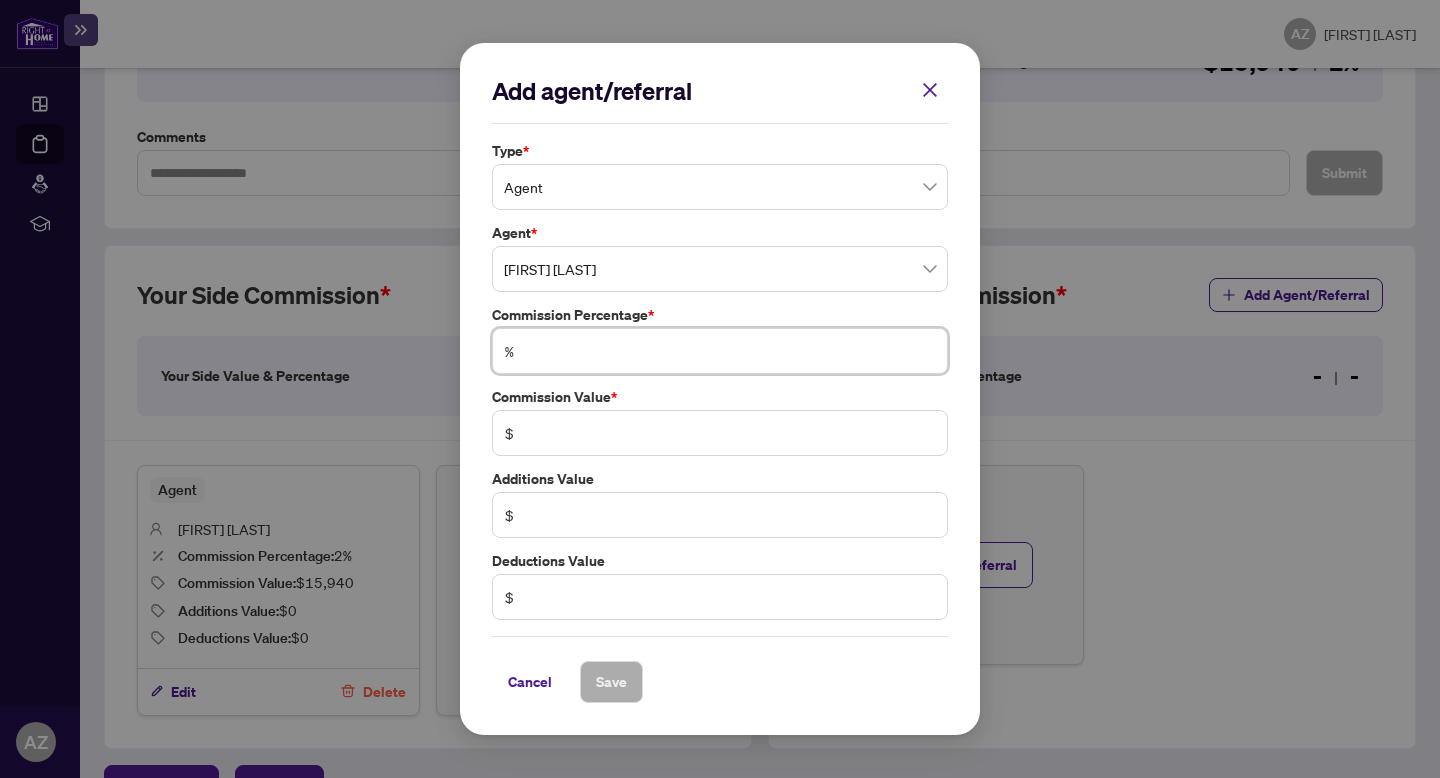 type on "*" 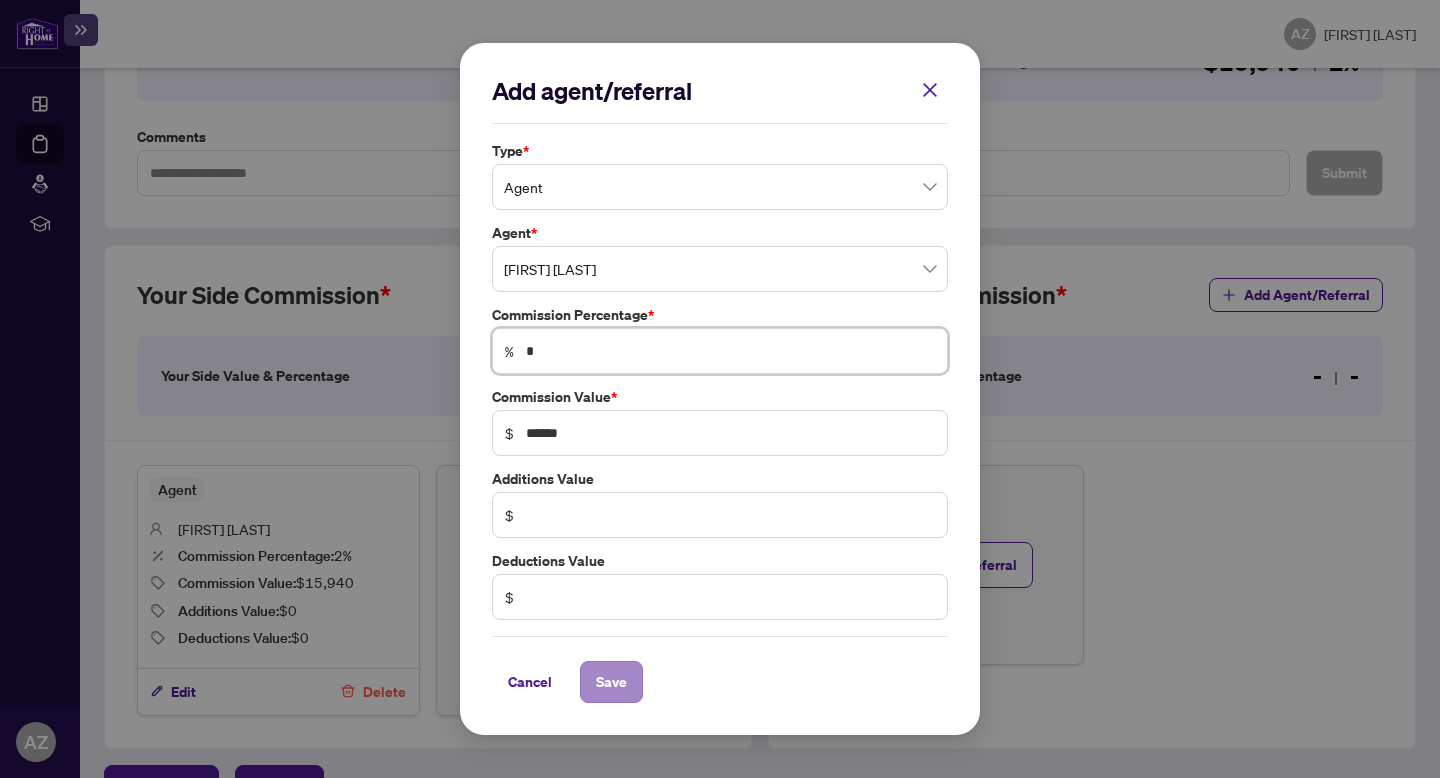 type on "*" 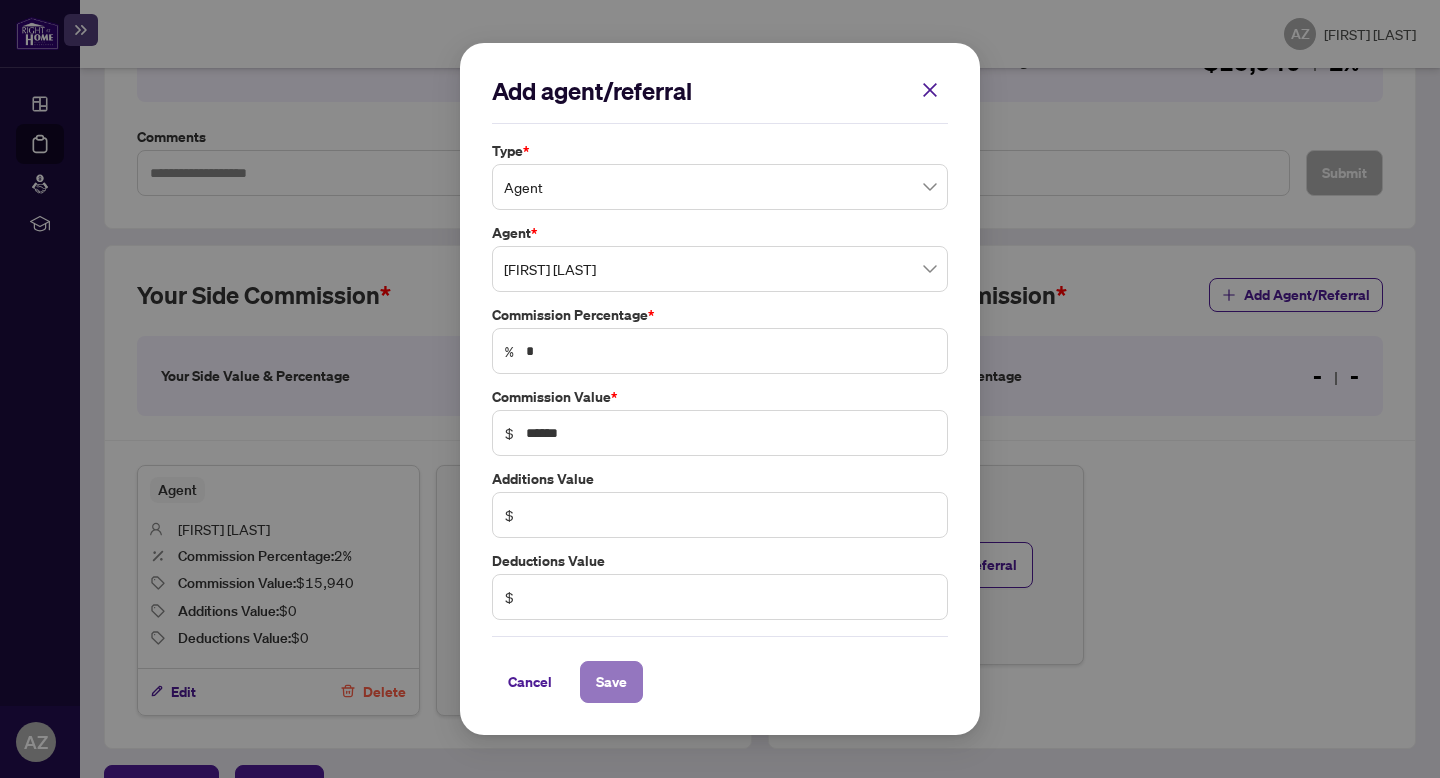 click on "Save" at bounding box center (611, 682) 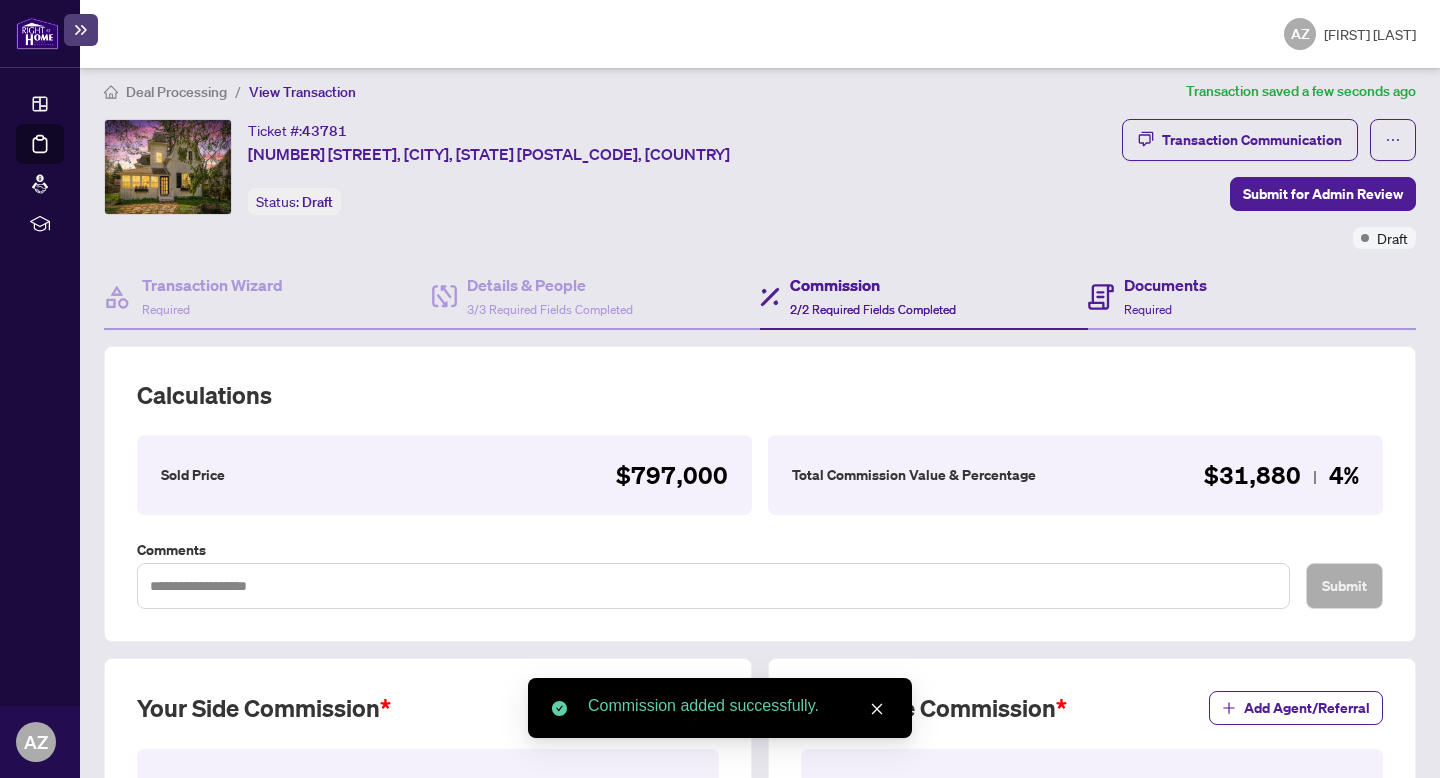 scroll, scrollTop: 0, scrollLeft: 0, axis: both 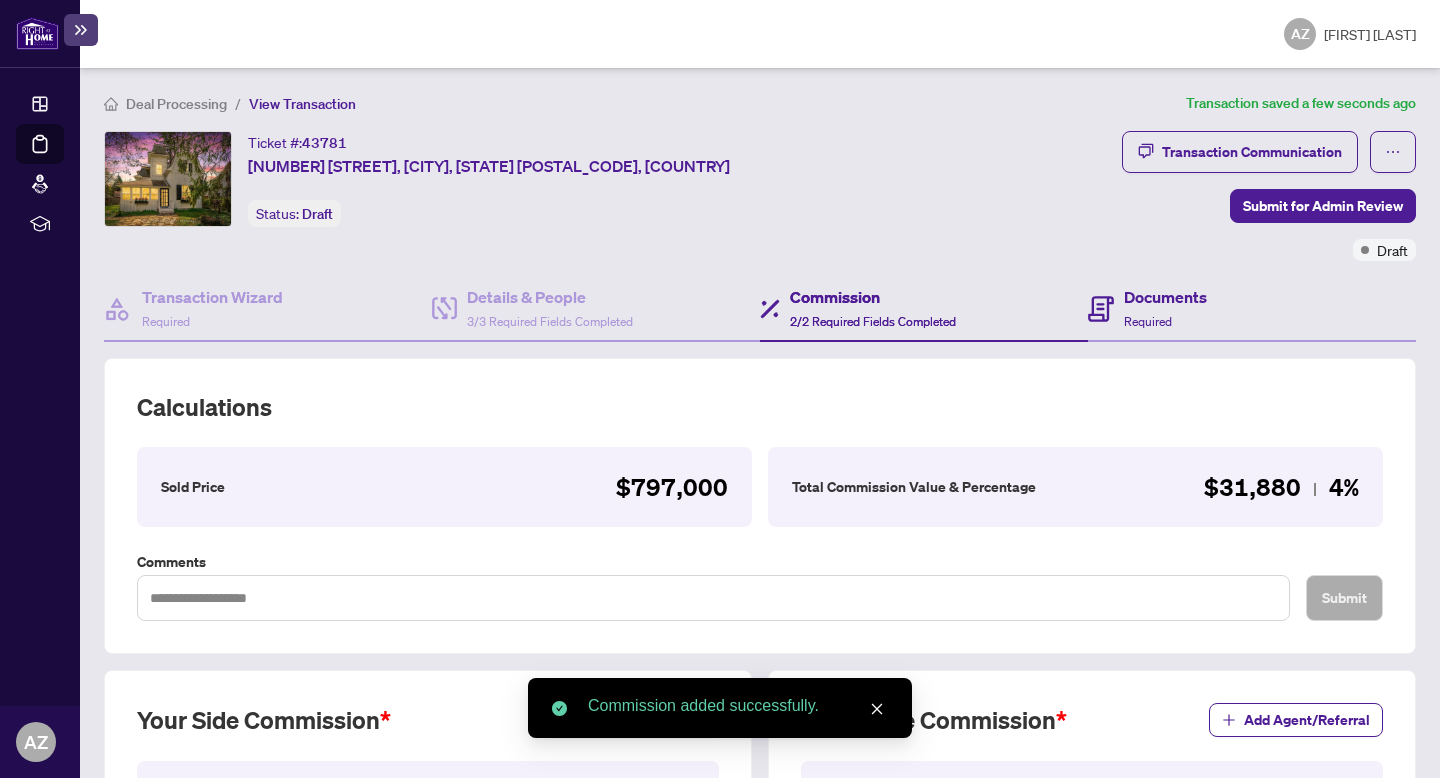 click on "Documents Required" at bounding box center [1252, 309] 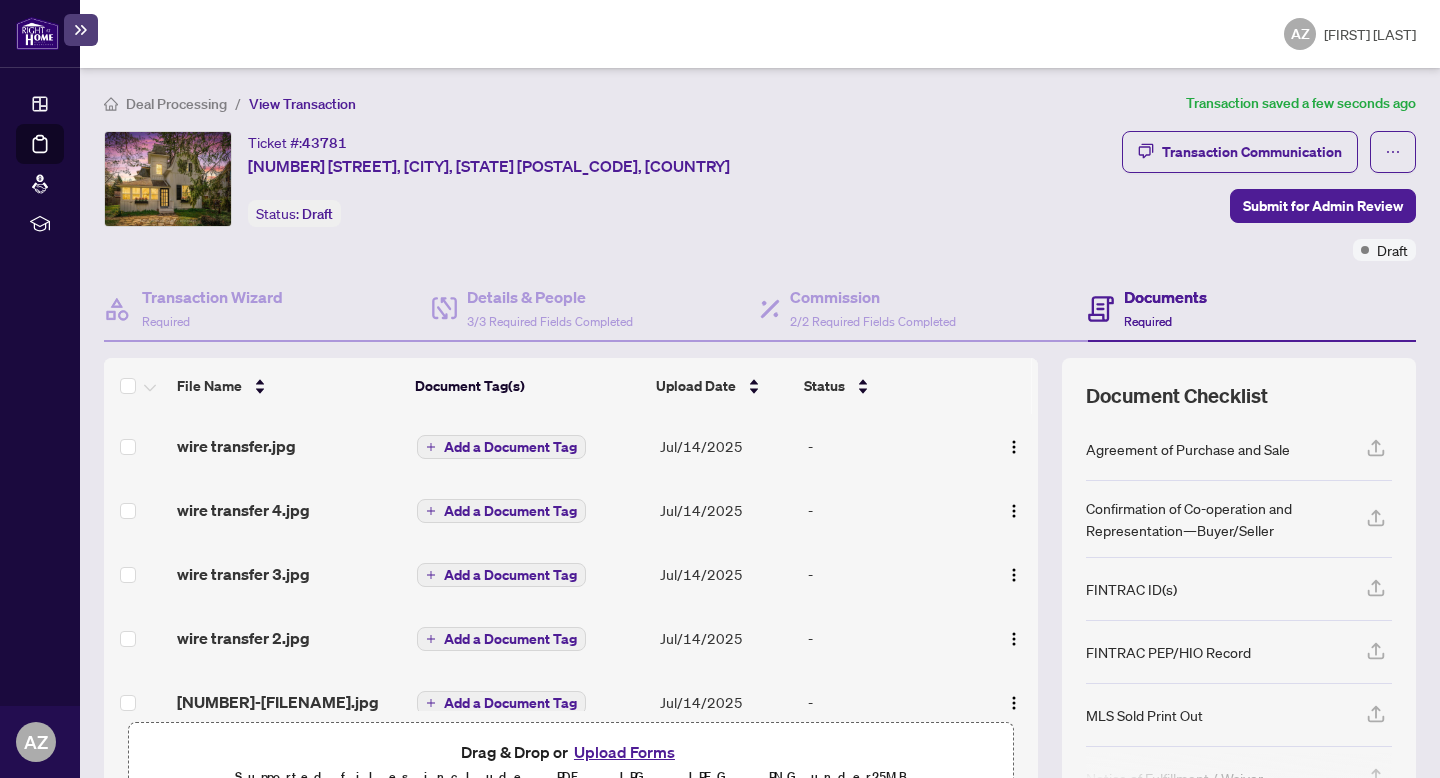 scroll, scrollTop: 125, scrollLeft: 0, axis: vertical 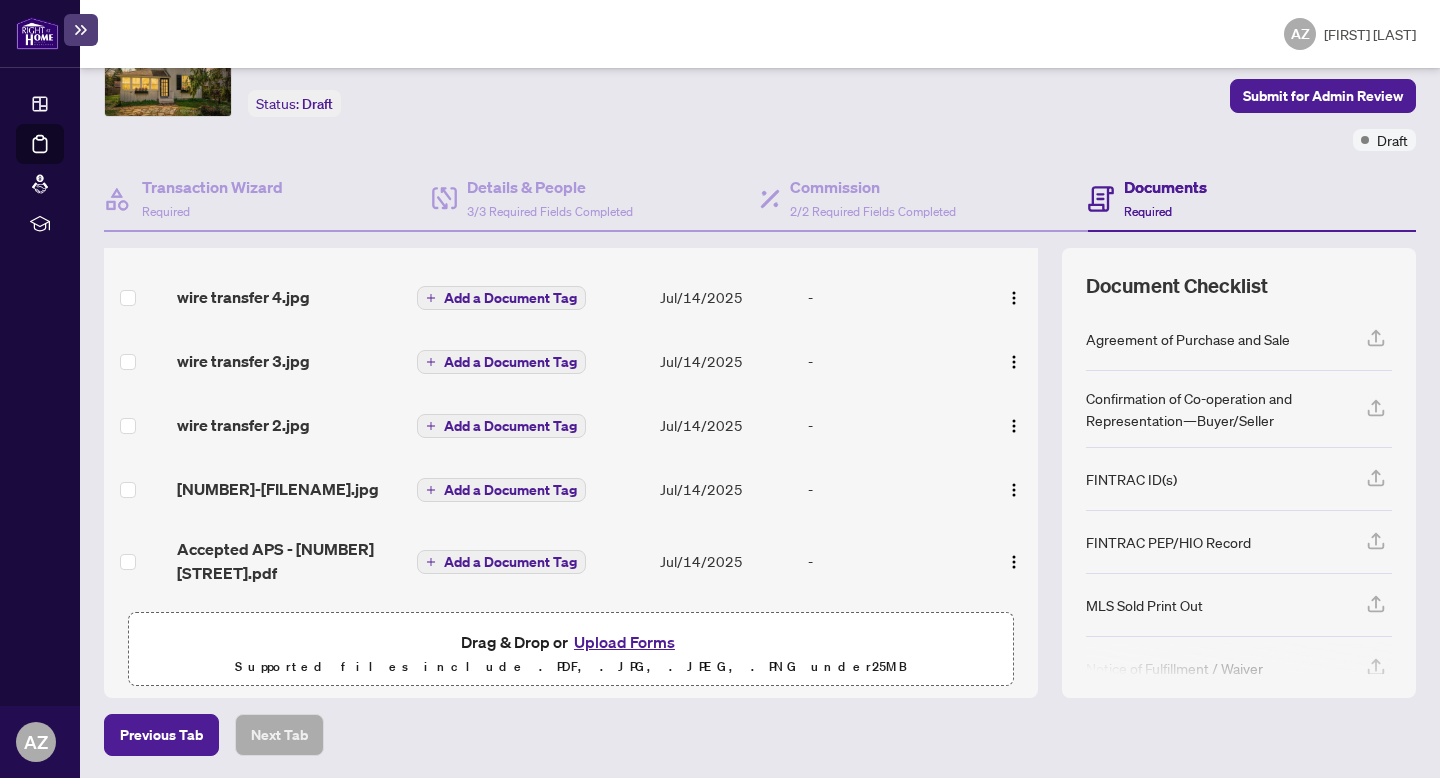 click on "Upload Forms" at bounding box center [624, 642] 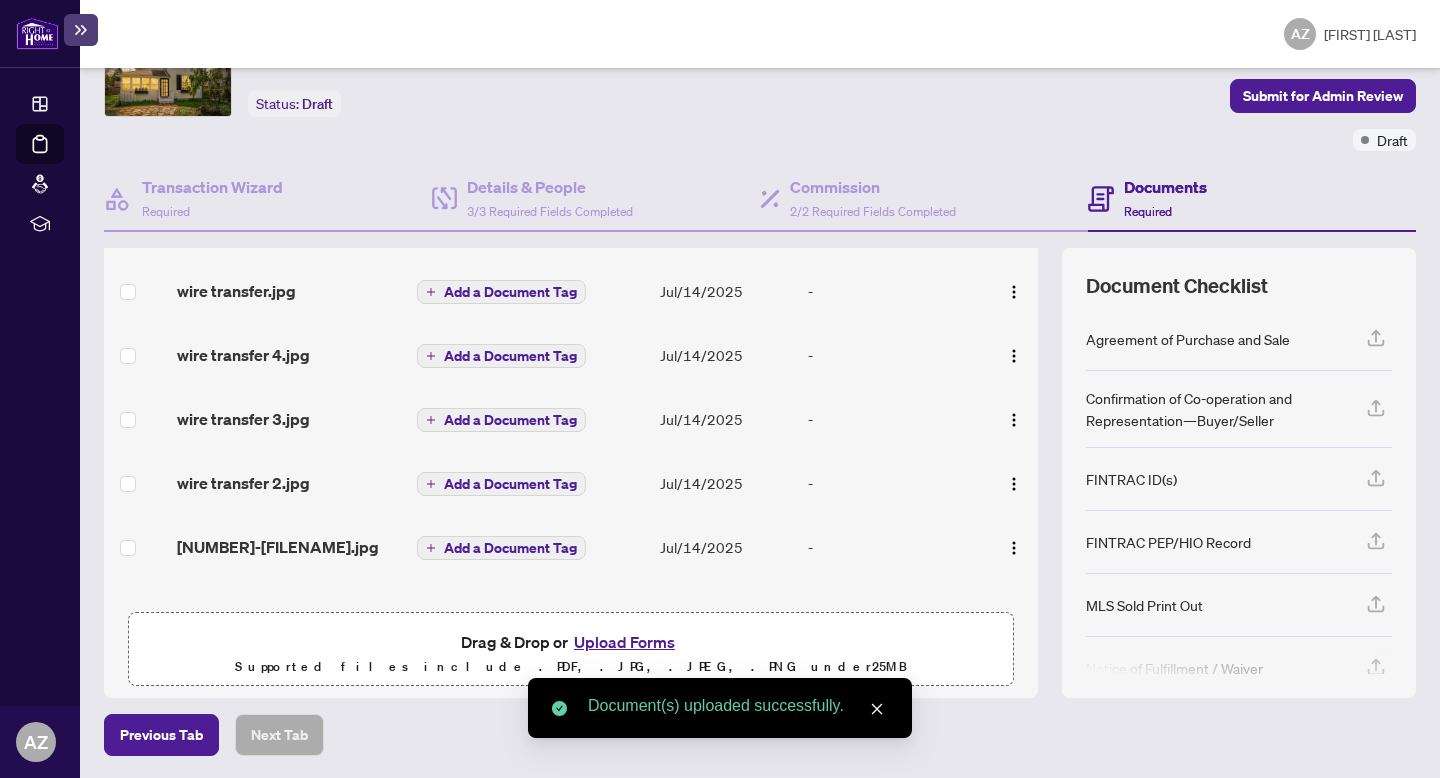 click on "Upload Forms" at bounding box center (624, 642) 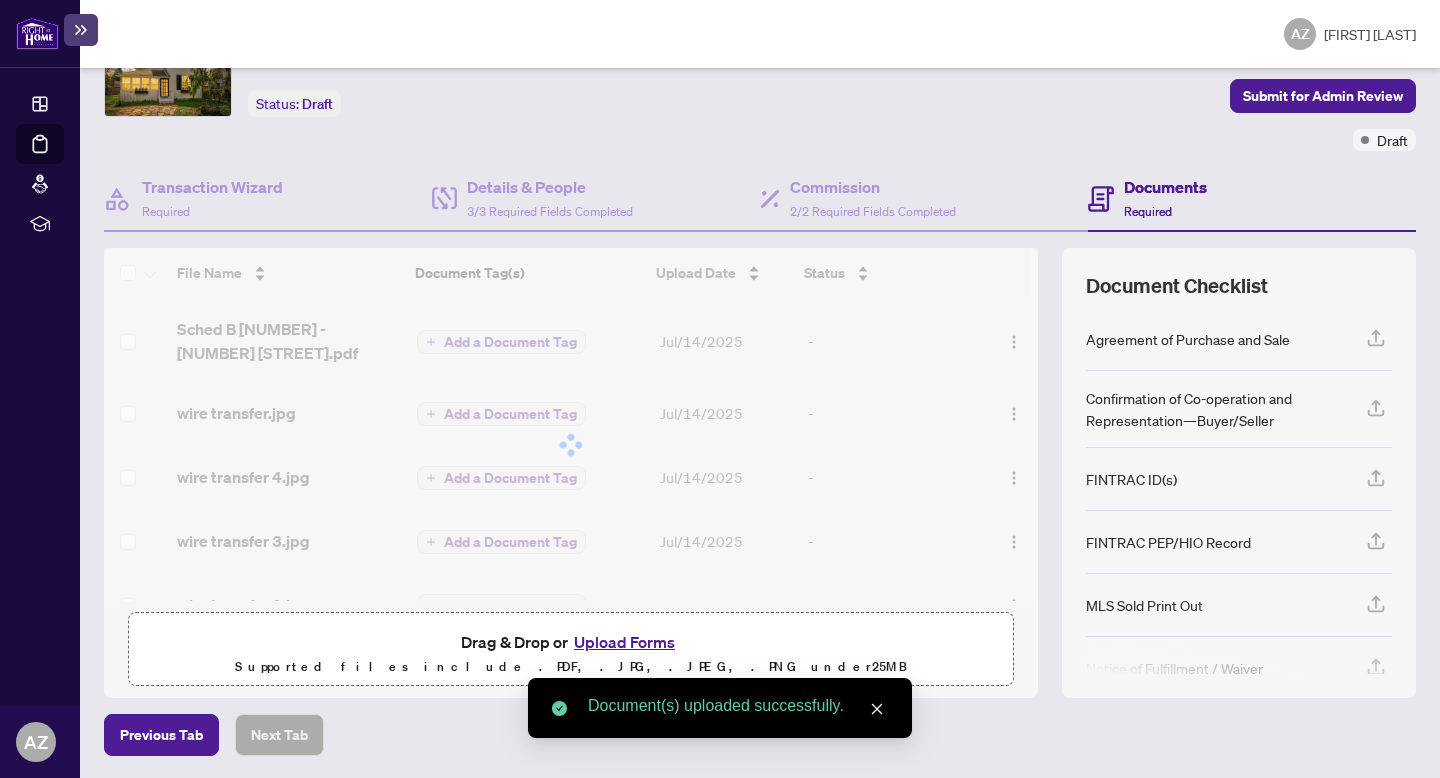 scroll, scrollTop: 0, scrollLeft: 0, axis: both 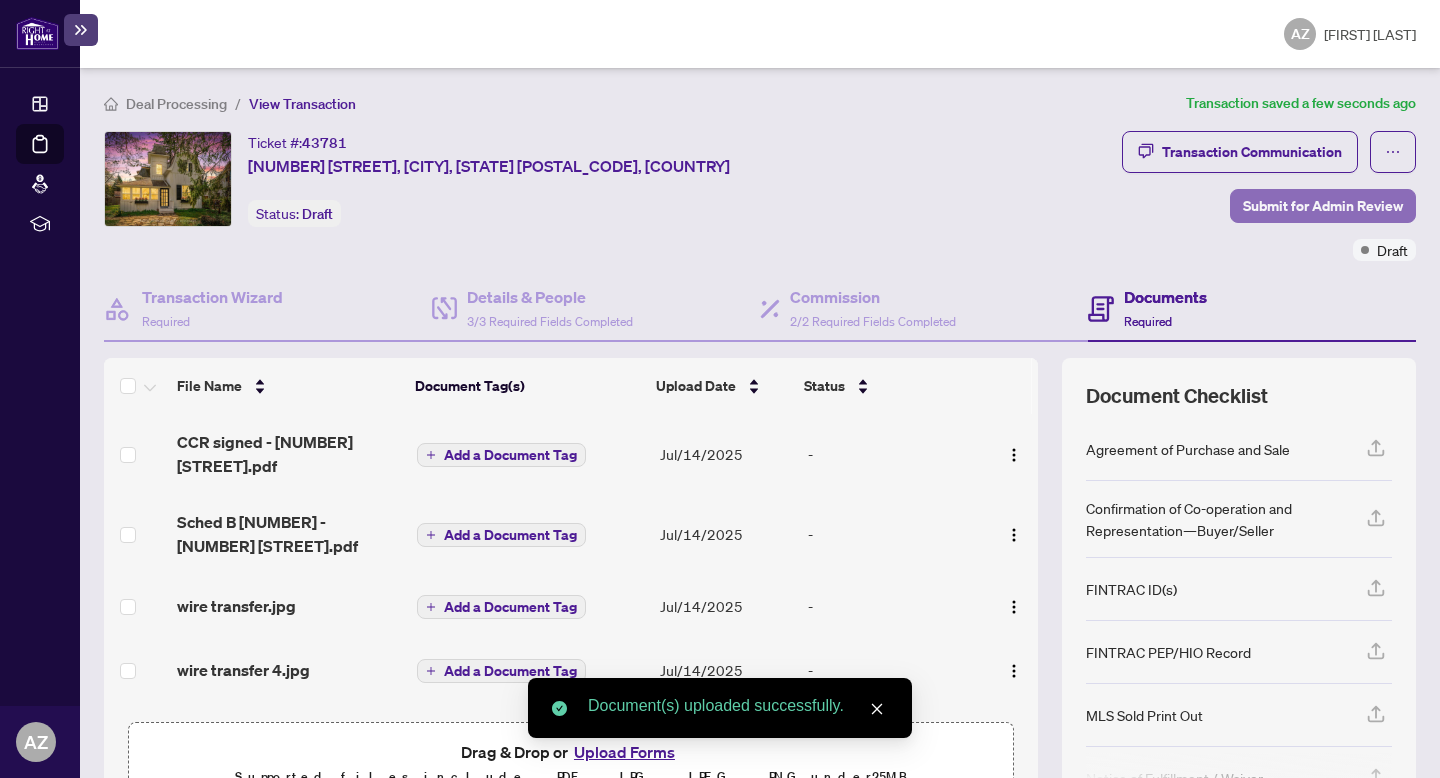click on "Submit for Admin Review" at bounding box center [1323, 206] 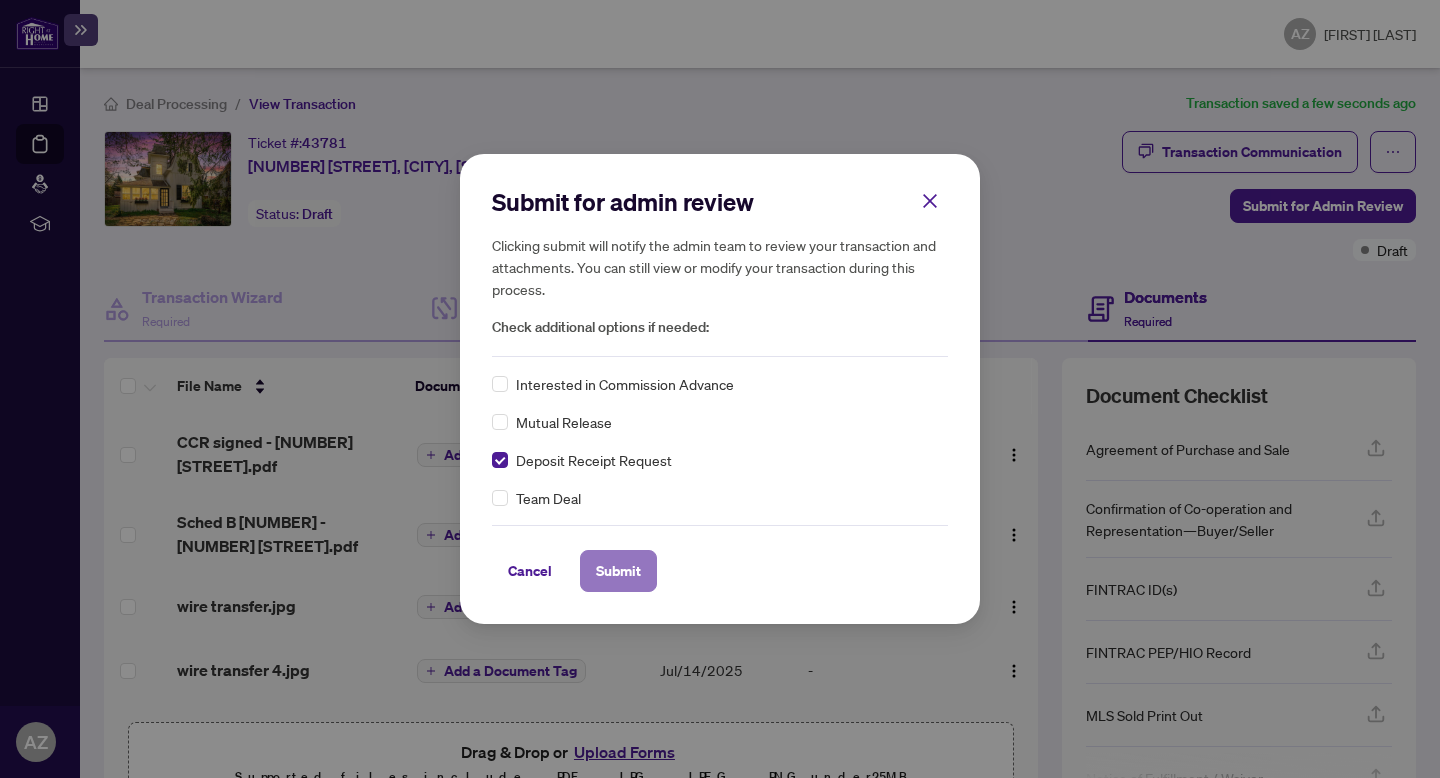 click on "Submit" at bounding box center (618, 571) 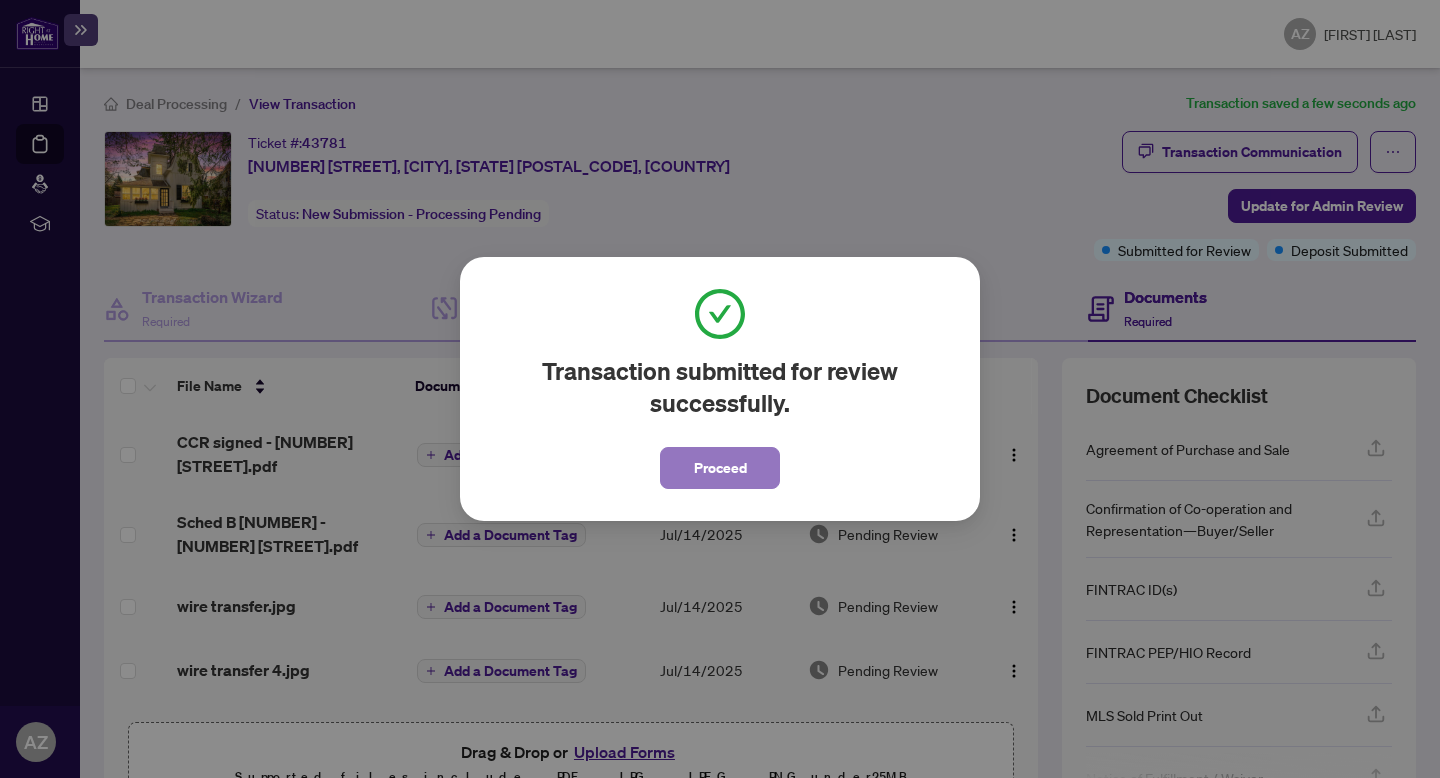click on "Proceed" at bounding box center [720, 468] 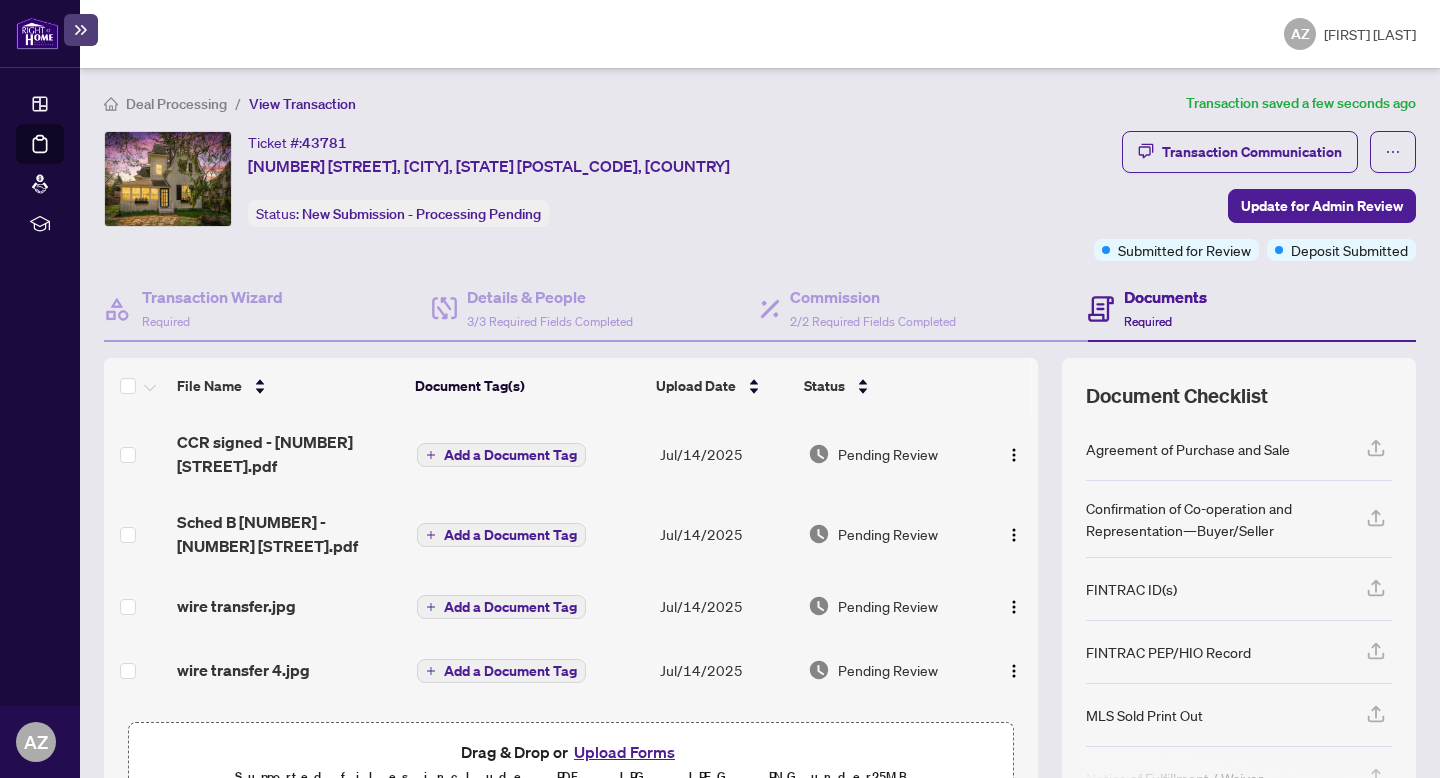 click on "Deal Processing" at bounding box center [176, 104] 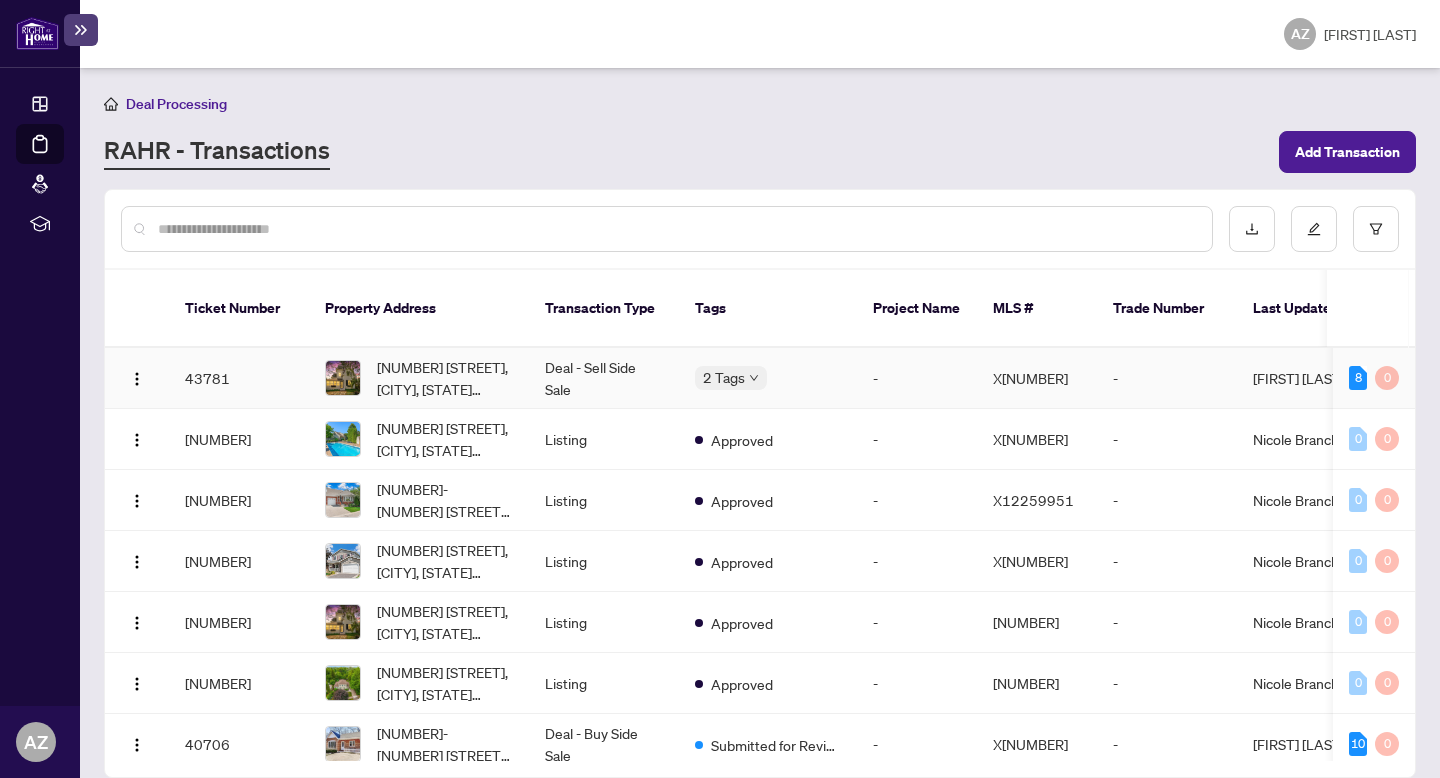 click on "[NUMBER] [STREET], [CITY], [STATE] [POSTAL_CODE], [COUNTRY]" at bounding box center [419, 378] 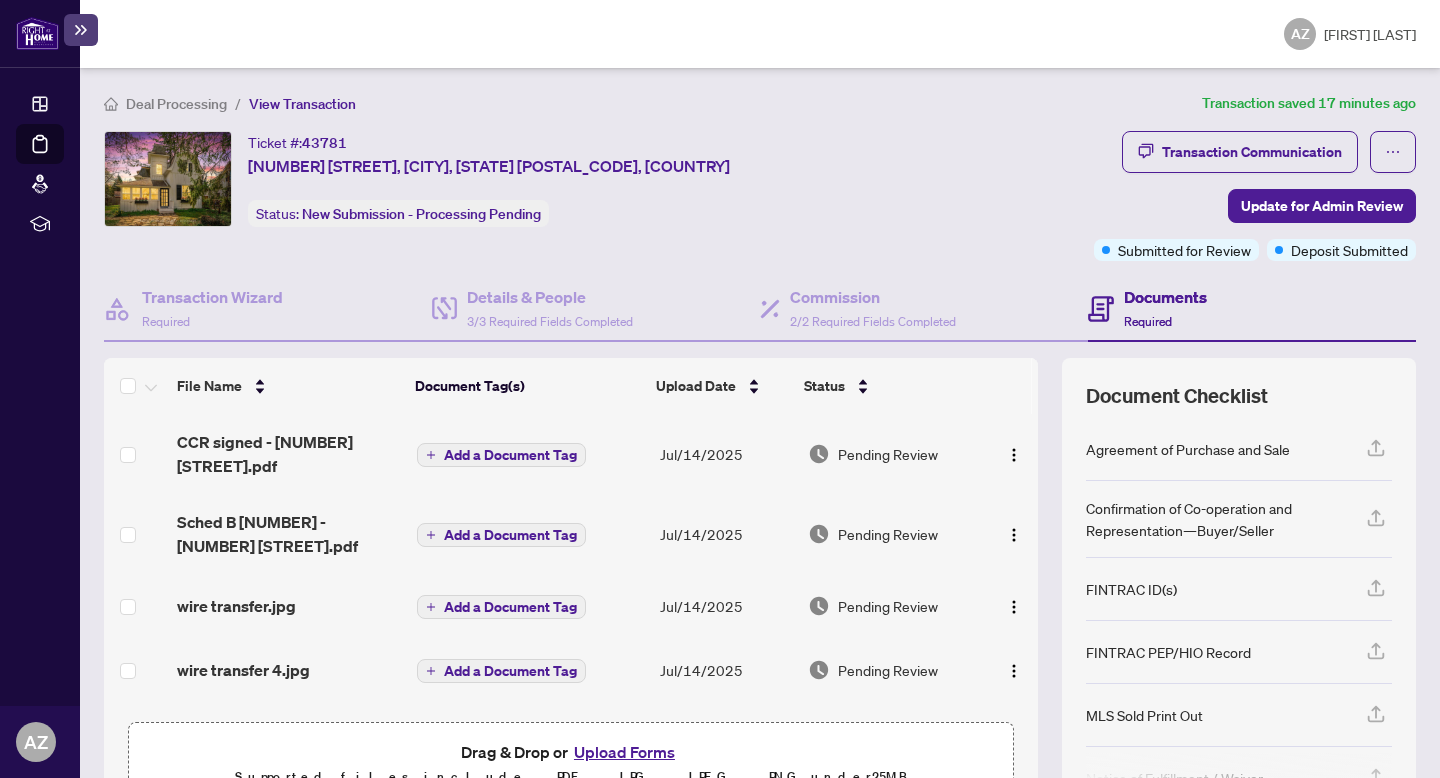 click on "Deal Processing" at bounding box center (165, 103) 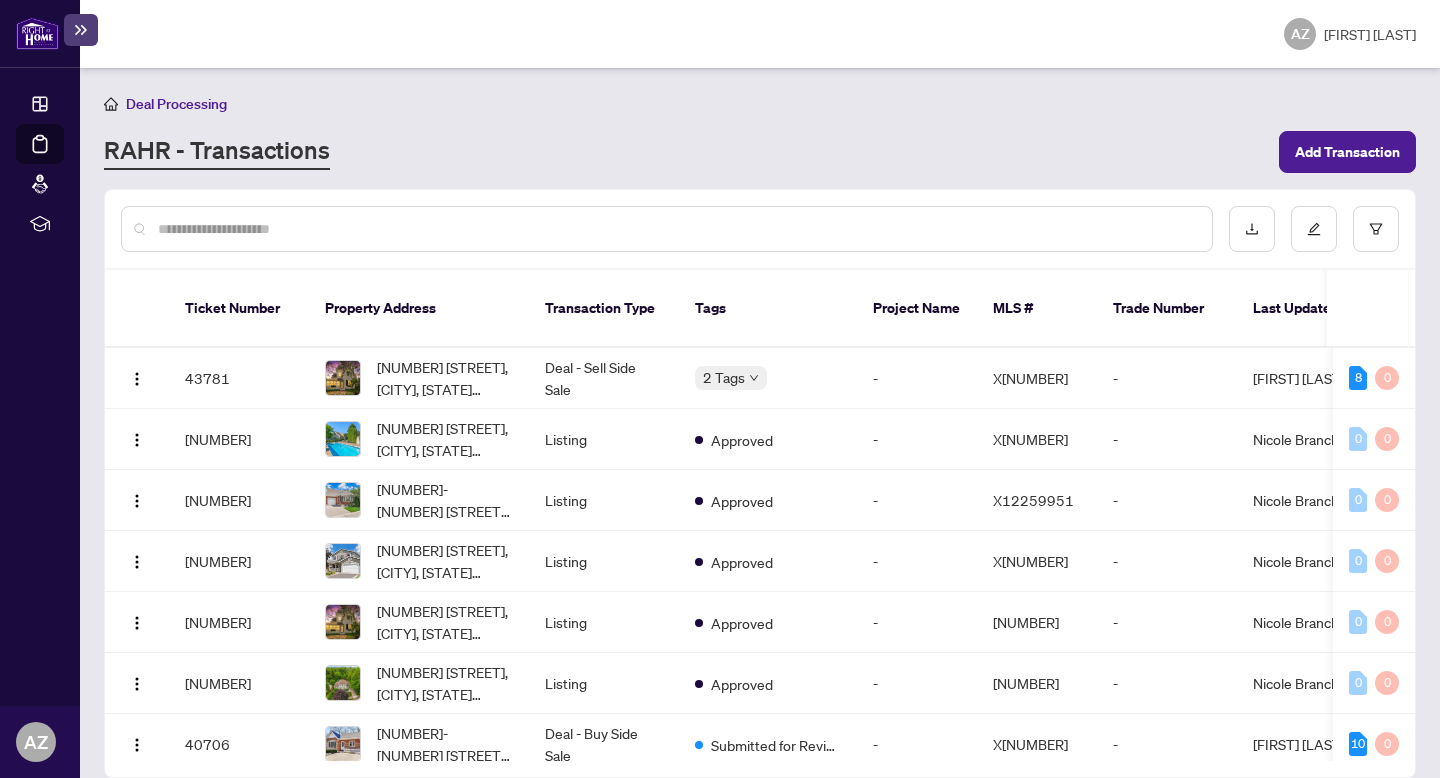 click at bounding box center [677, 229] 